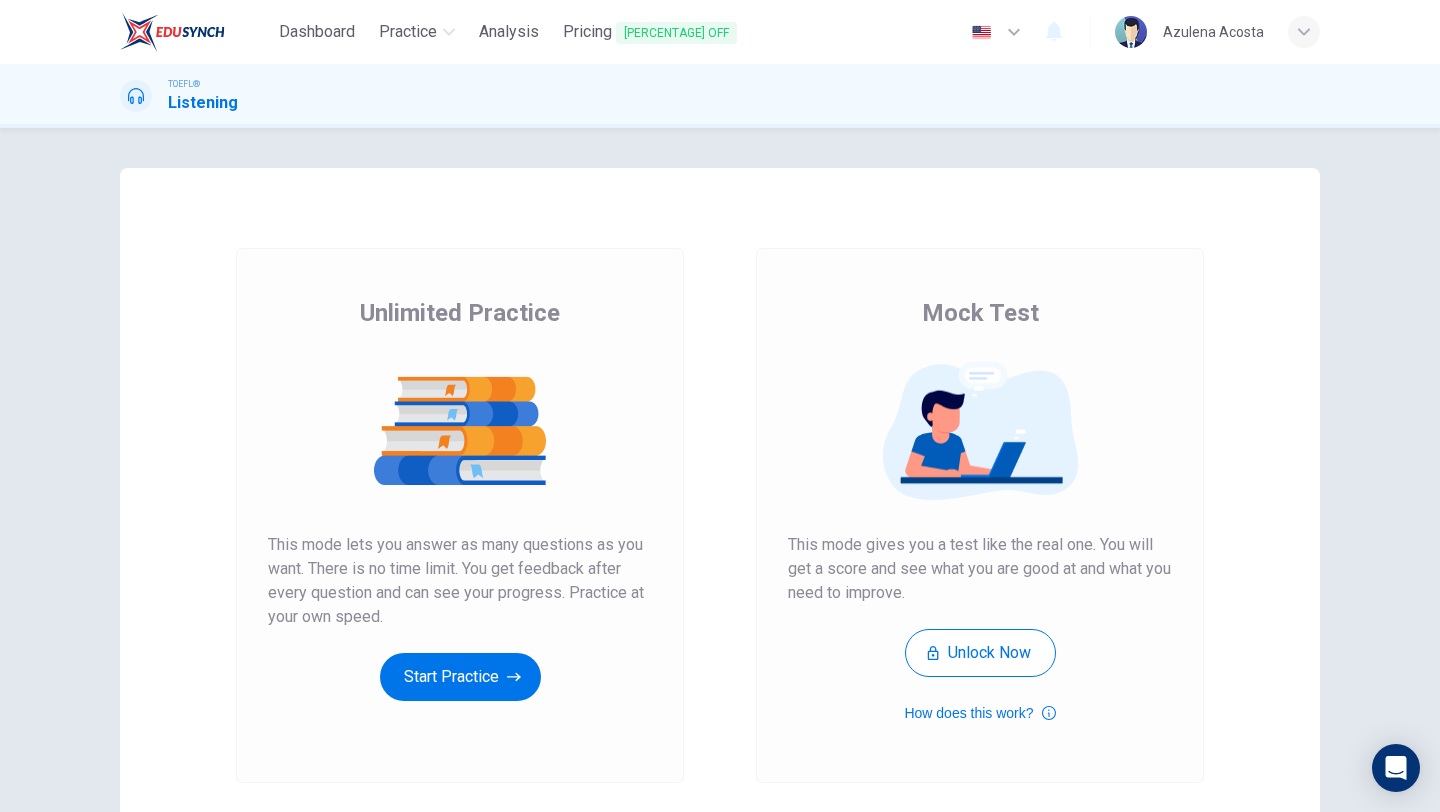 scroll, scrollTop: 0, scrollLeft: 0, axis: both 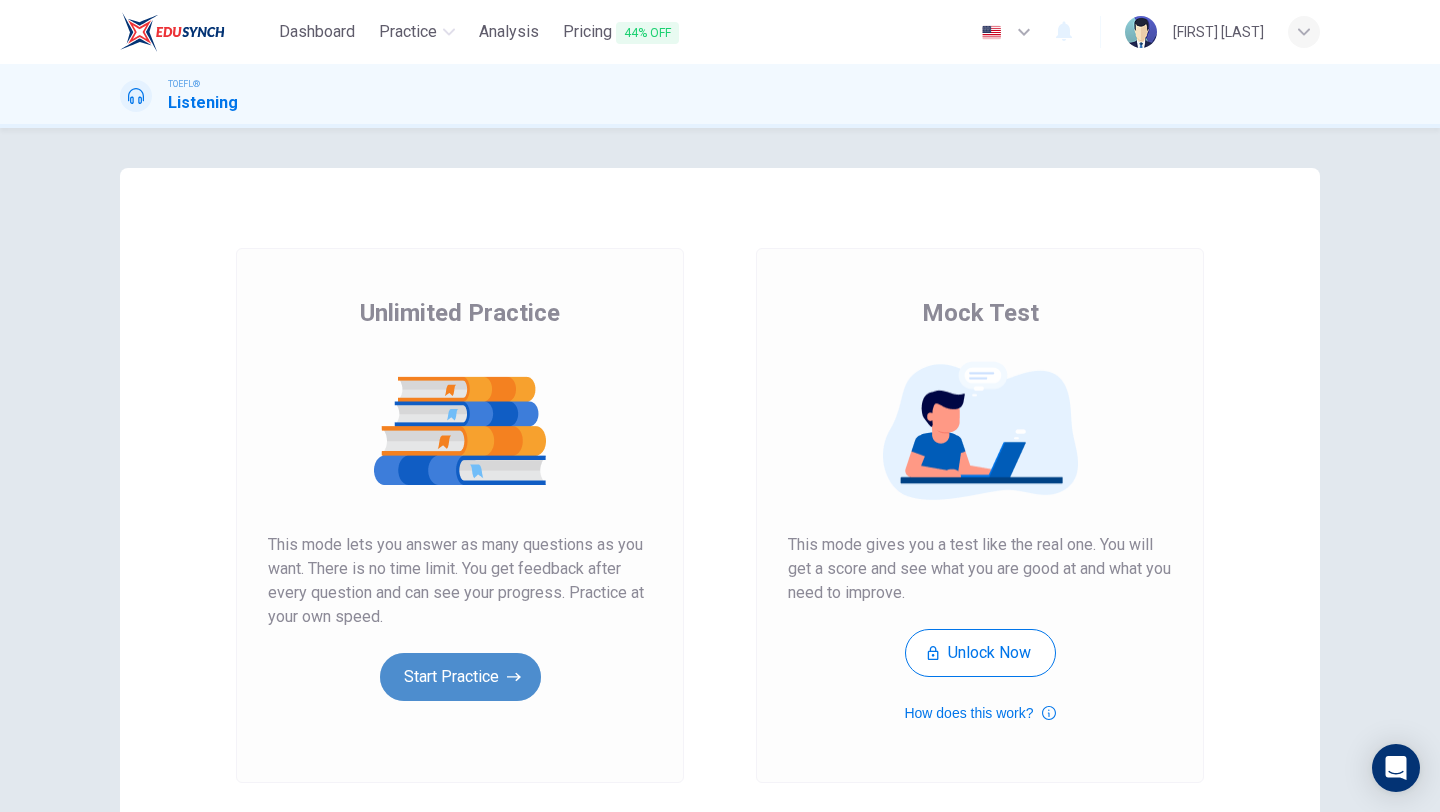 click on "Start Practice" at bounding box center (460, 677) 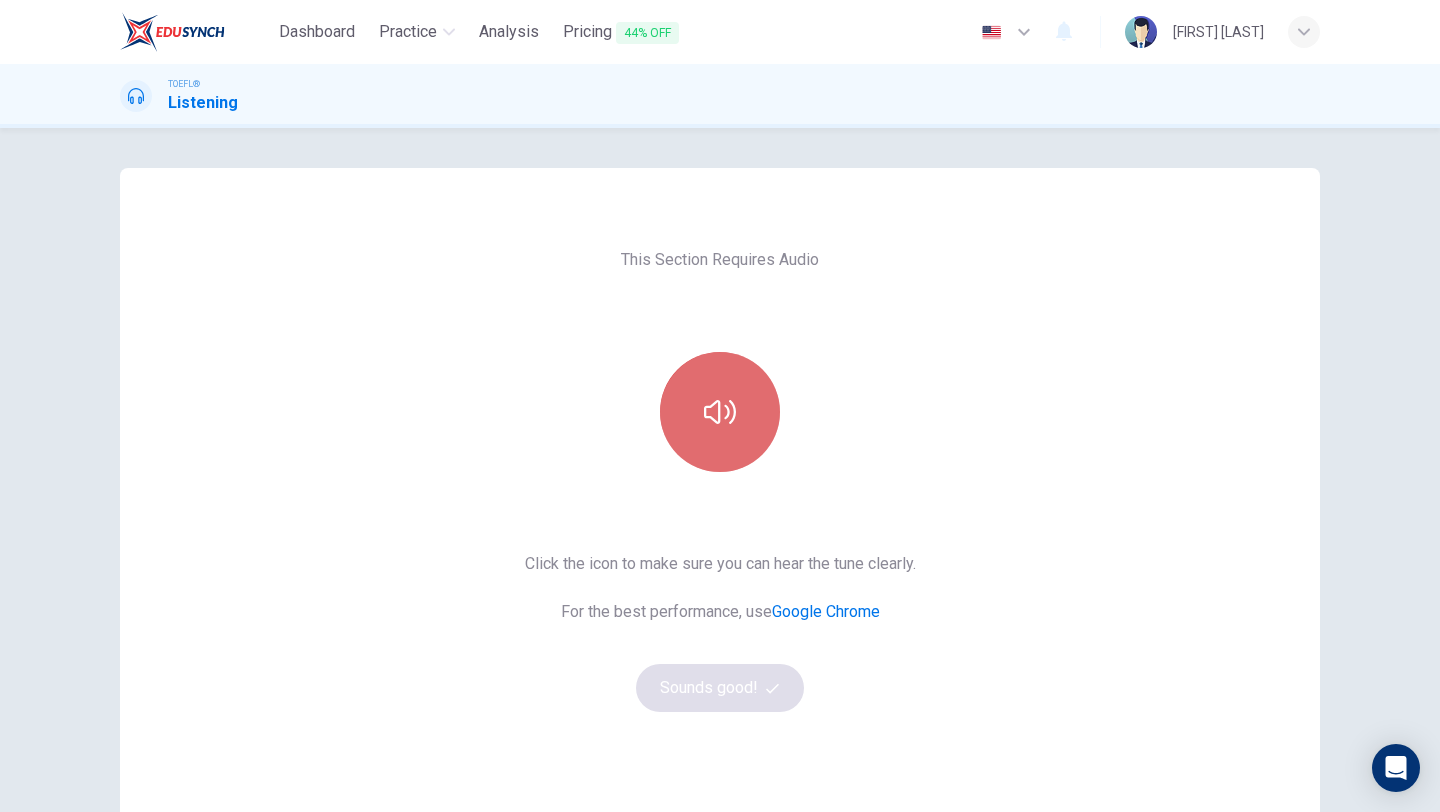 click at bounding box center [720, 412] 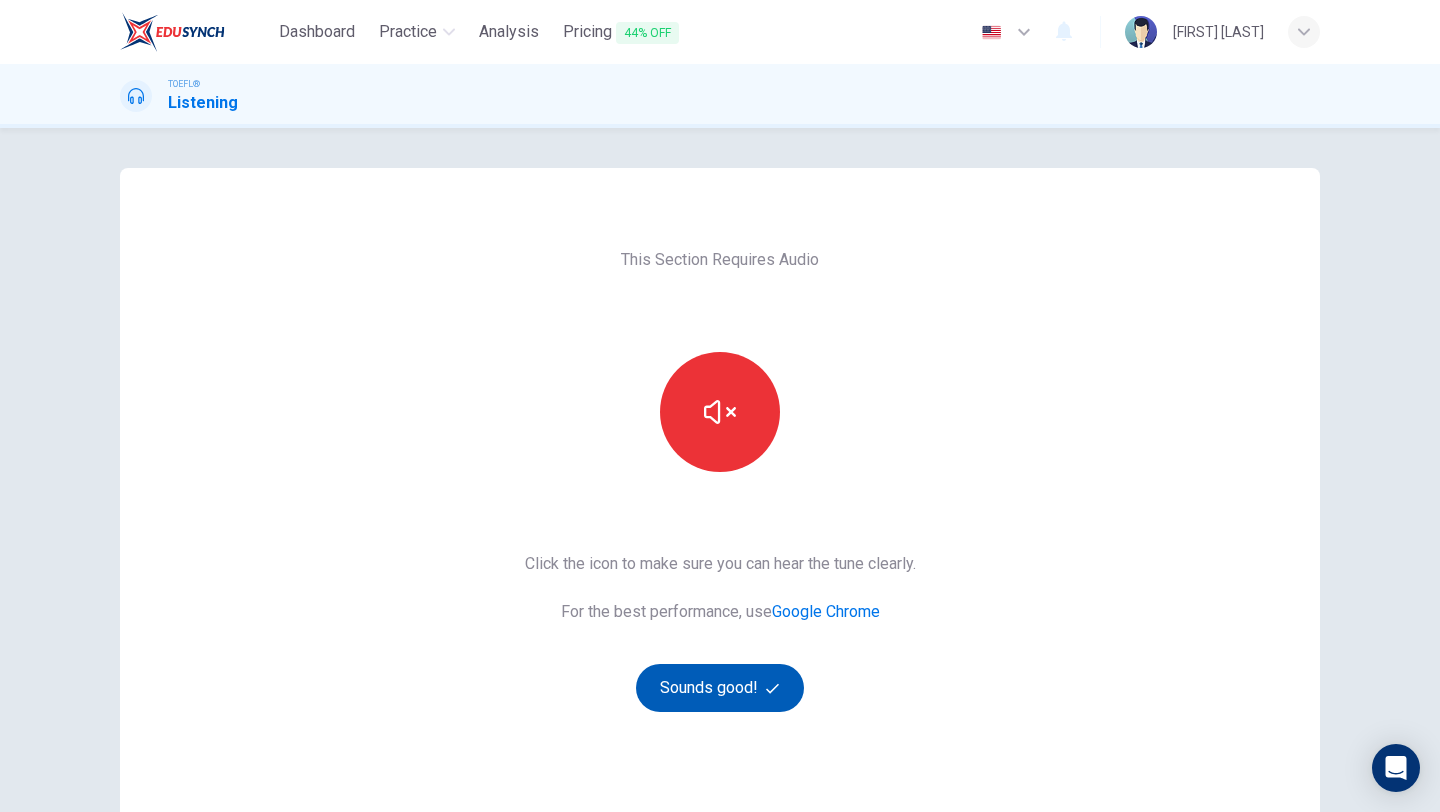click on "Sounds good!" at bounding box center (720, 688) 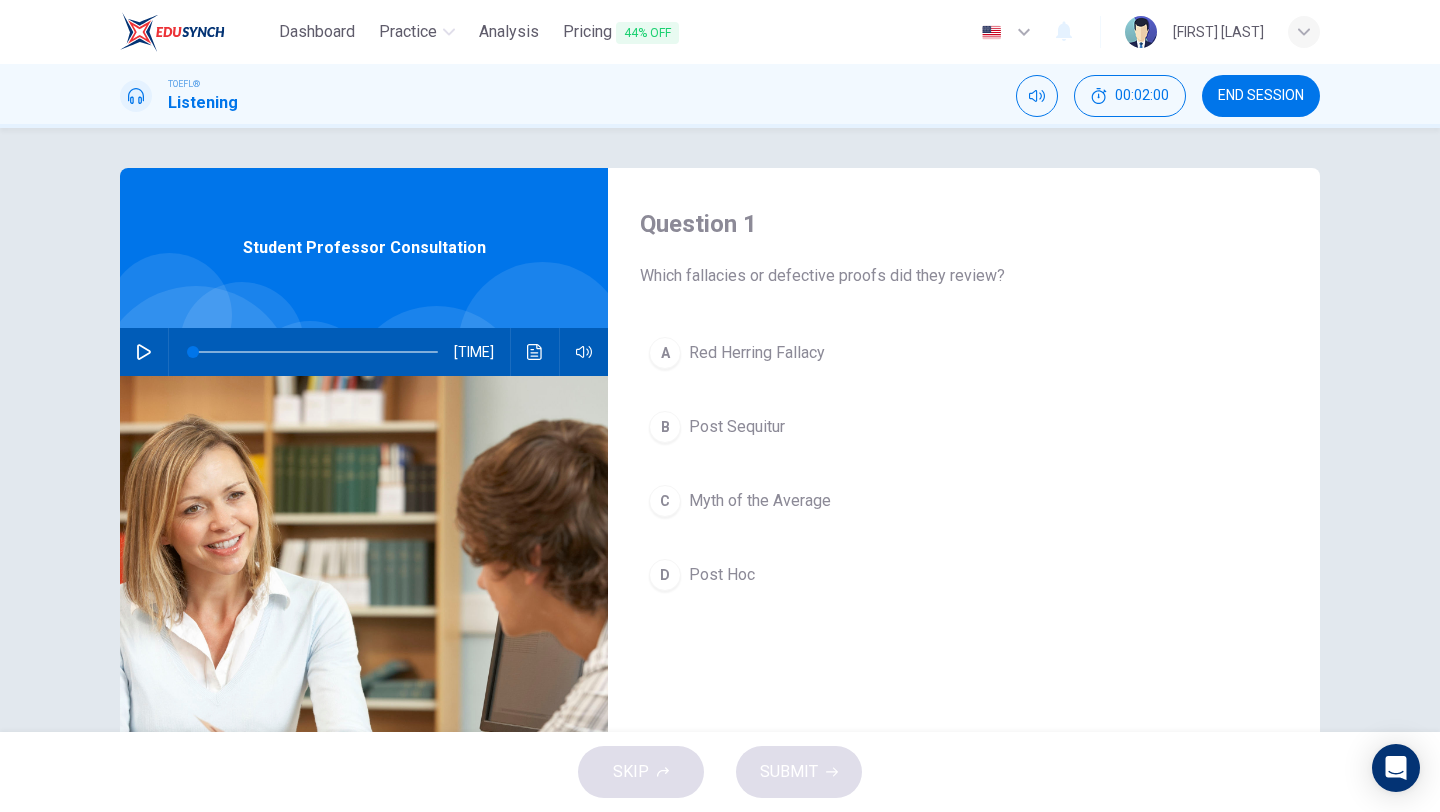 click on "Red Herring Fallacy" at bounding box center (757, 353) 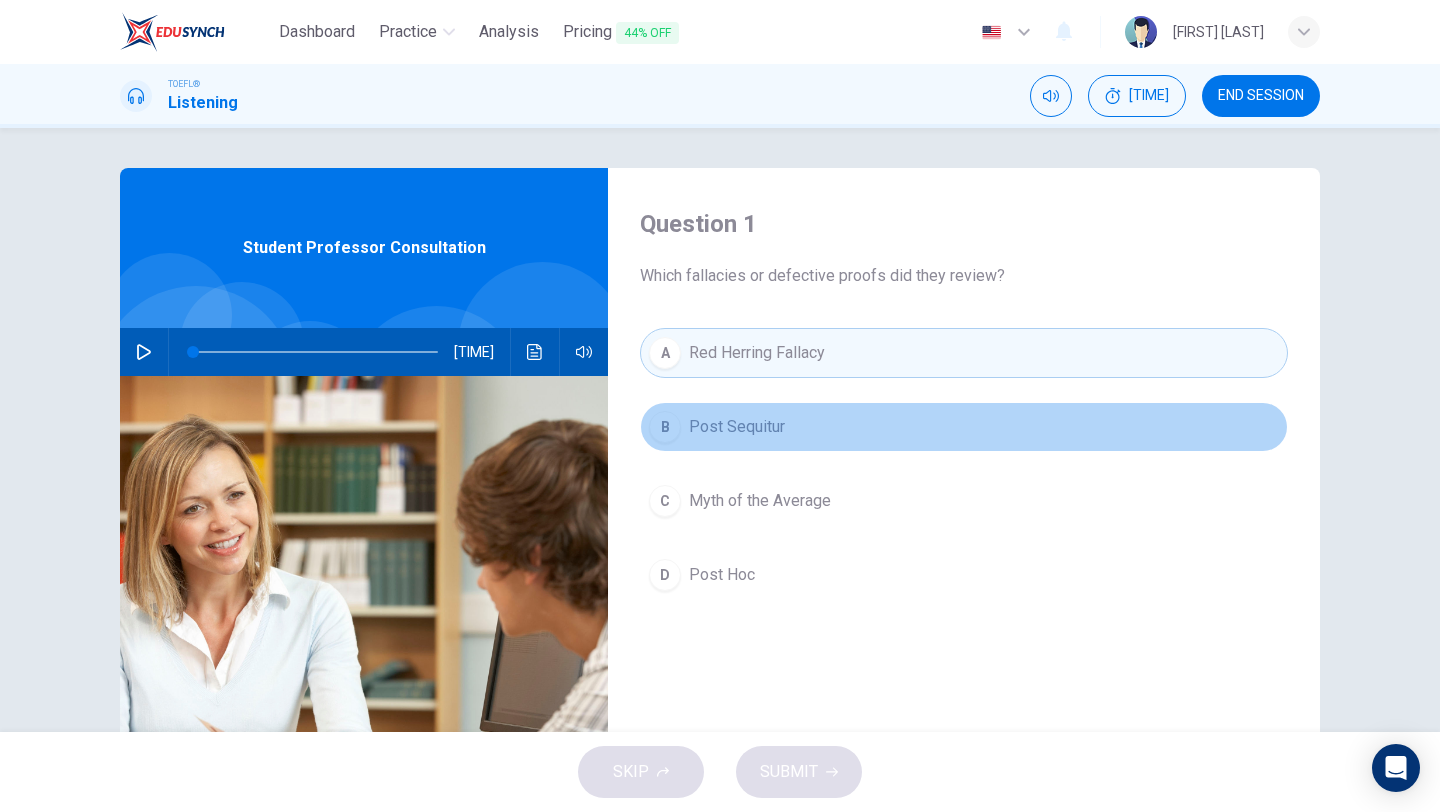 click on "B Post Sequitur" at bounding box center (964, 427) 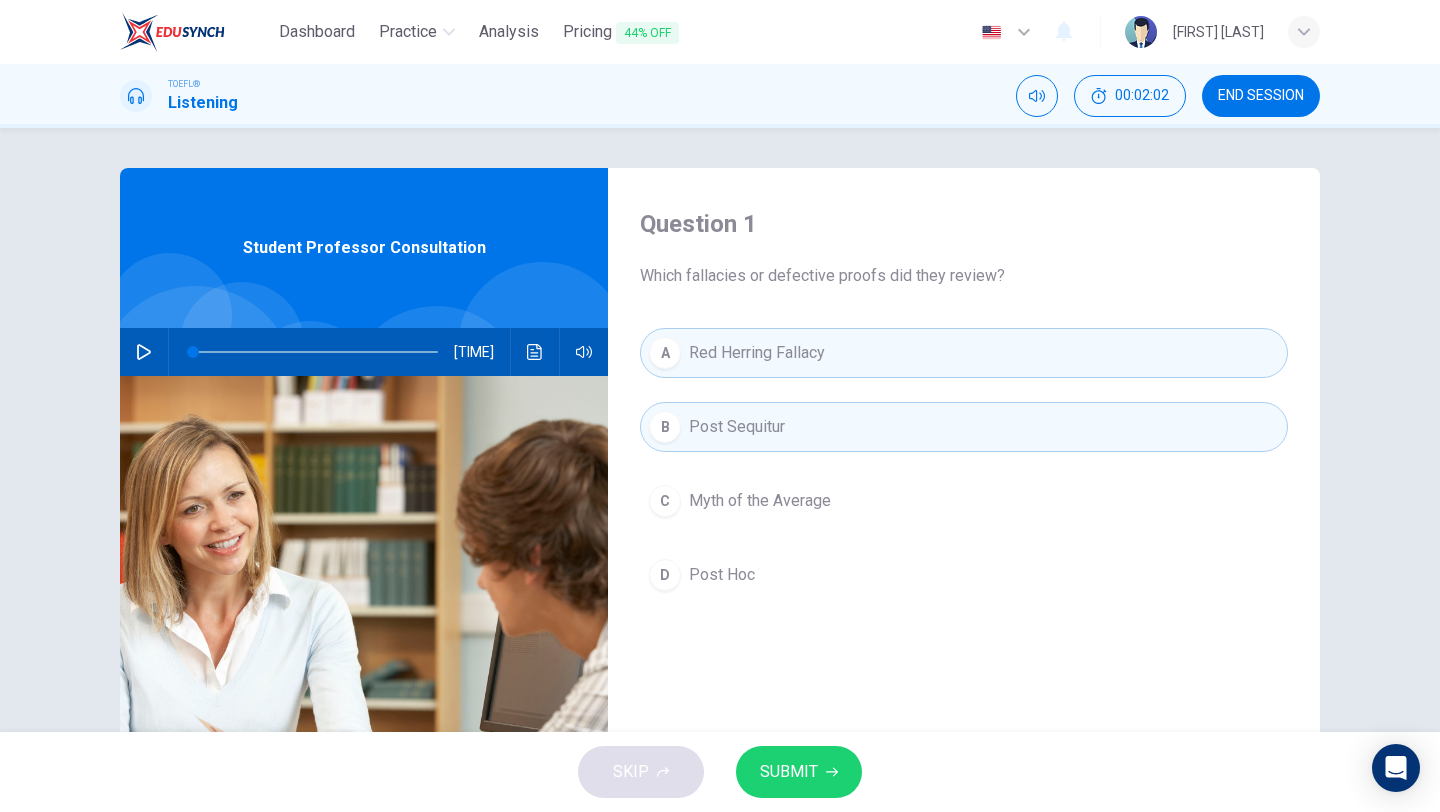 click on "Red Herring Fallacy" at bounding box center [757, 353] 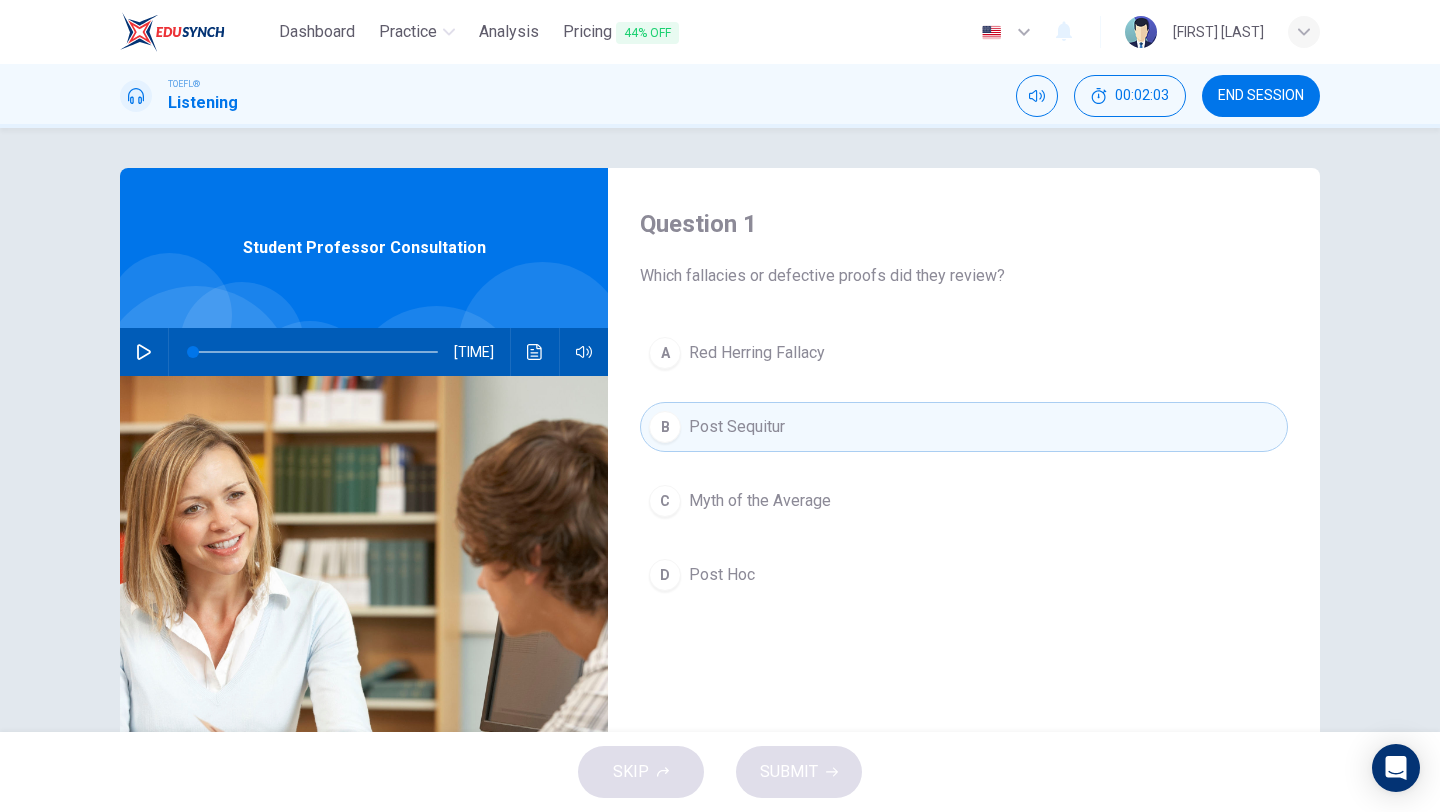 click on "Post Sequitur" at bounding box center [737, 427] 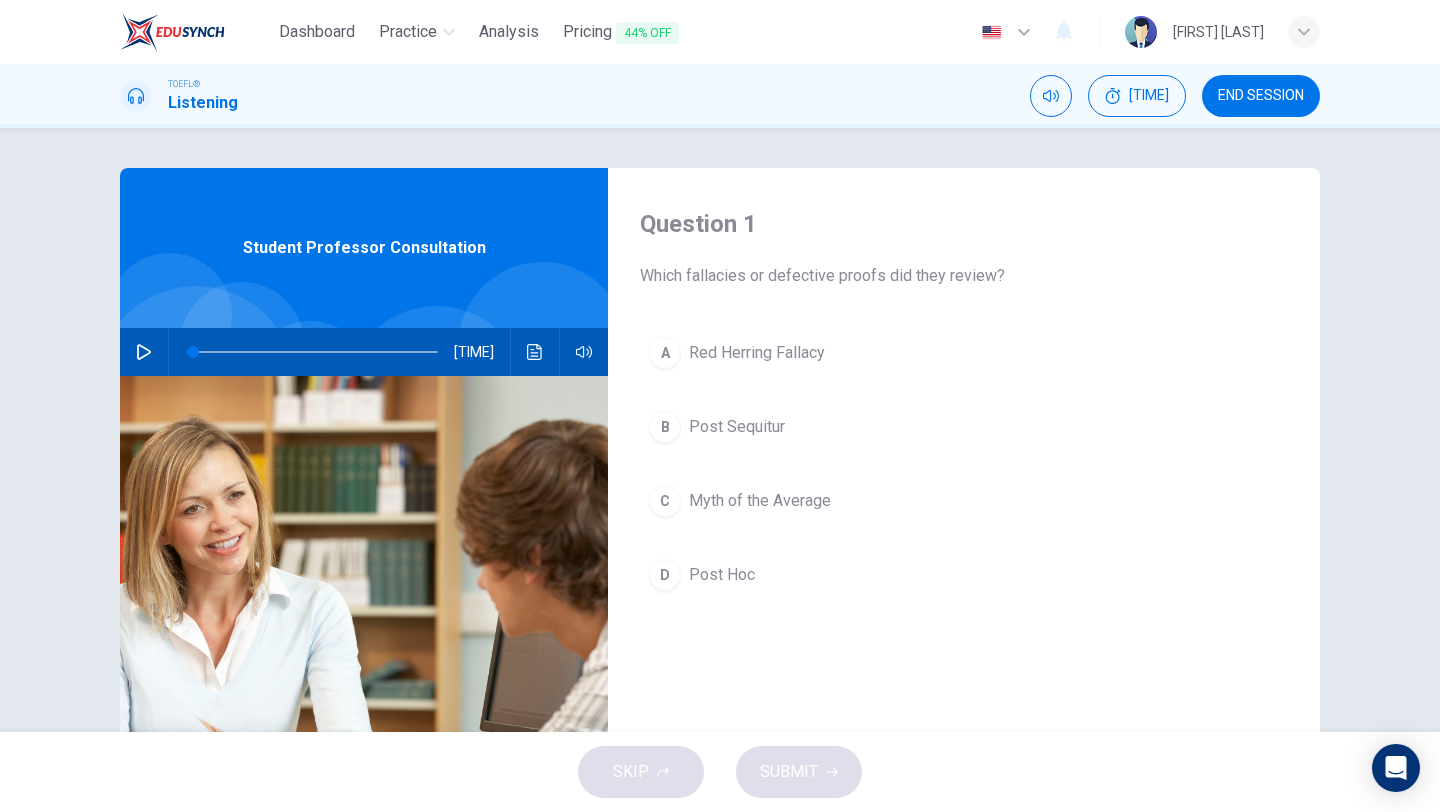 scroll, scrollTop: 48, scrollLeft: 0, axis: vertical 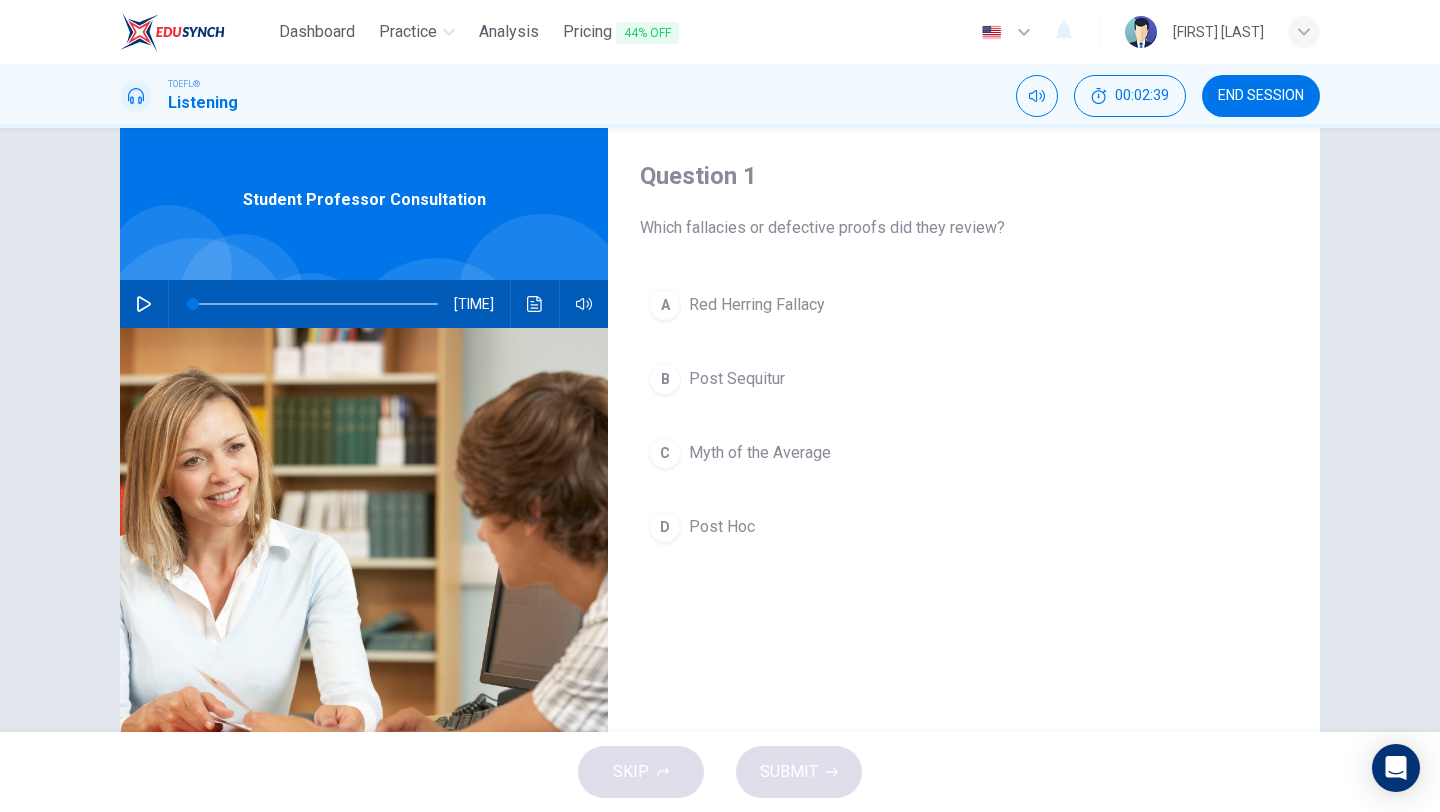 click at bounding box center (144, 304) 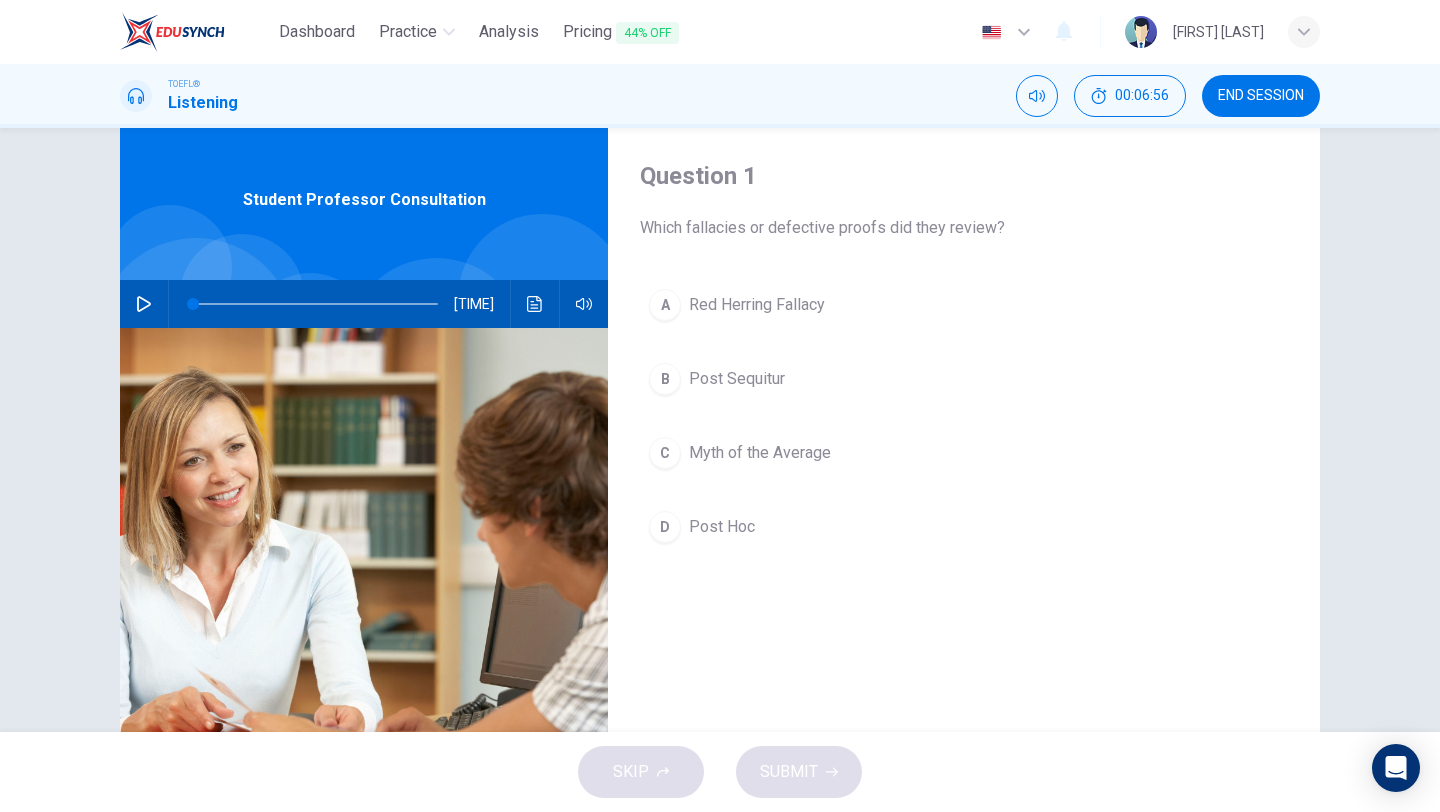 click on "Red Herring Fallacy" at bounding box center [757, 305] 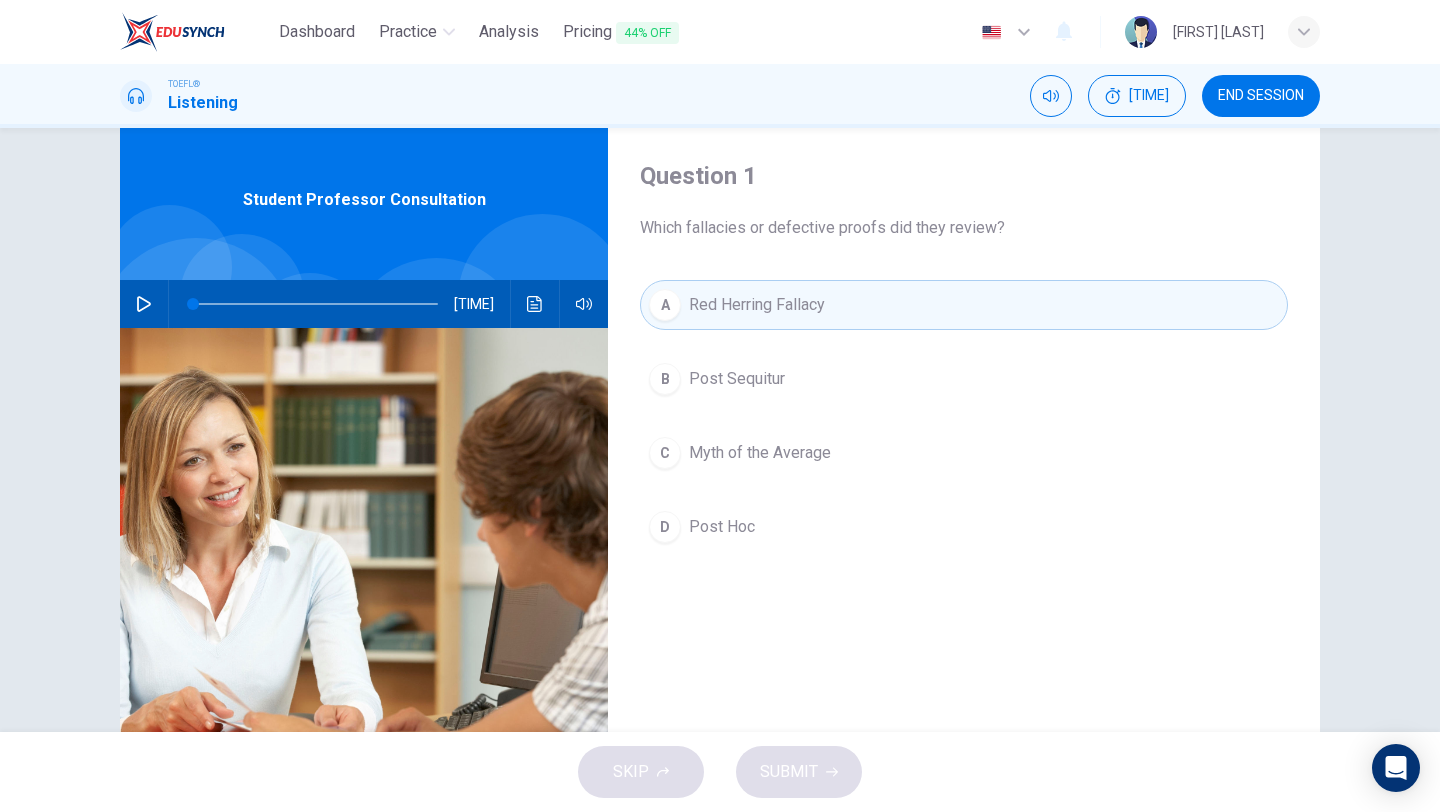 click on "B Post Sequitur" at bounding box center [964, 379] 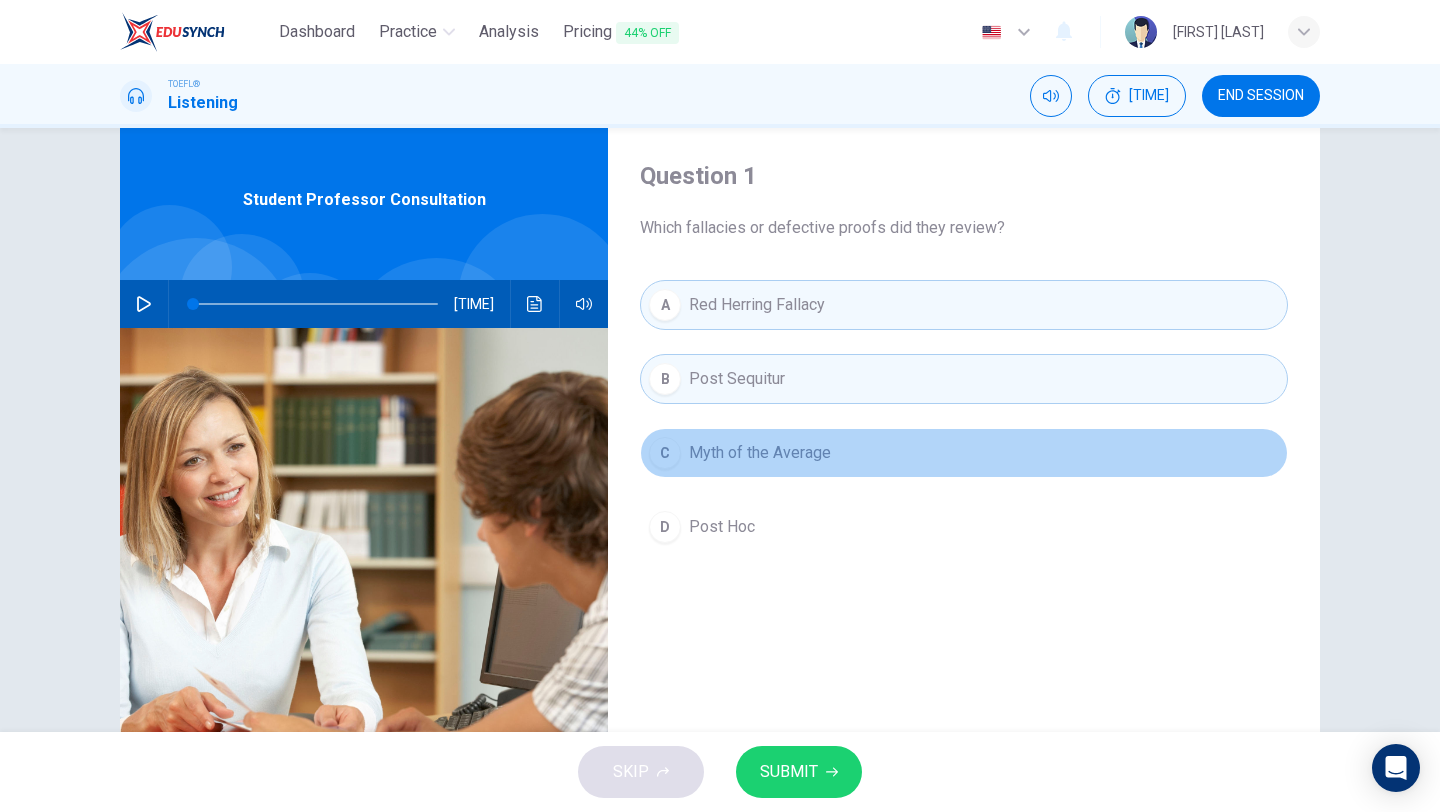 click on "Myth of the Average" at bounding box center (760, 453) 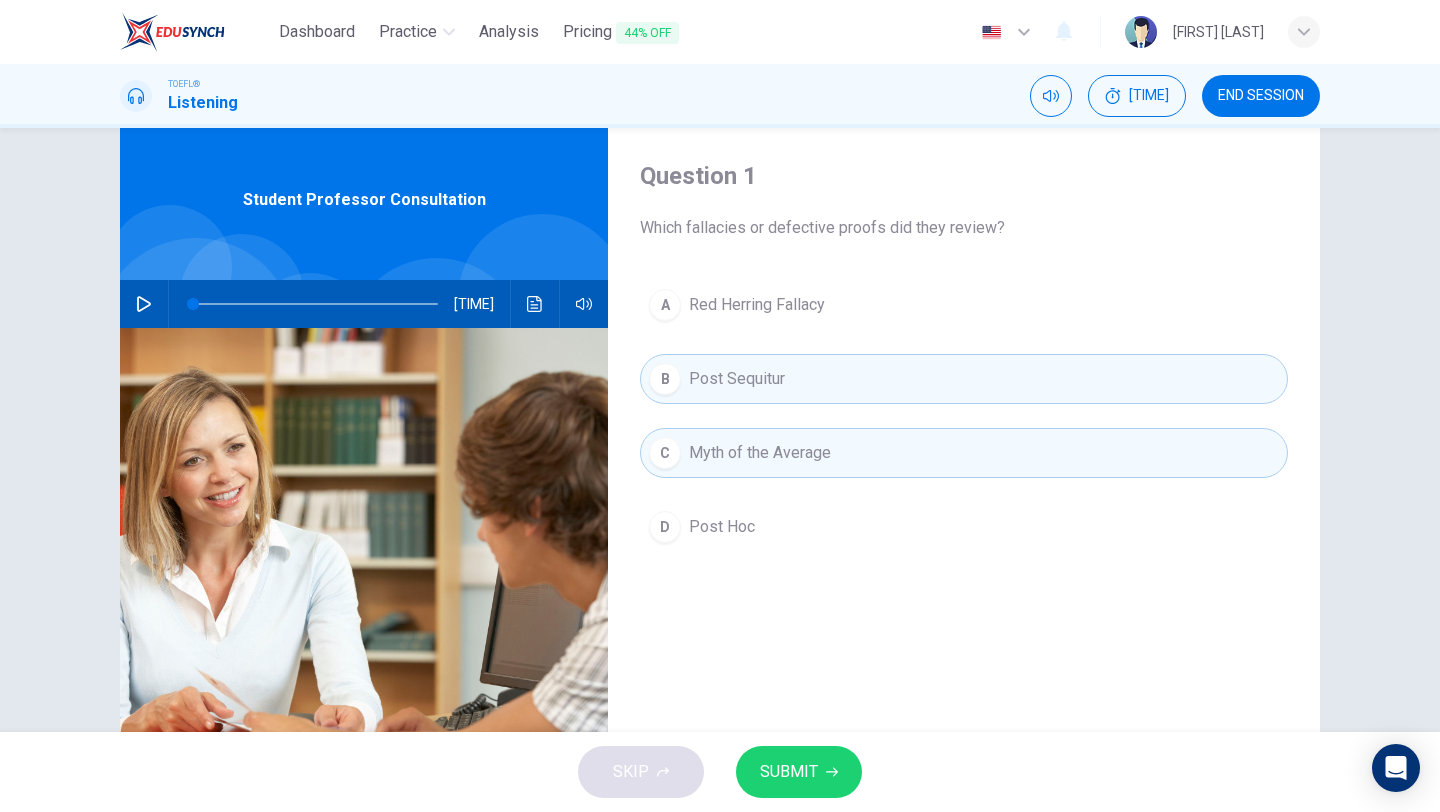 click on "Post Hoc" at bounding box center [757, 305] 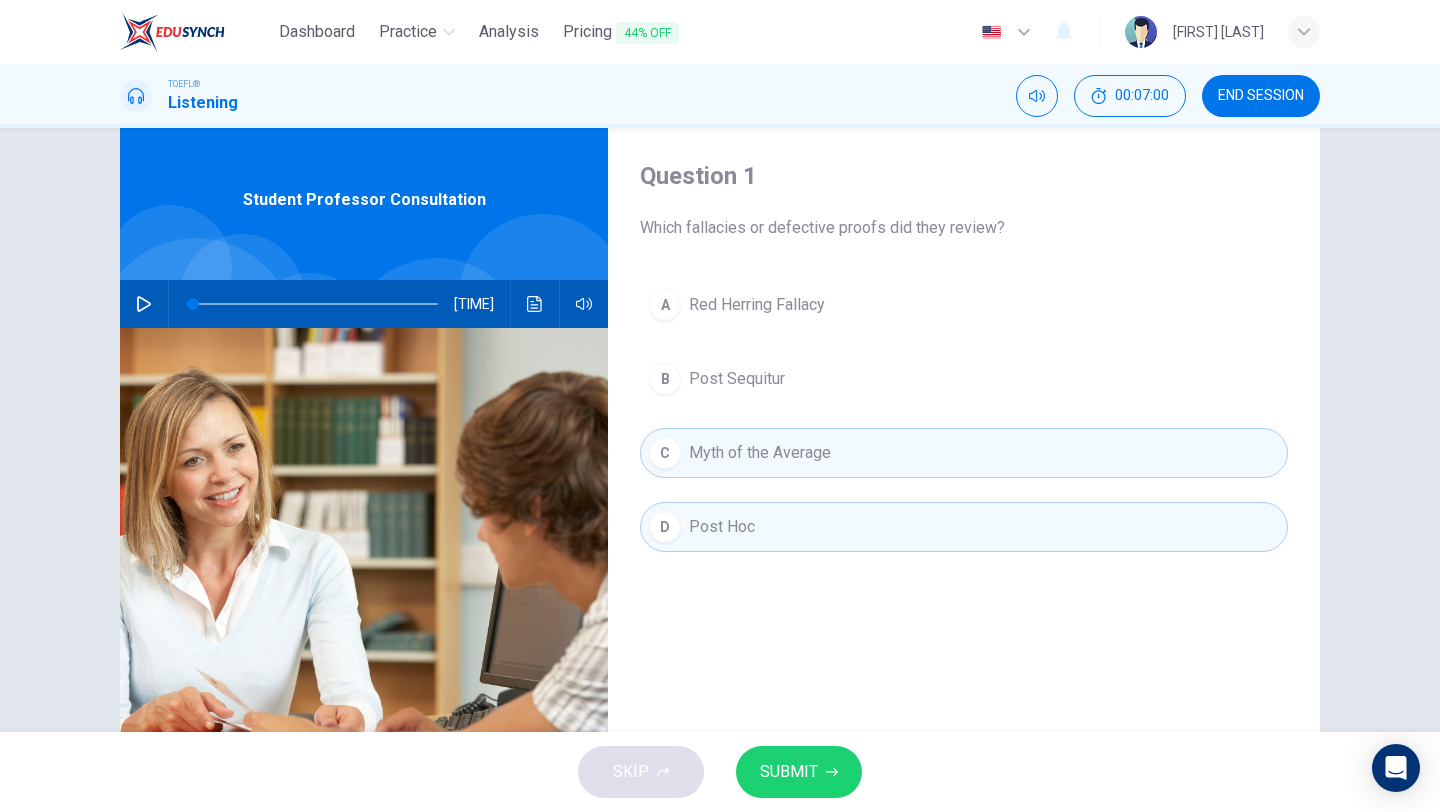 click on "A Red Herring Fallacy B Post Sequitur C Myth of the Average D Post Hoc" at bounding box center [964, 436] 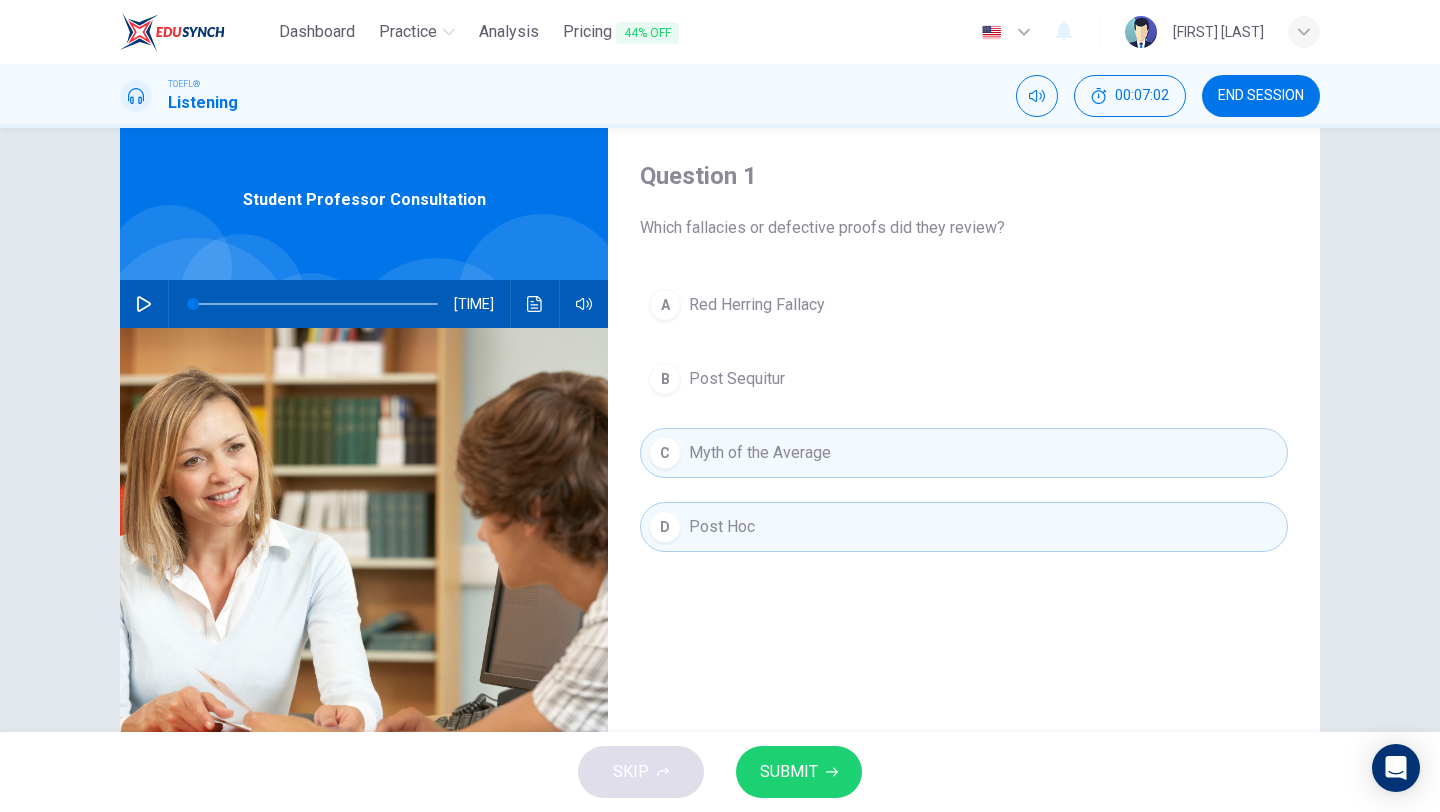click on "Red Herring Fallacy" at bounding box center (757, 305) 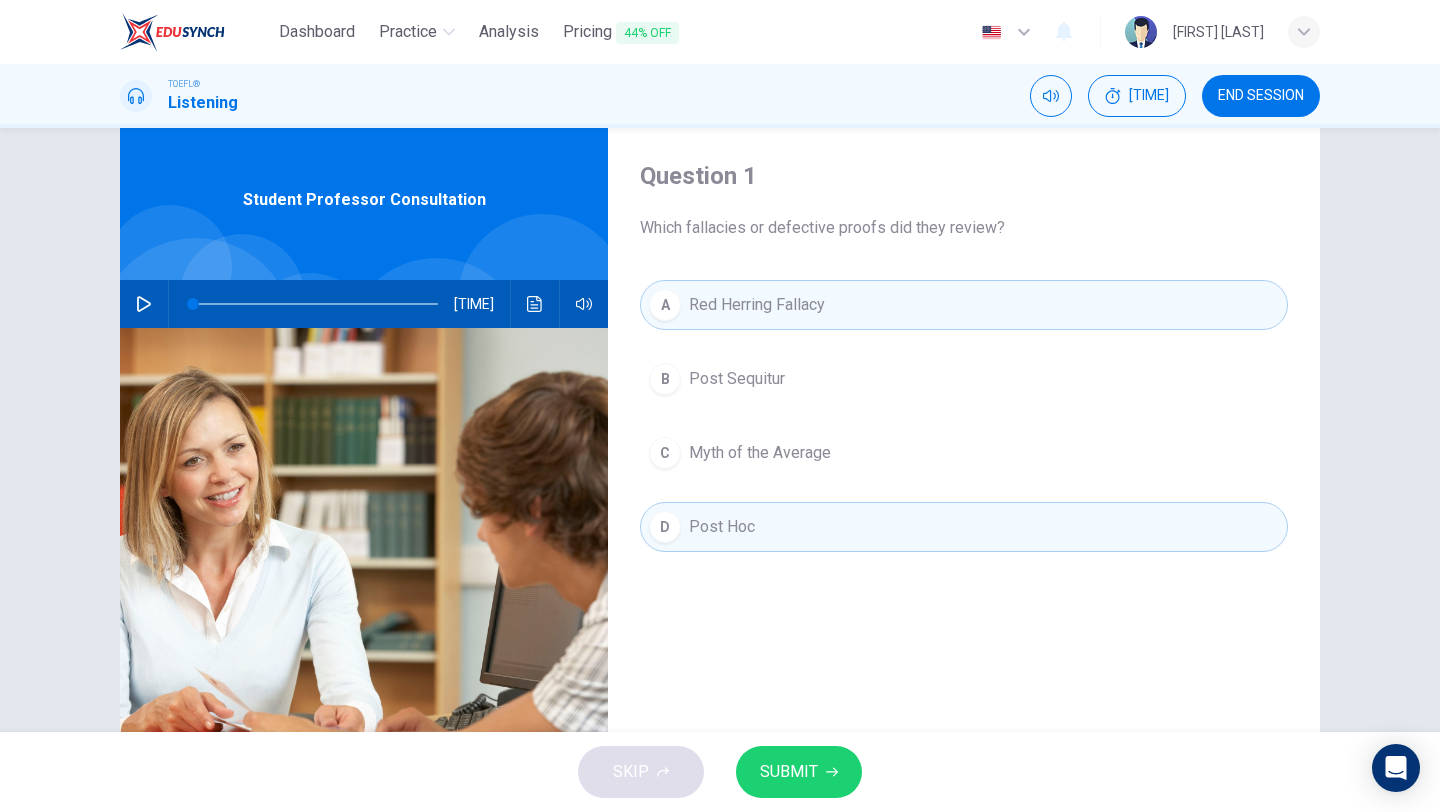 click on "Post Sequitur" at bounding box center (737, 379) 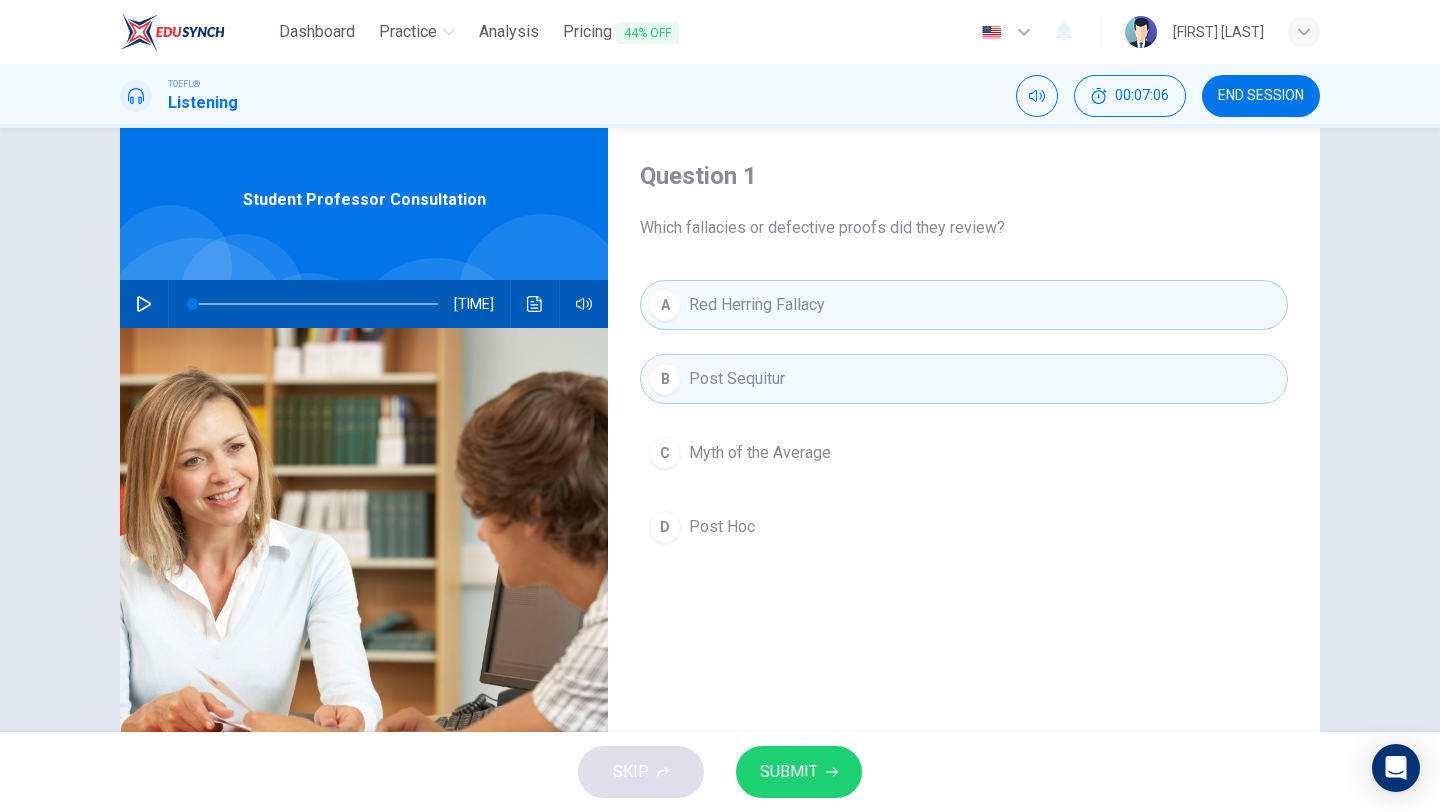 click on "Red Herring Fallacy" at bounding box center [757, 305] 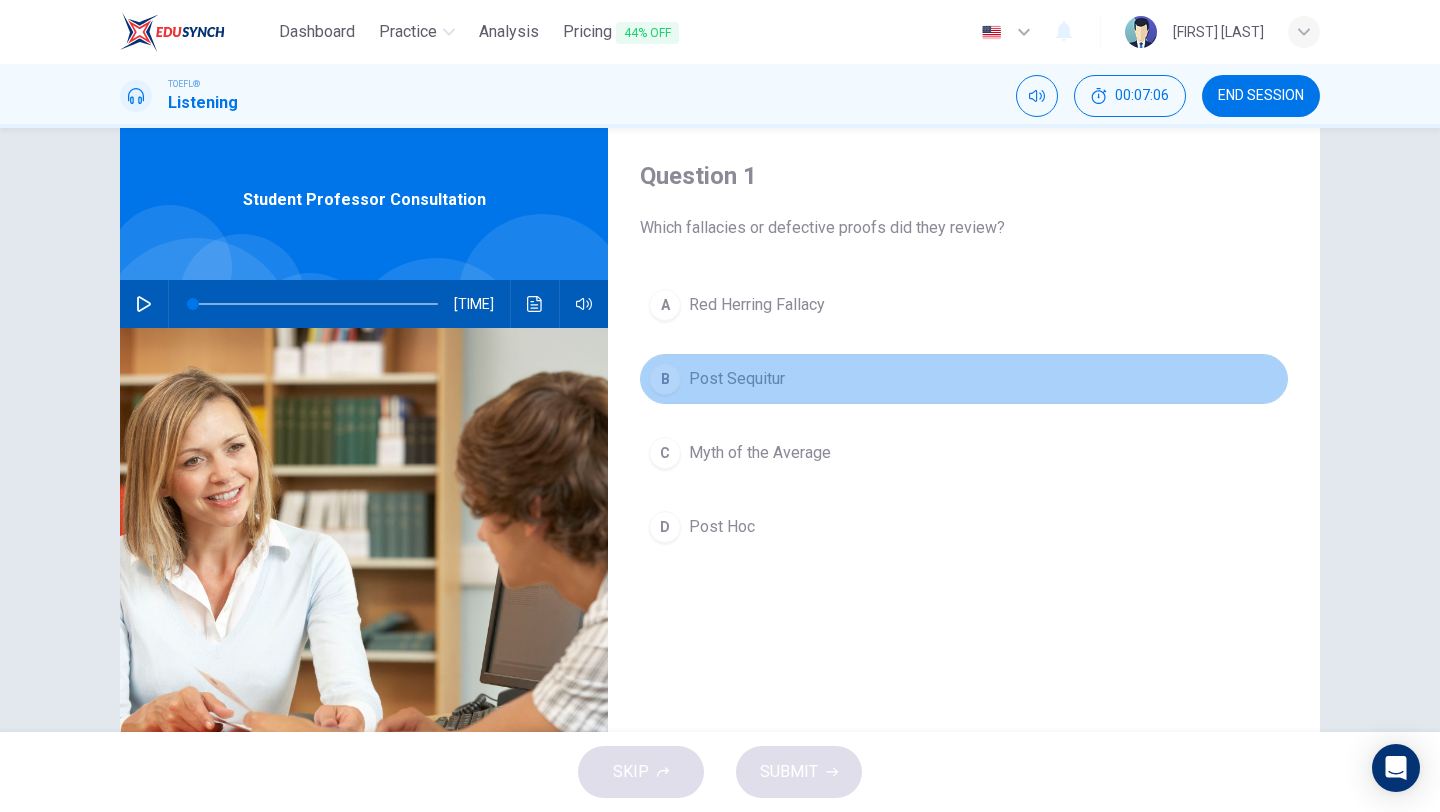 click on "B Post Sequitur" at bounding box center (964, 379) 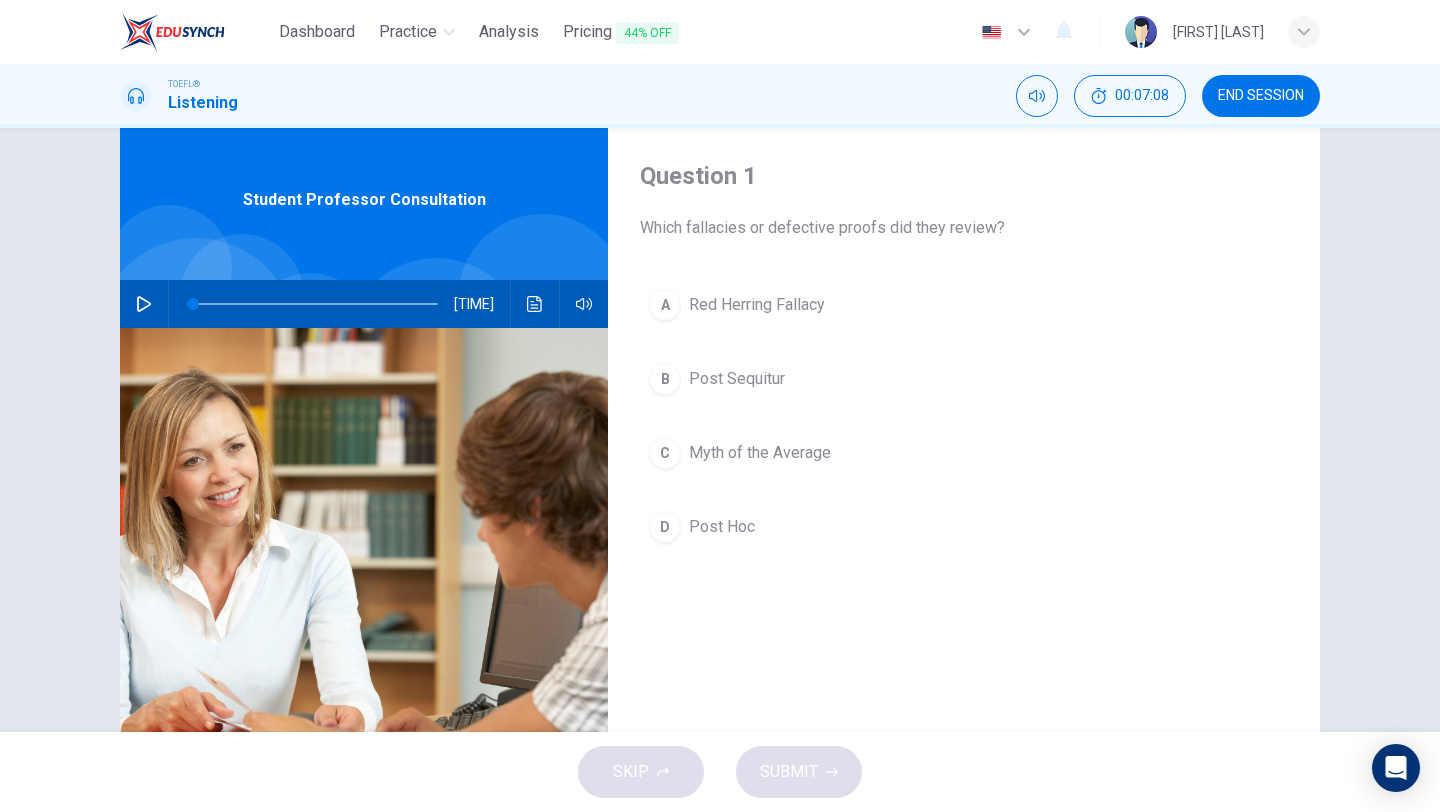 click on "Red Herring Fallacy" at bounding box center (757, 305) 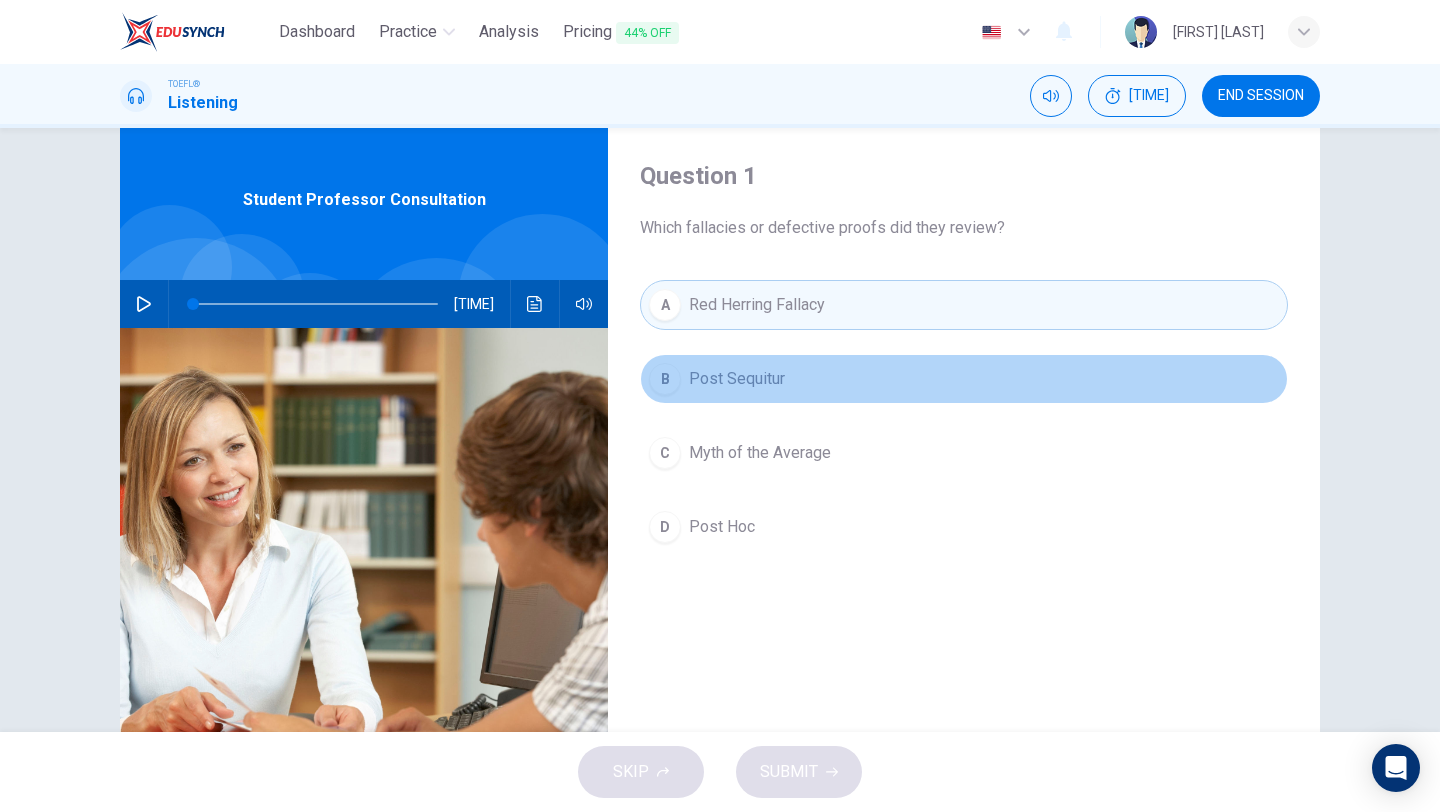 click on "Post Sequitur" at bounding box center [737, 379] 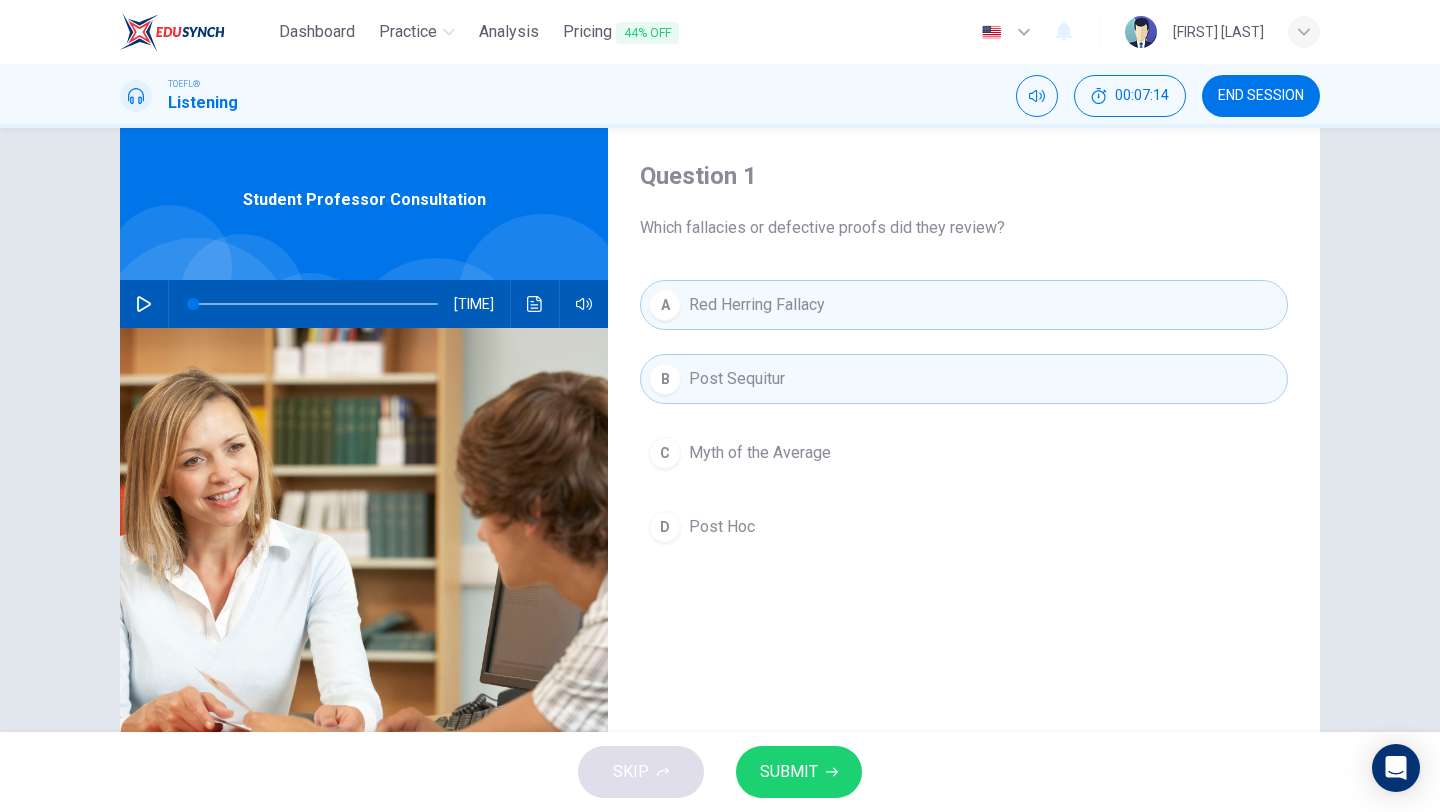 click on "Post Hoc" at bounding box center [760, 453] 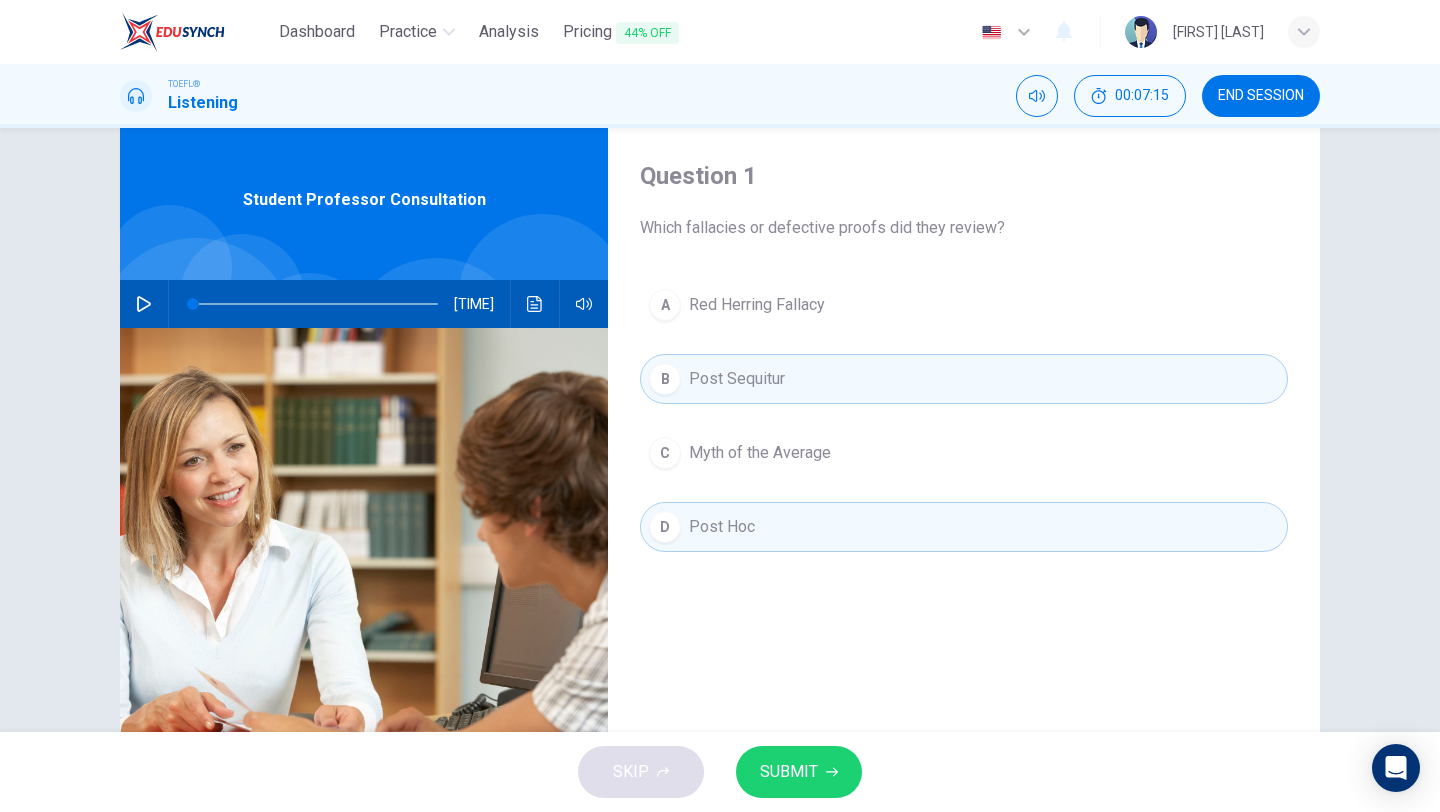 click on "A Red Herring Fallacy" at bounding box center [964, 305] 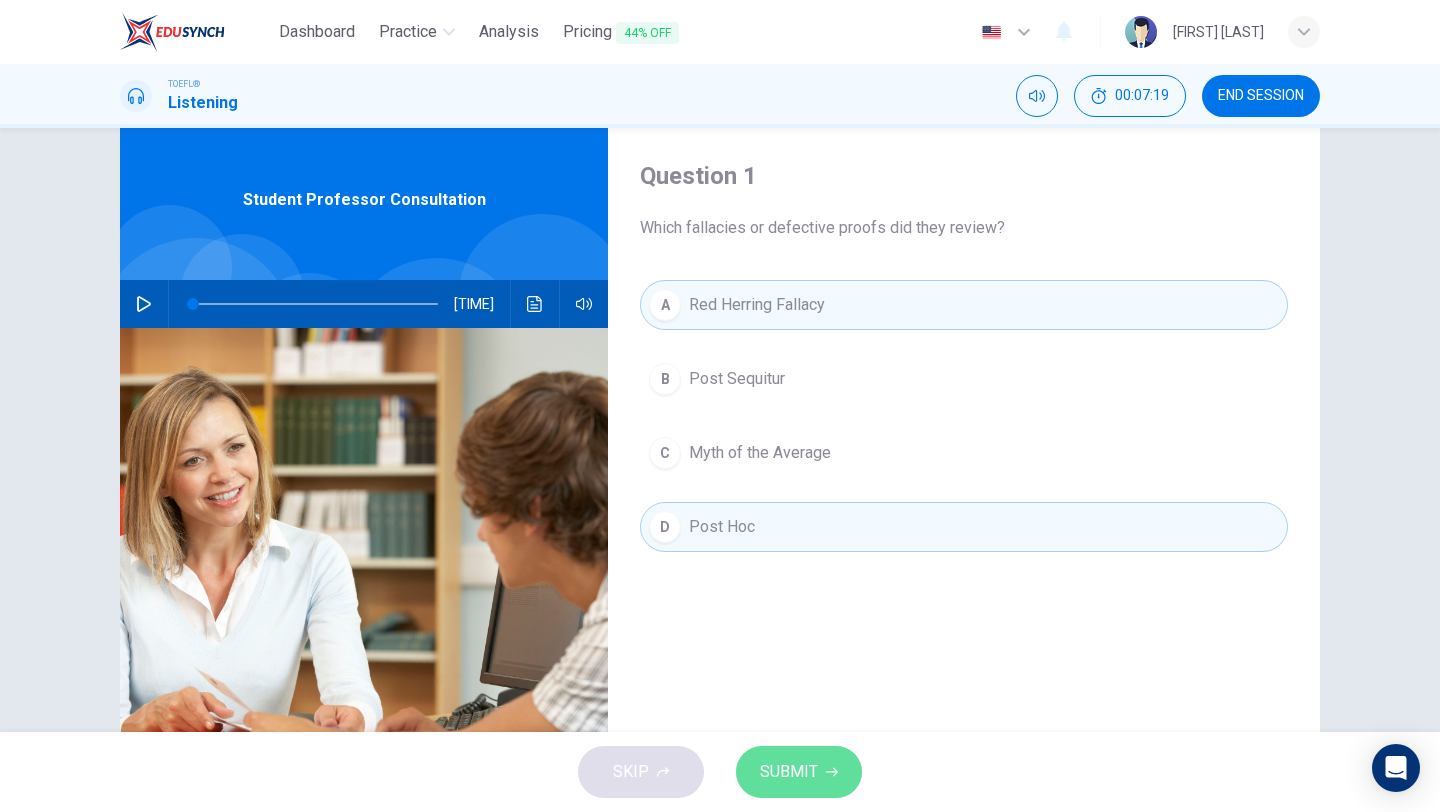 click on "SUBMIT" at bounding box center (789, 772) 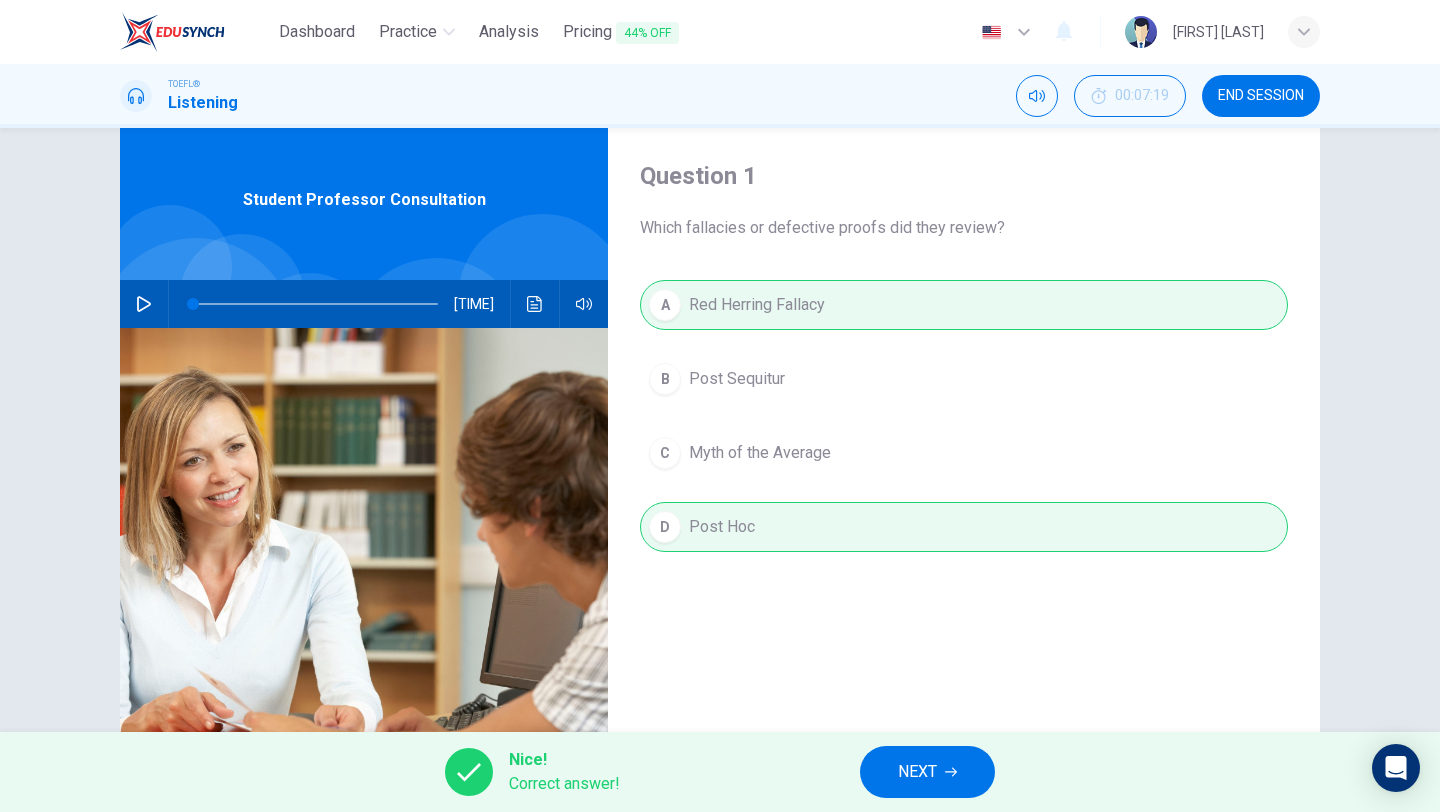 click on "NEXT" at bounding box center (927, 772) 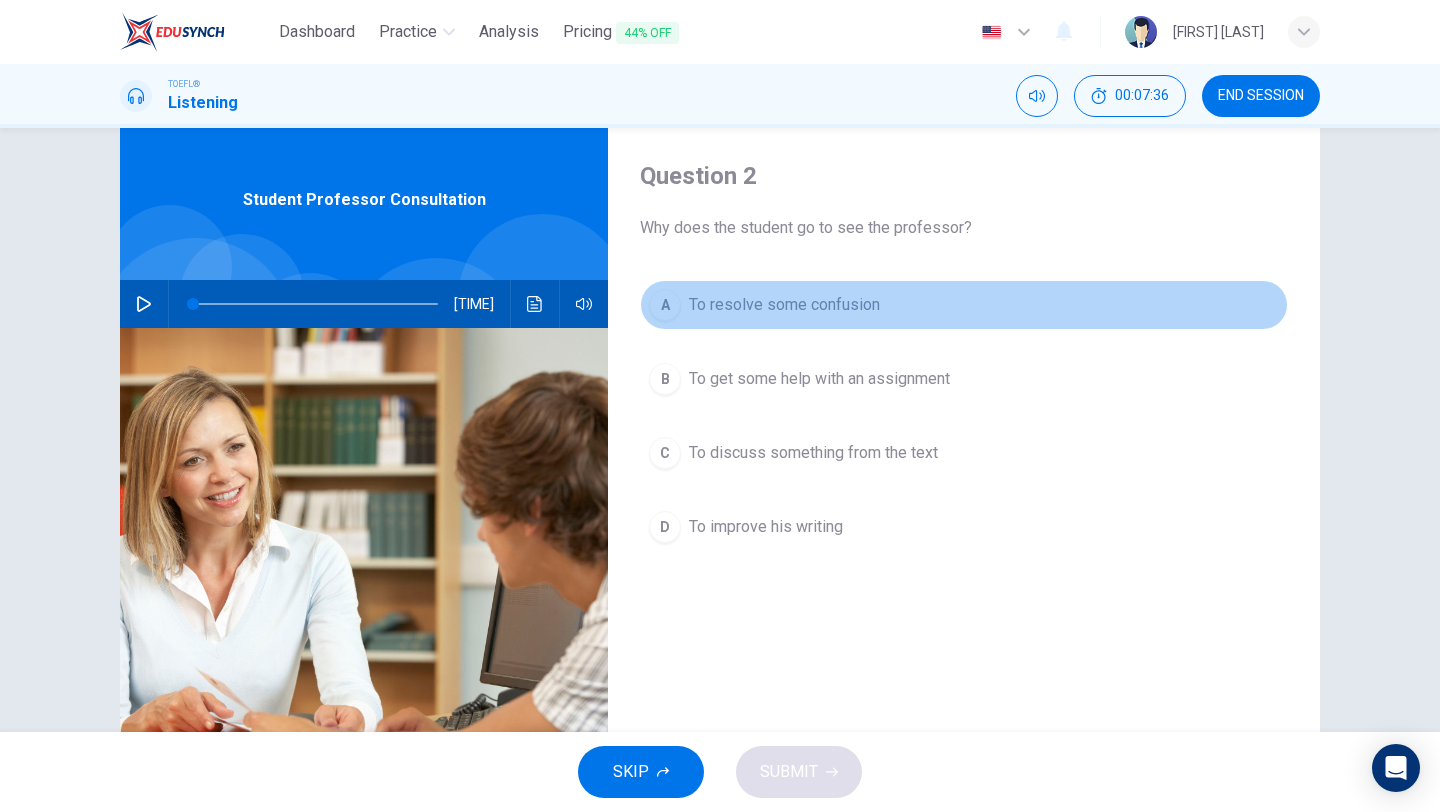click on "To resolve some confusion" at bounding box center [784, 305] 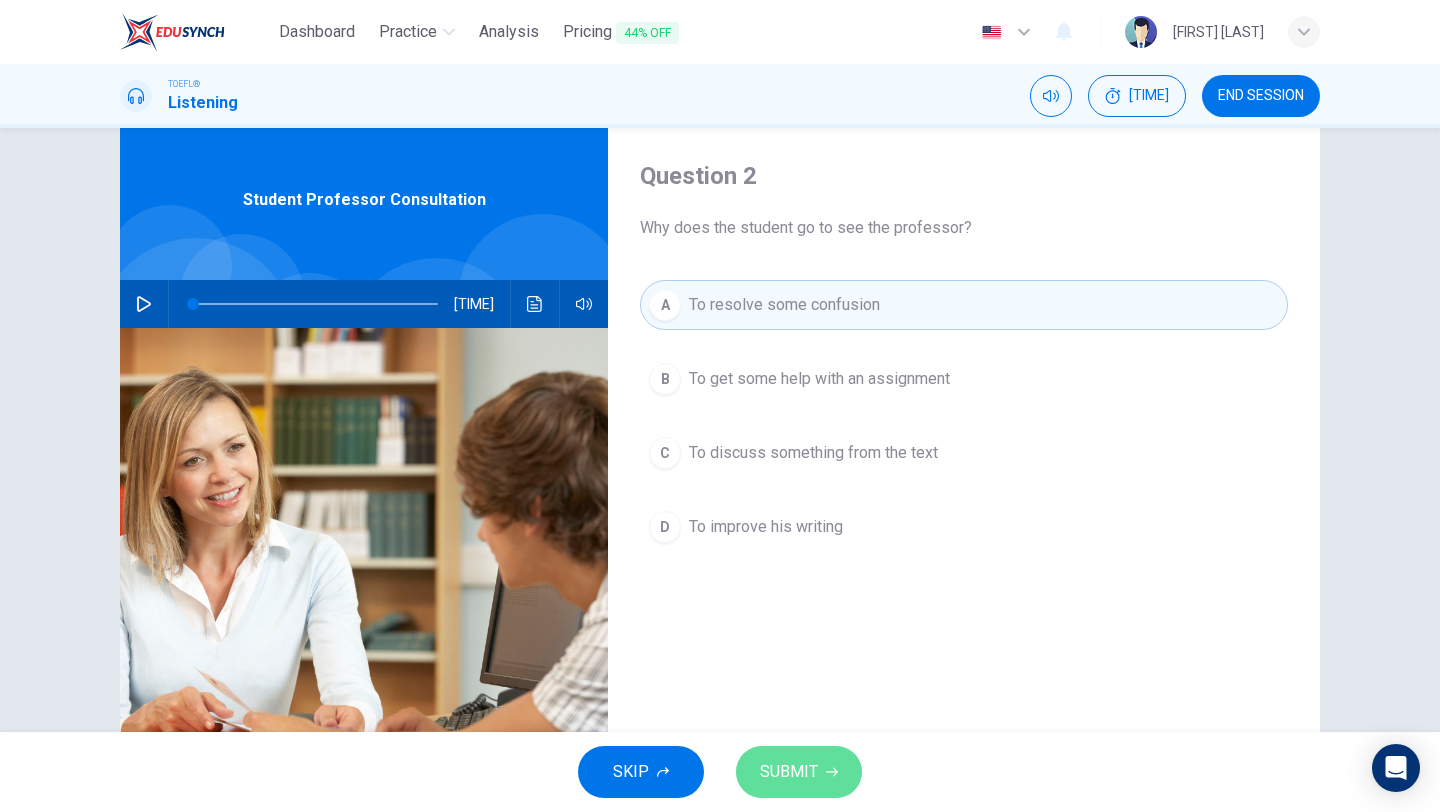 click on "SUBMIT" at bounding box center [799, 772] 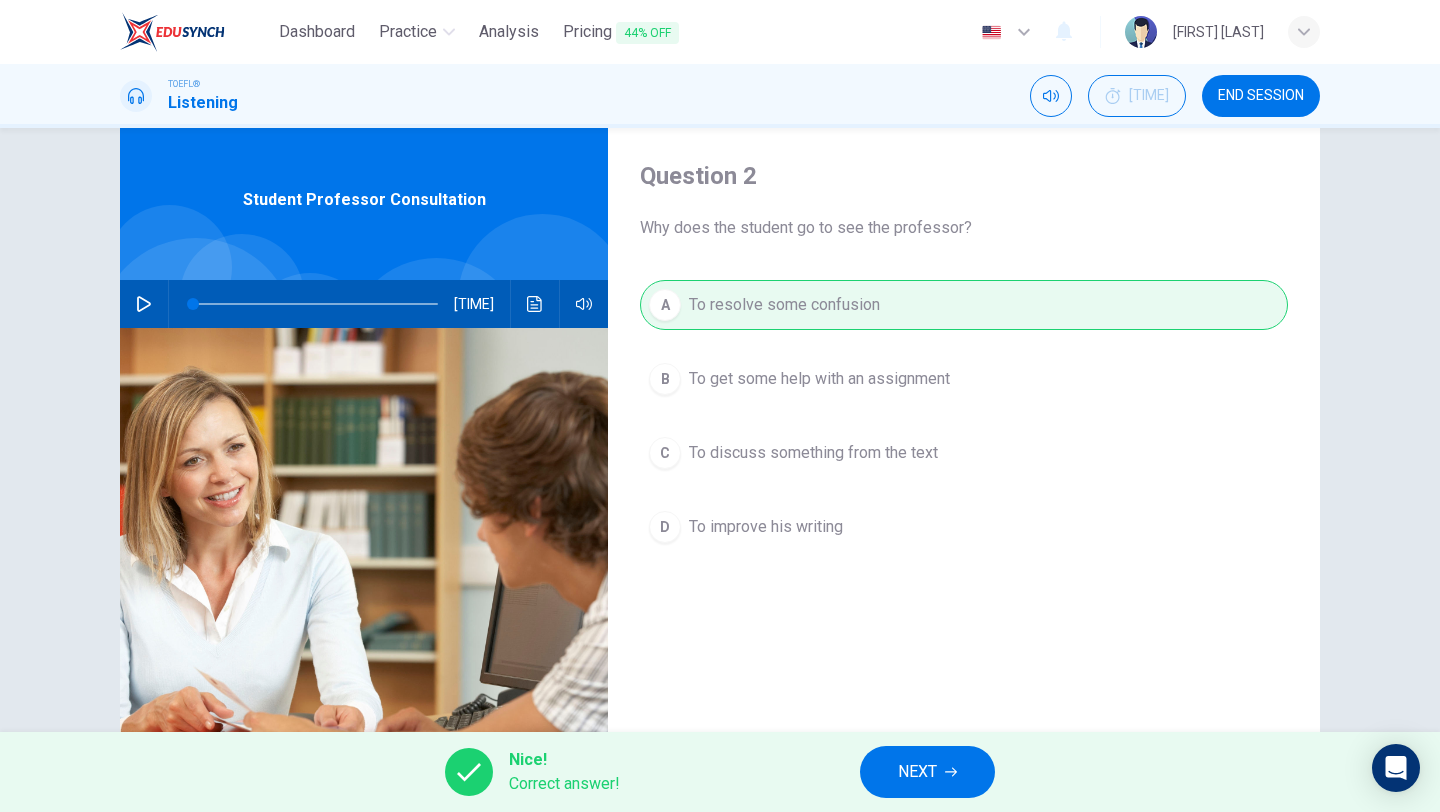 click on "NEXT" at bounding box center (917, 772) 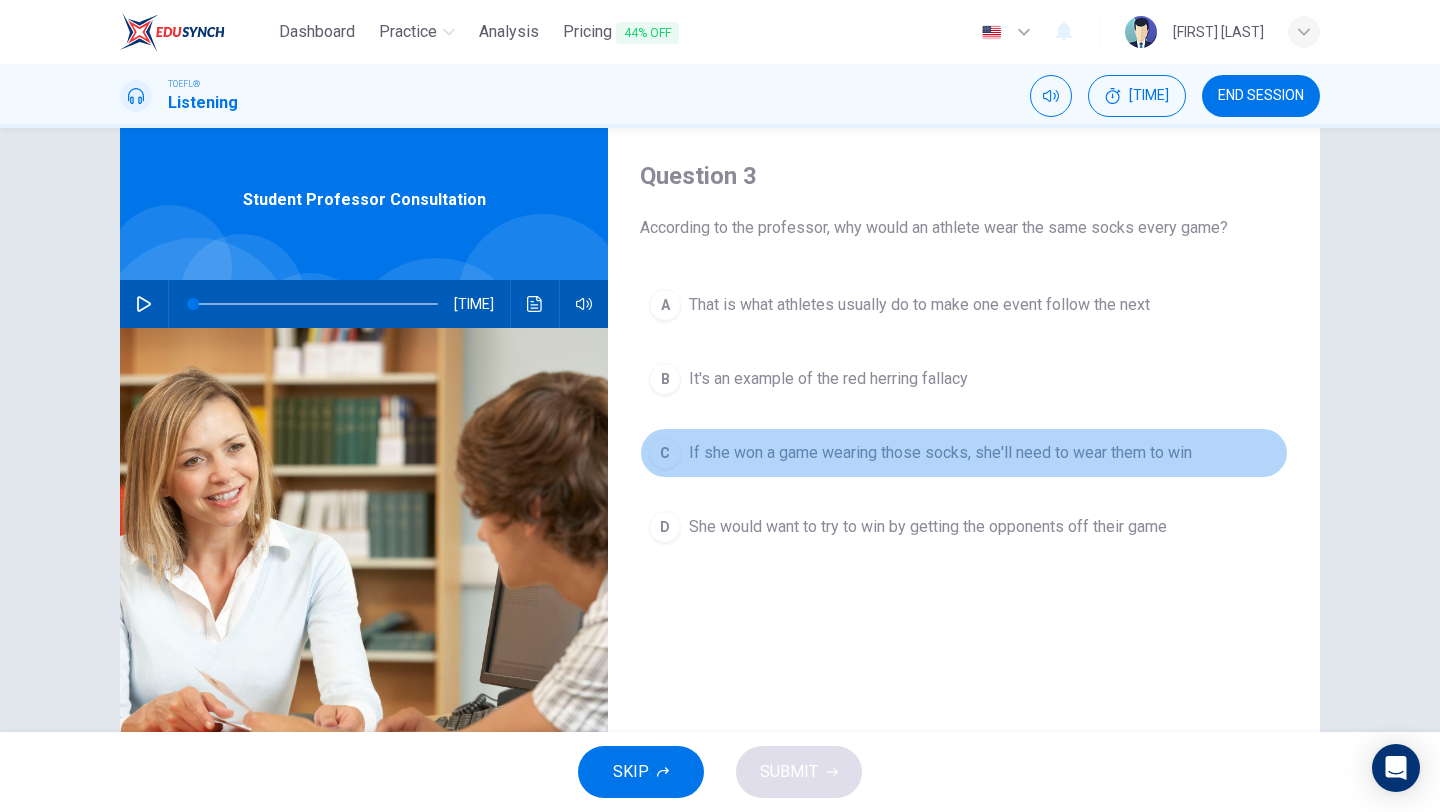 click on "C If she won a game wearing those socks, she'll need to wear them to win" at bounding box center (964, 453) 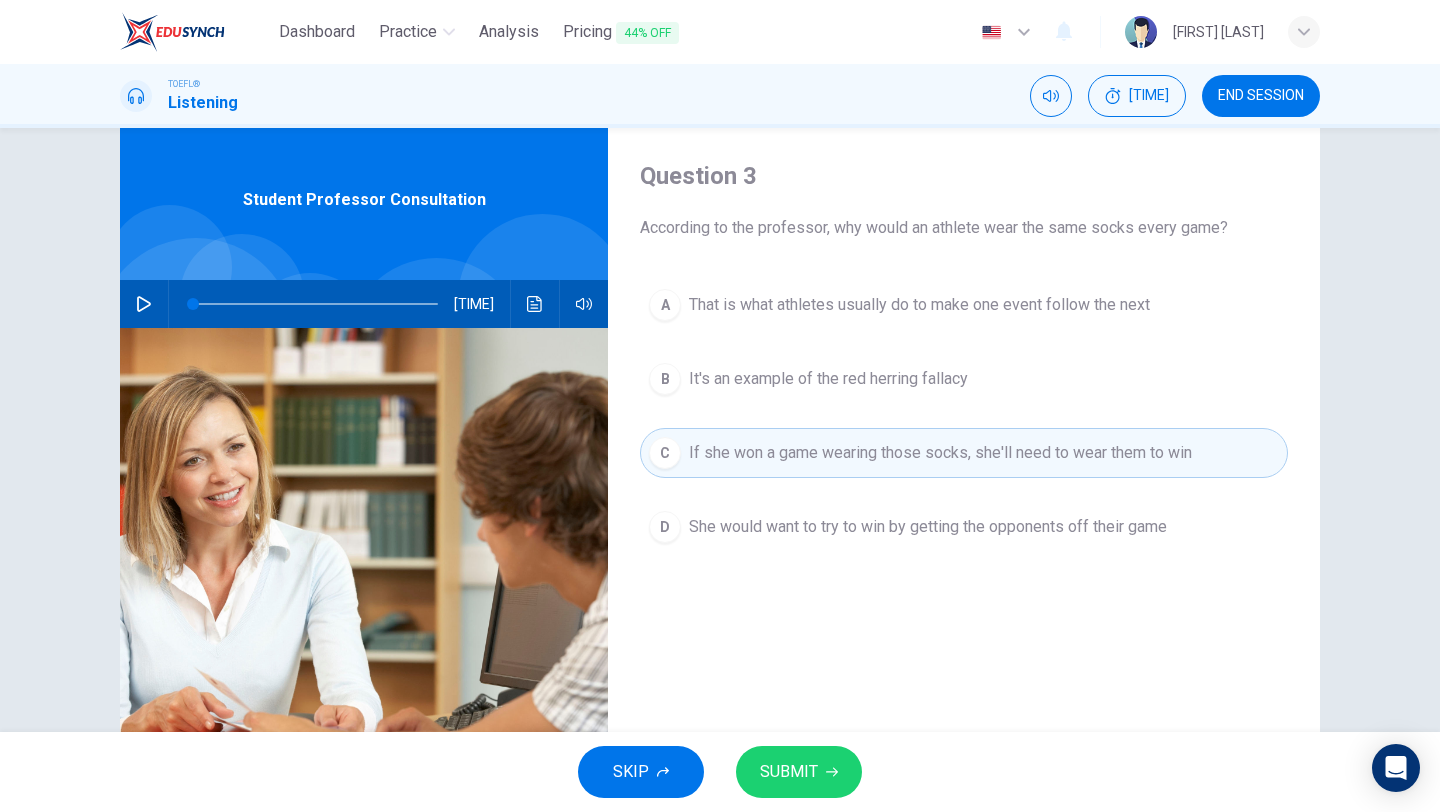 click on "SUBMIT" at bounding box center (789, 772) 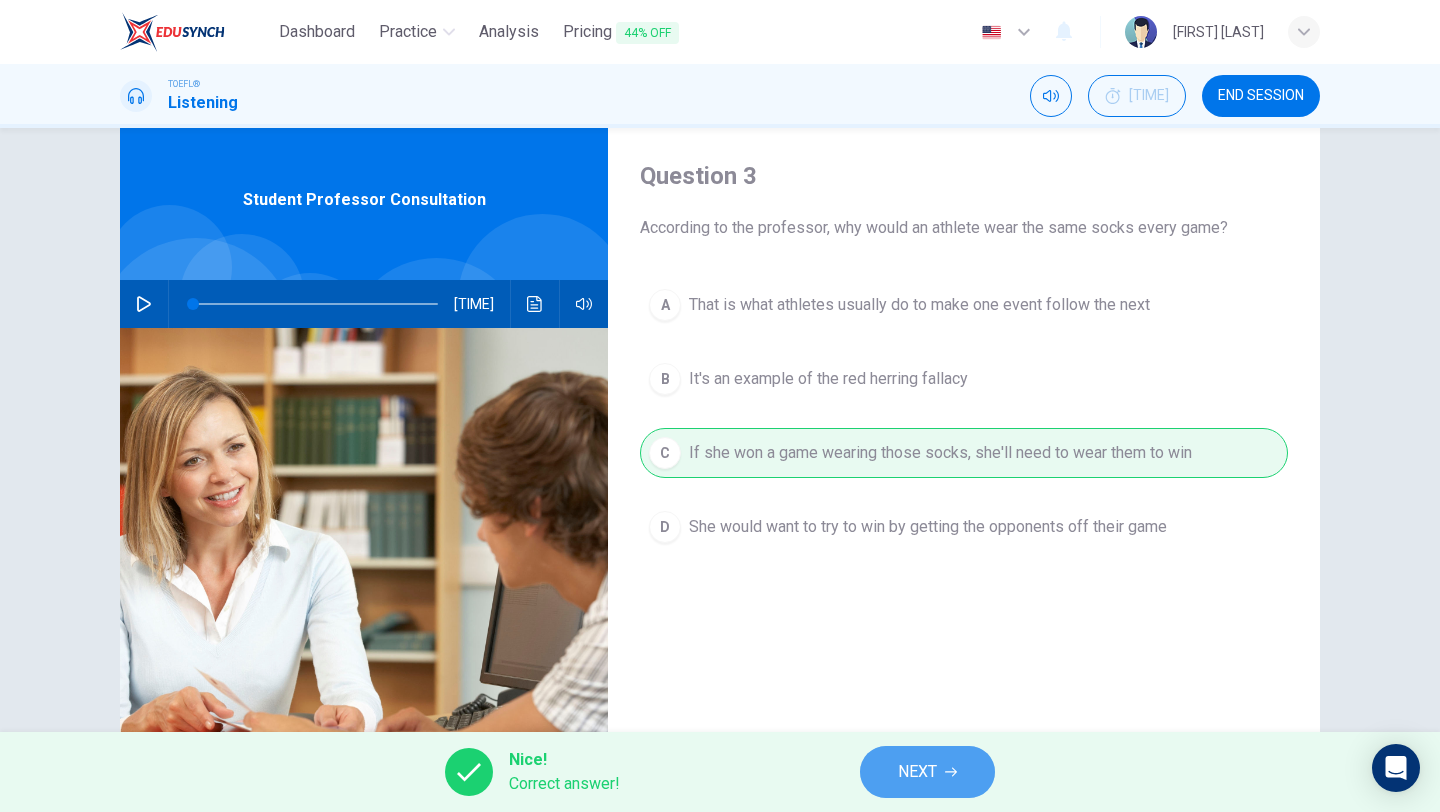 click on "NEXT" at bounding box center (917, 772) 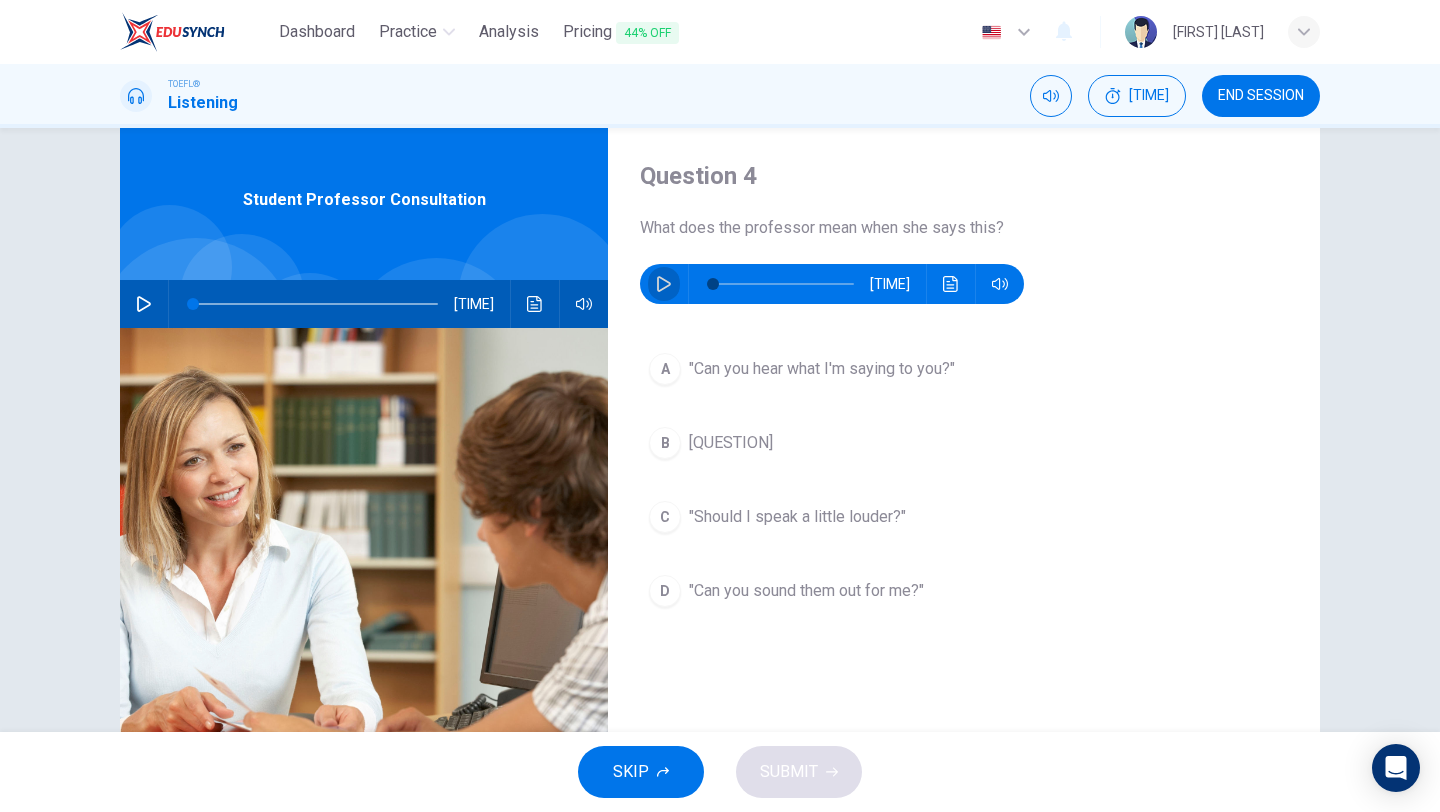 click at bounding box center (664, 284) 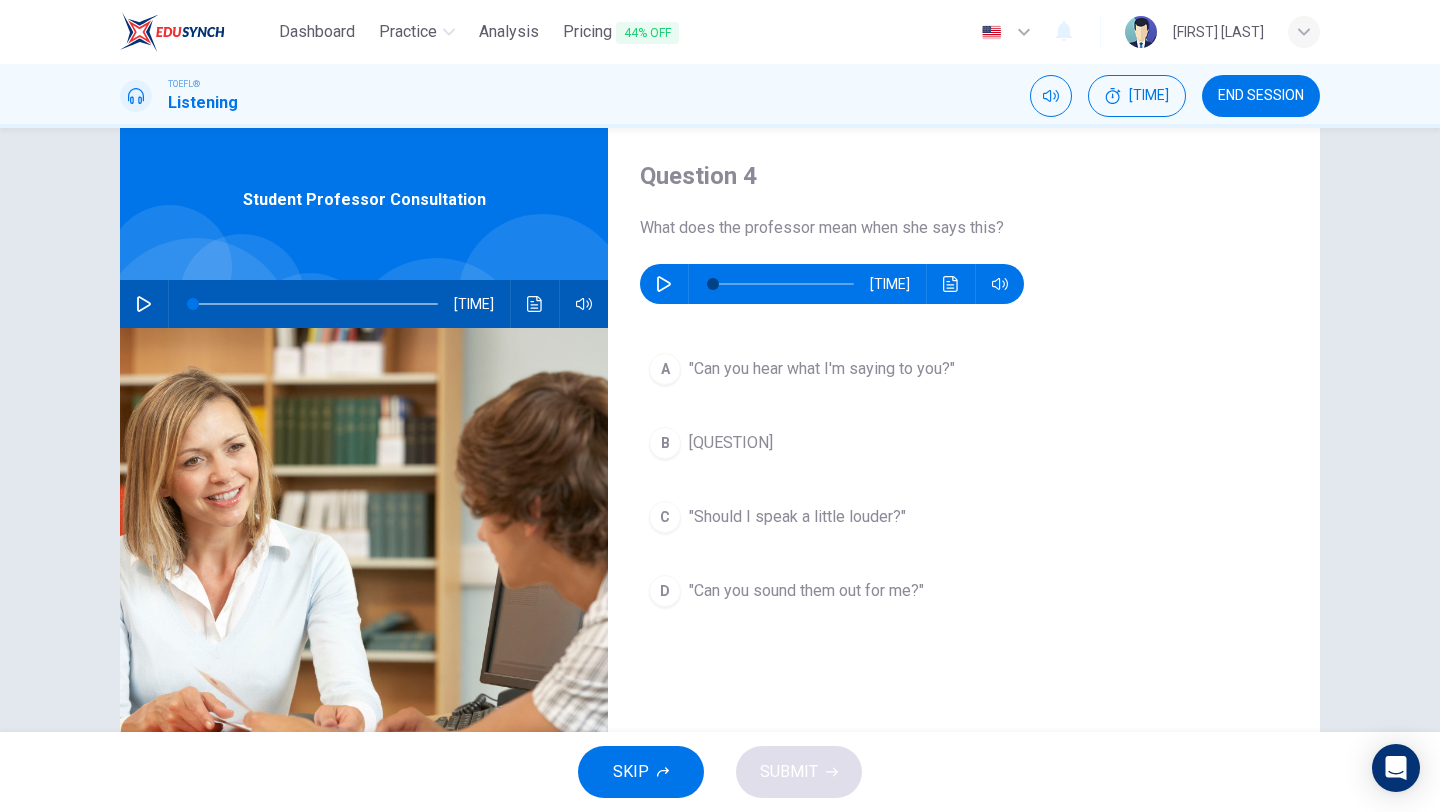 click on "D "Can you sound them out for me?"" at bounding box center [964, 591] 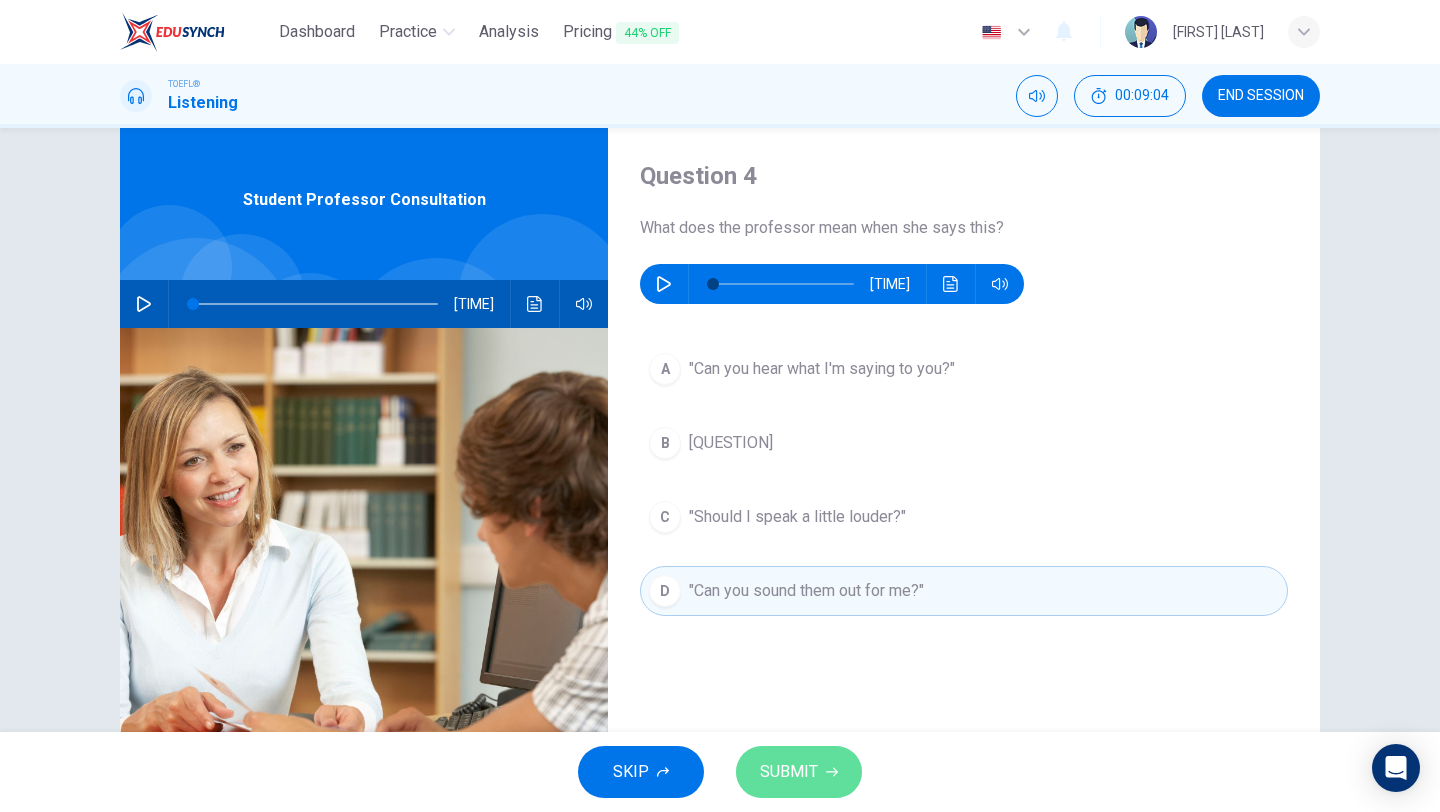click on "SUBMIT" at bounding box center [799, 772] 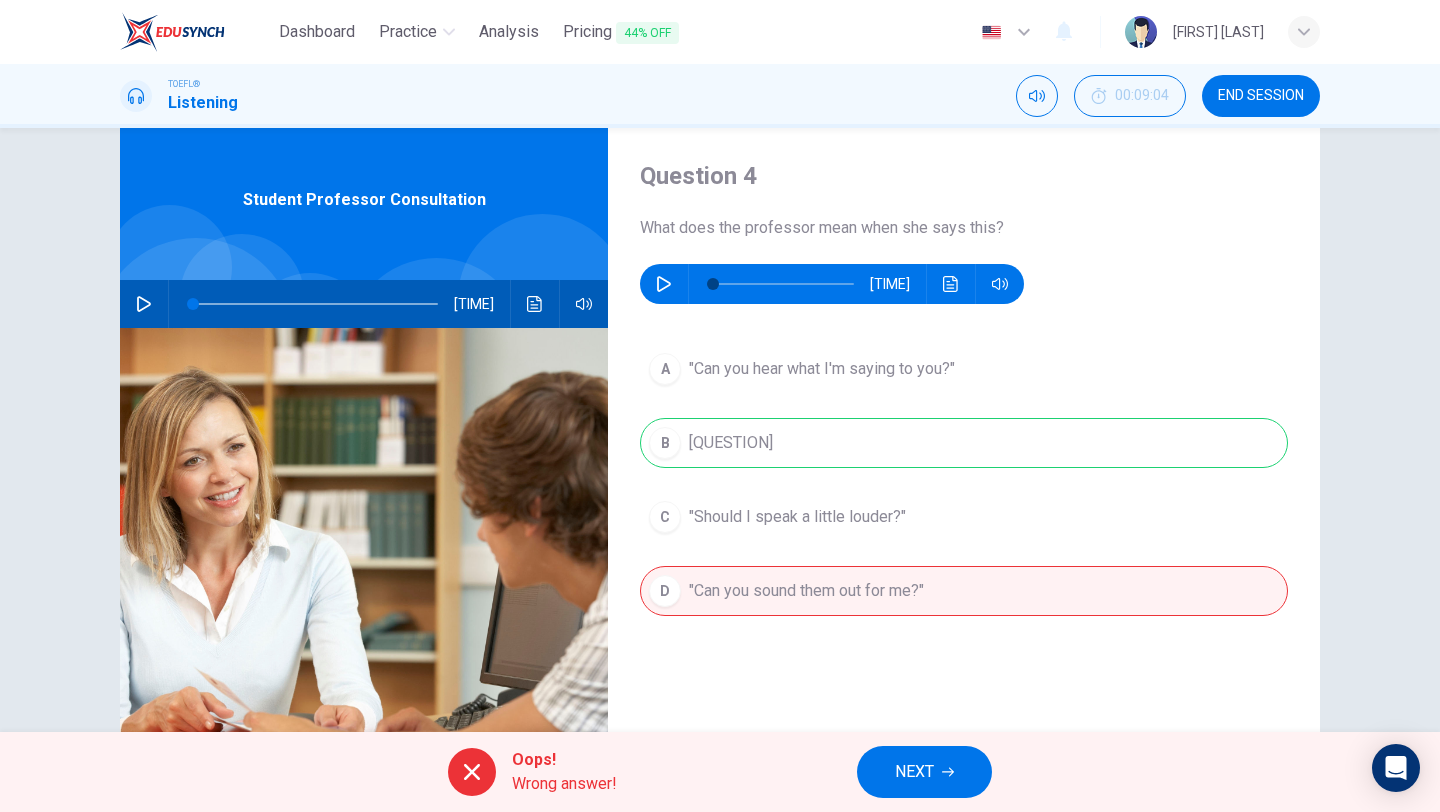 click at bounding box center [664, 284] 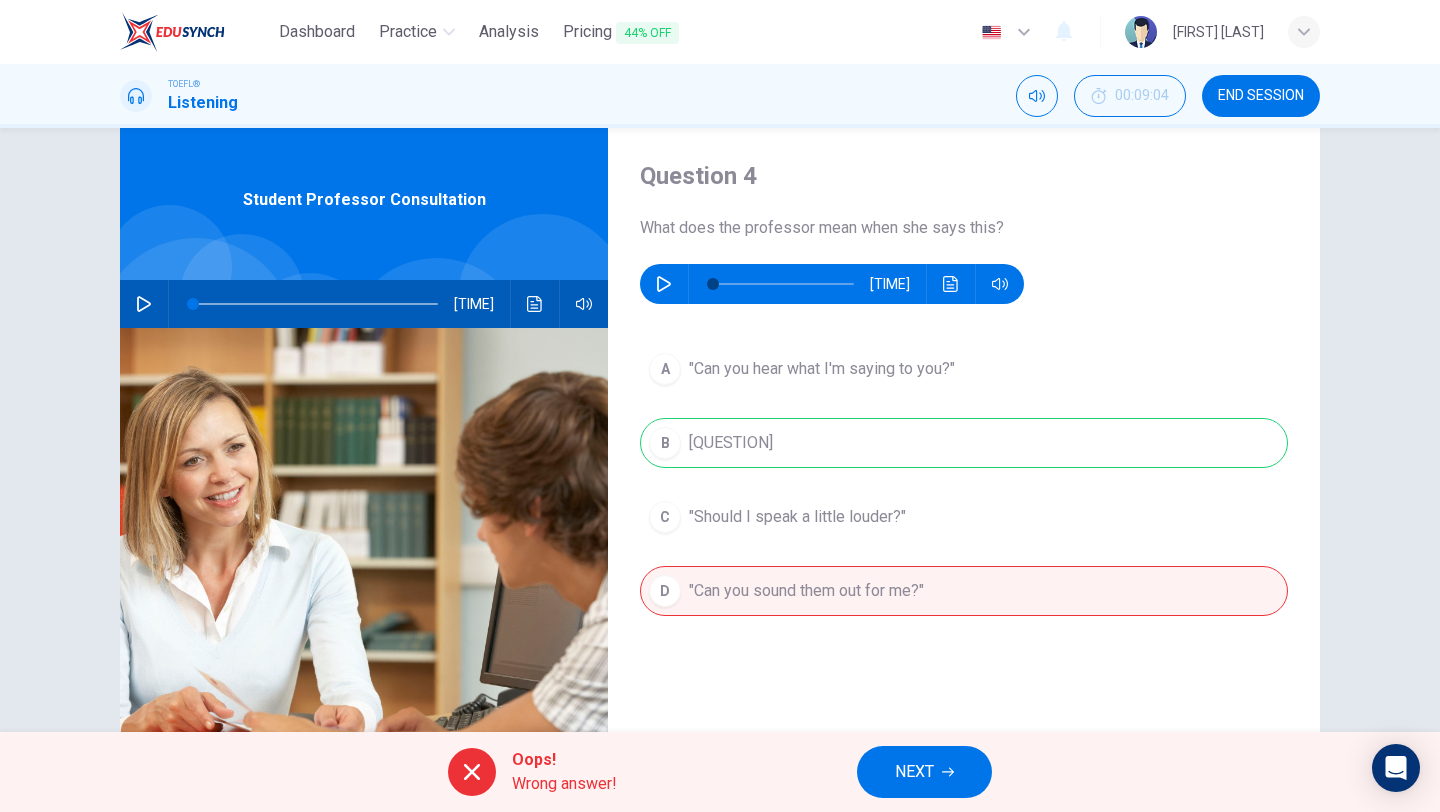 click on "NEXT" at bounding box center (924, 772) 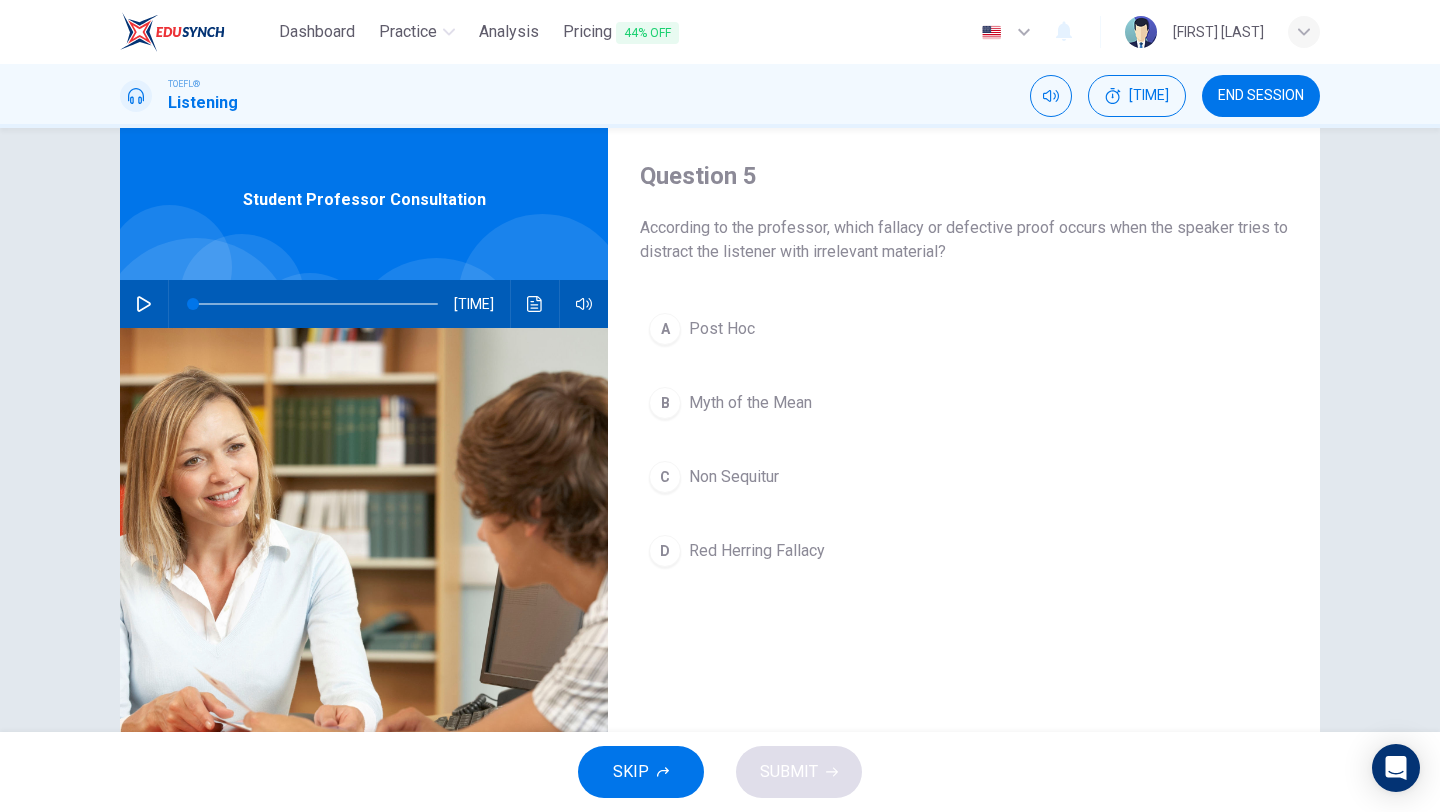 scroll, scrollTop: 19, scrollLeft: 0, axis: vertical 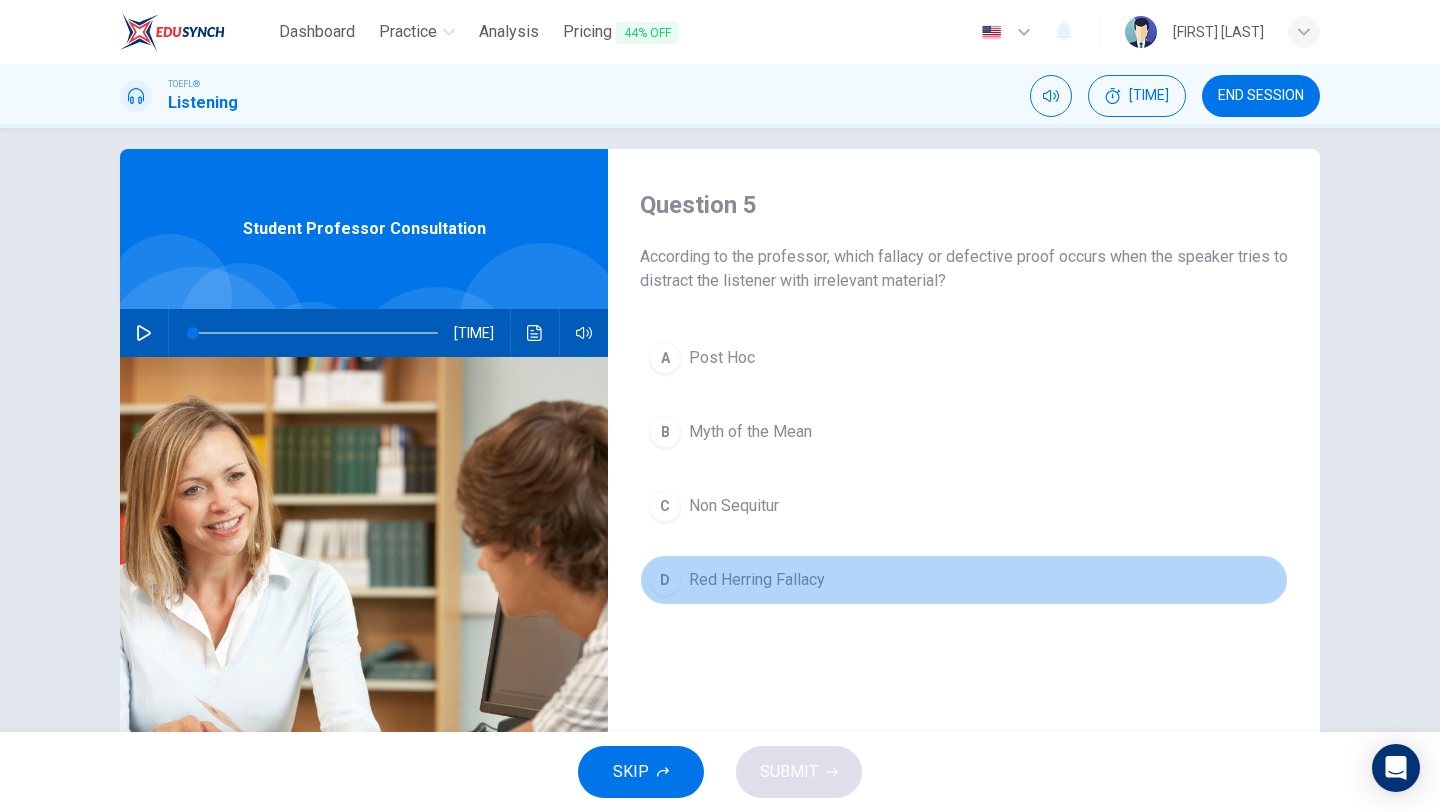 click on "Red Herring Fallacy" at bounding box center [722, 358] 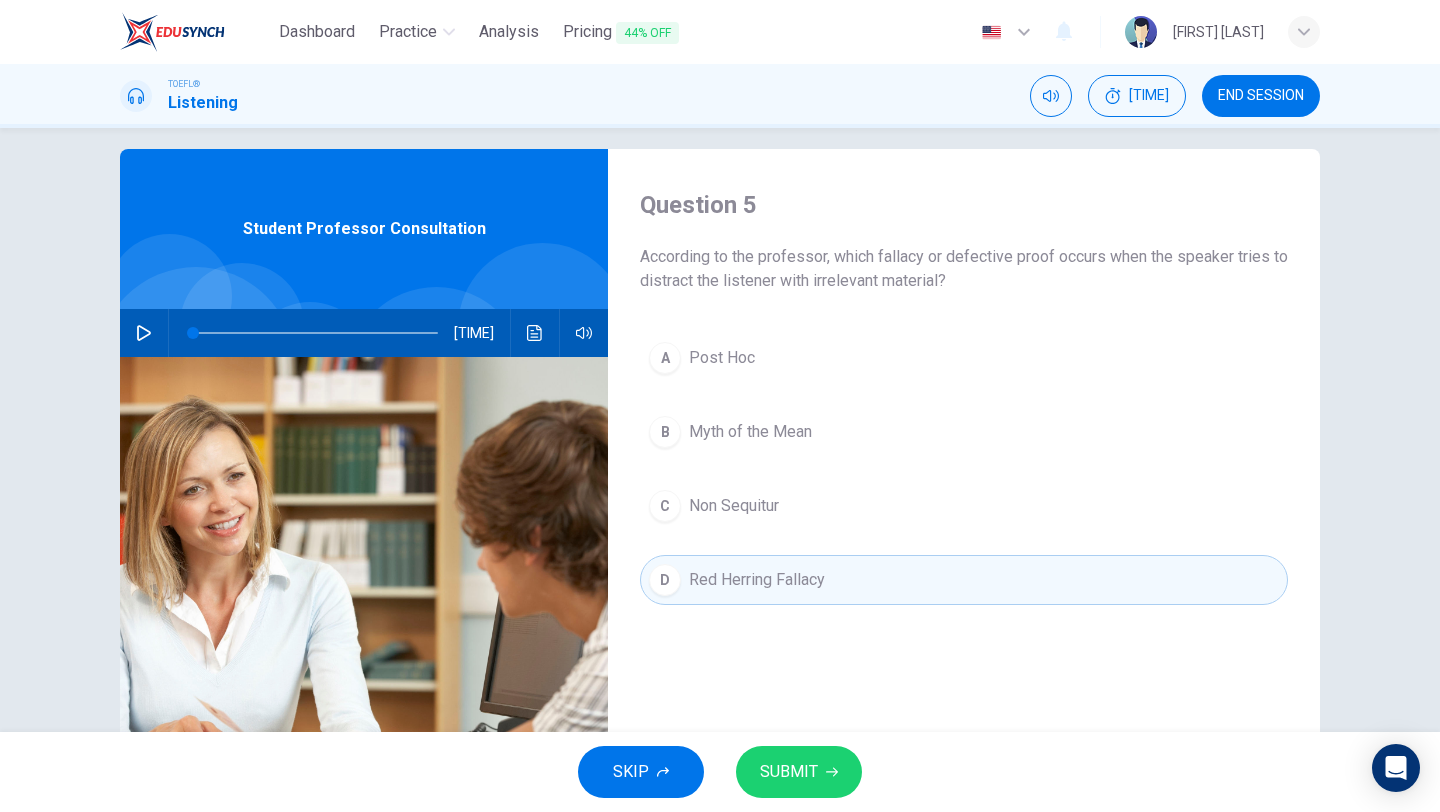 click on "SUBMIT" at bounding box center (789, 772) 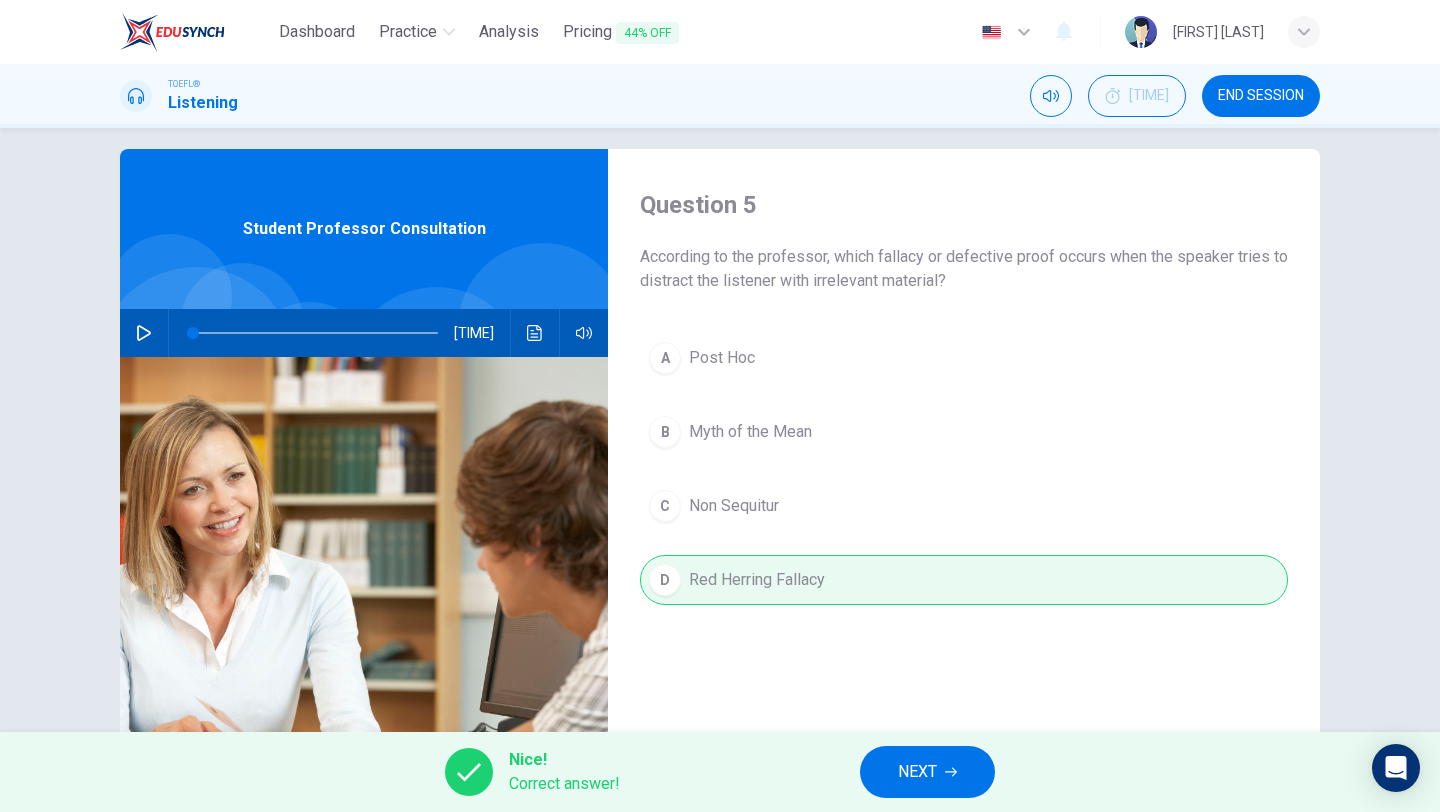 click on "NEXT" at bounding box center (917, 772) 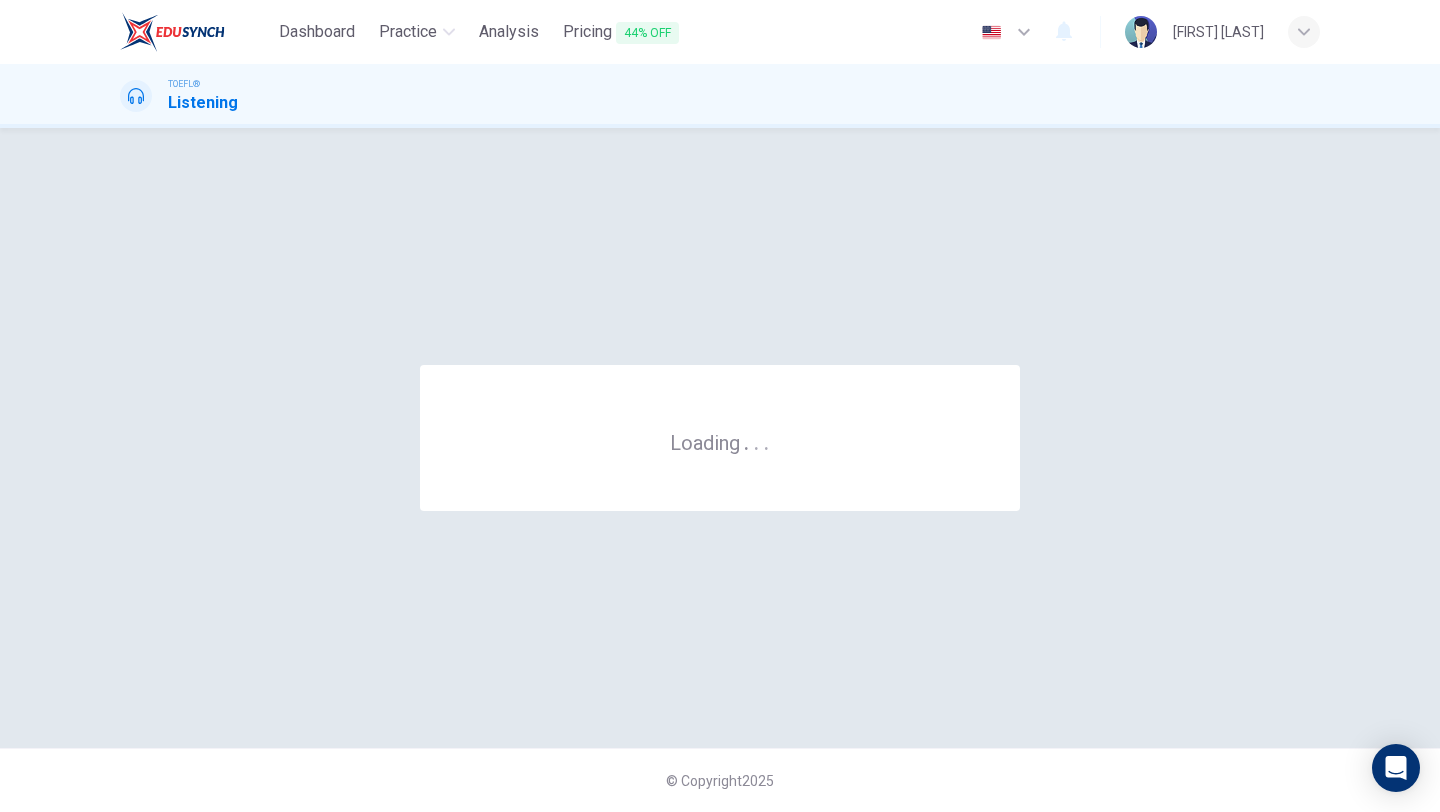 scroll, scrollTop: 0, scrollLeft: 0, axis: both 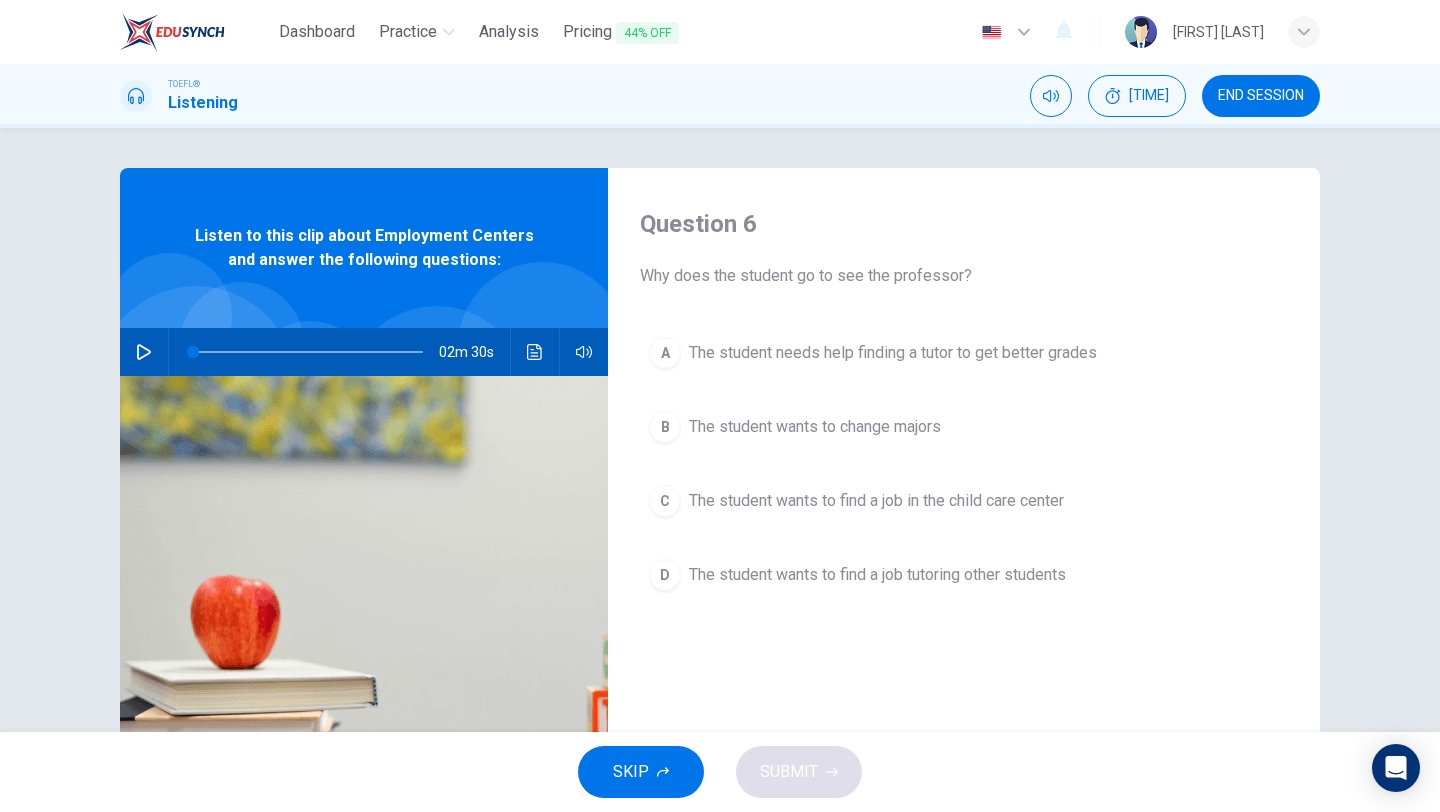 click at bounding box center [144, 352] 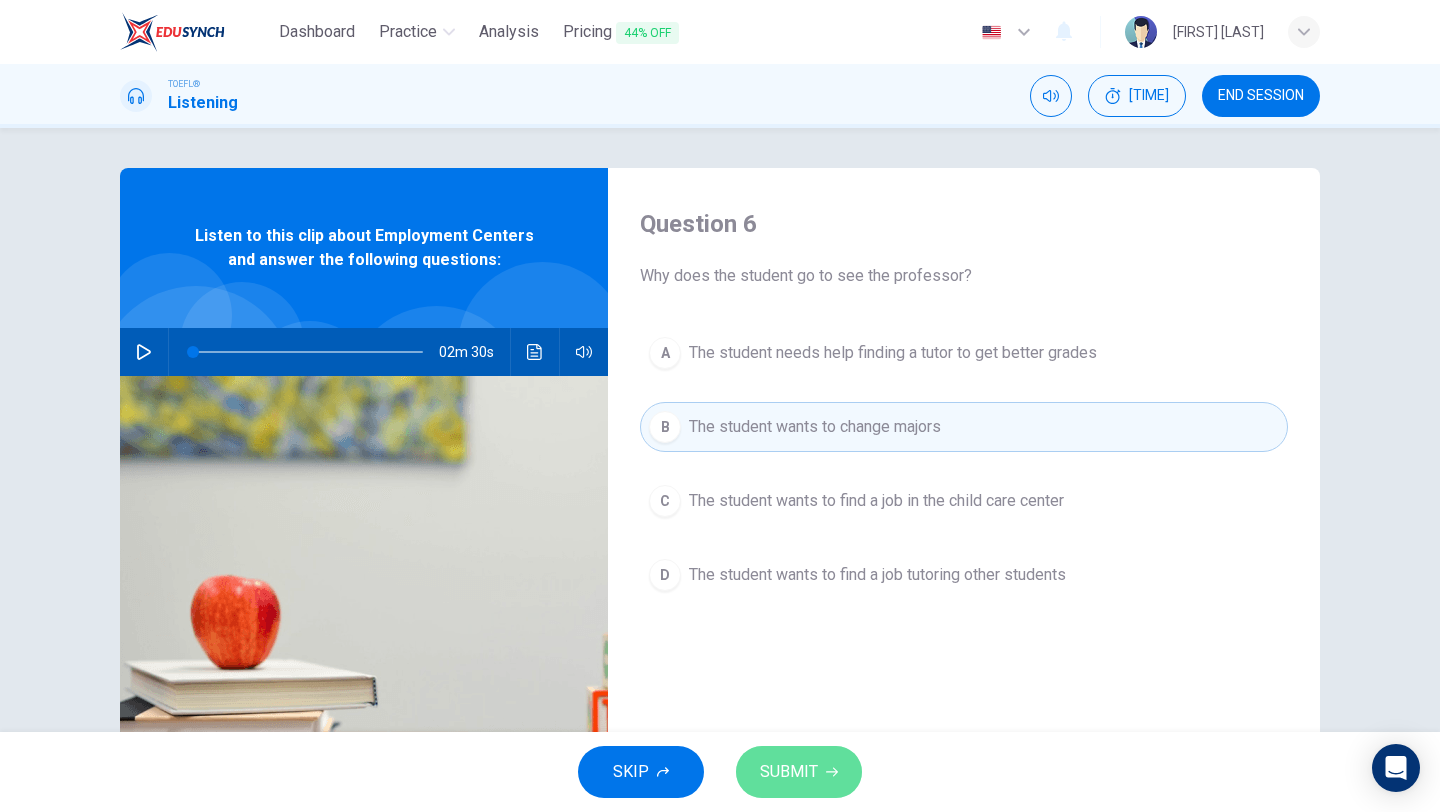 click on "SUBMIT" at bounding box center [789, 772] 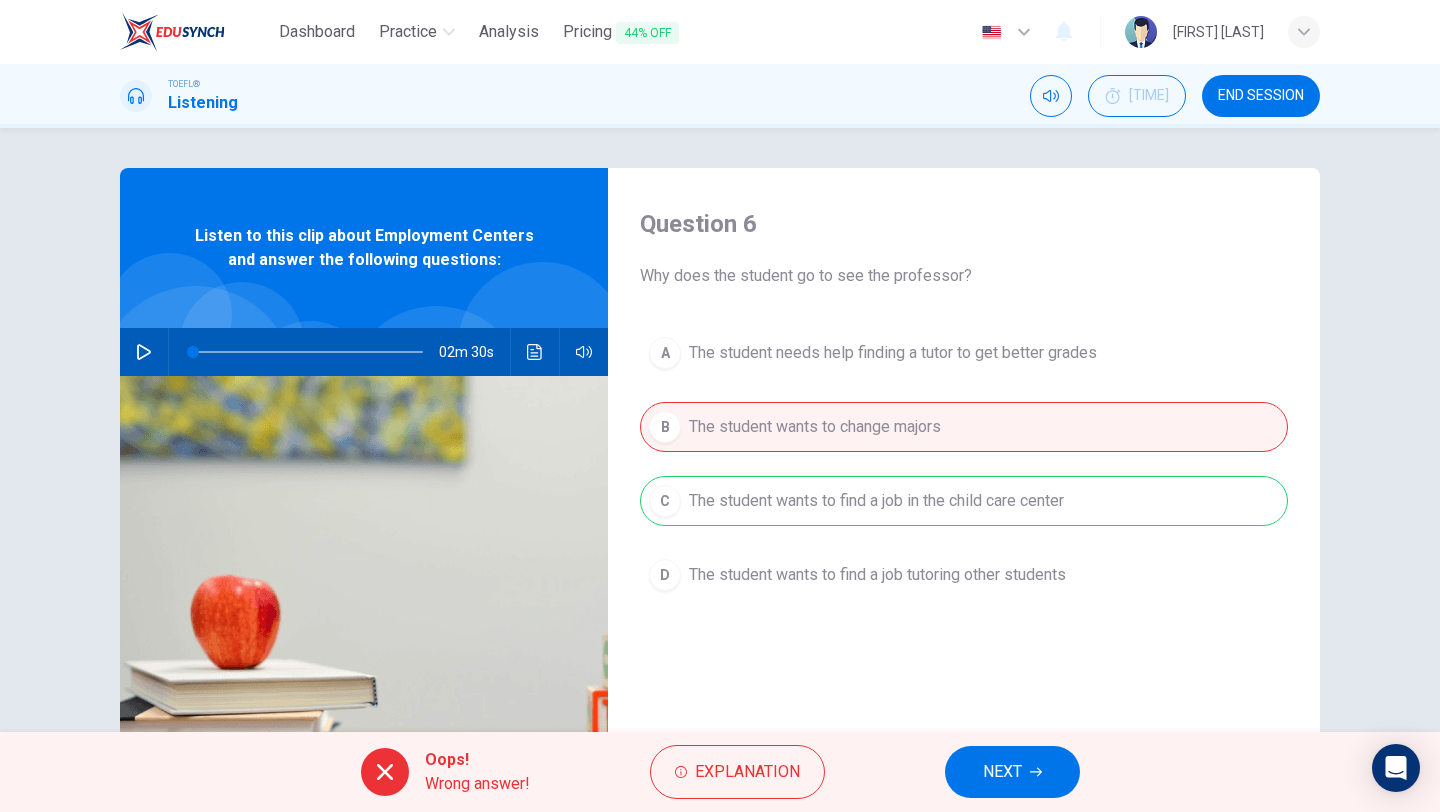 click on "NEXT" at bounding box center [1002, 772] 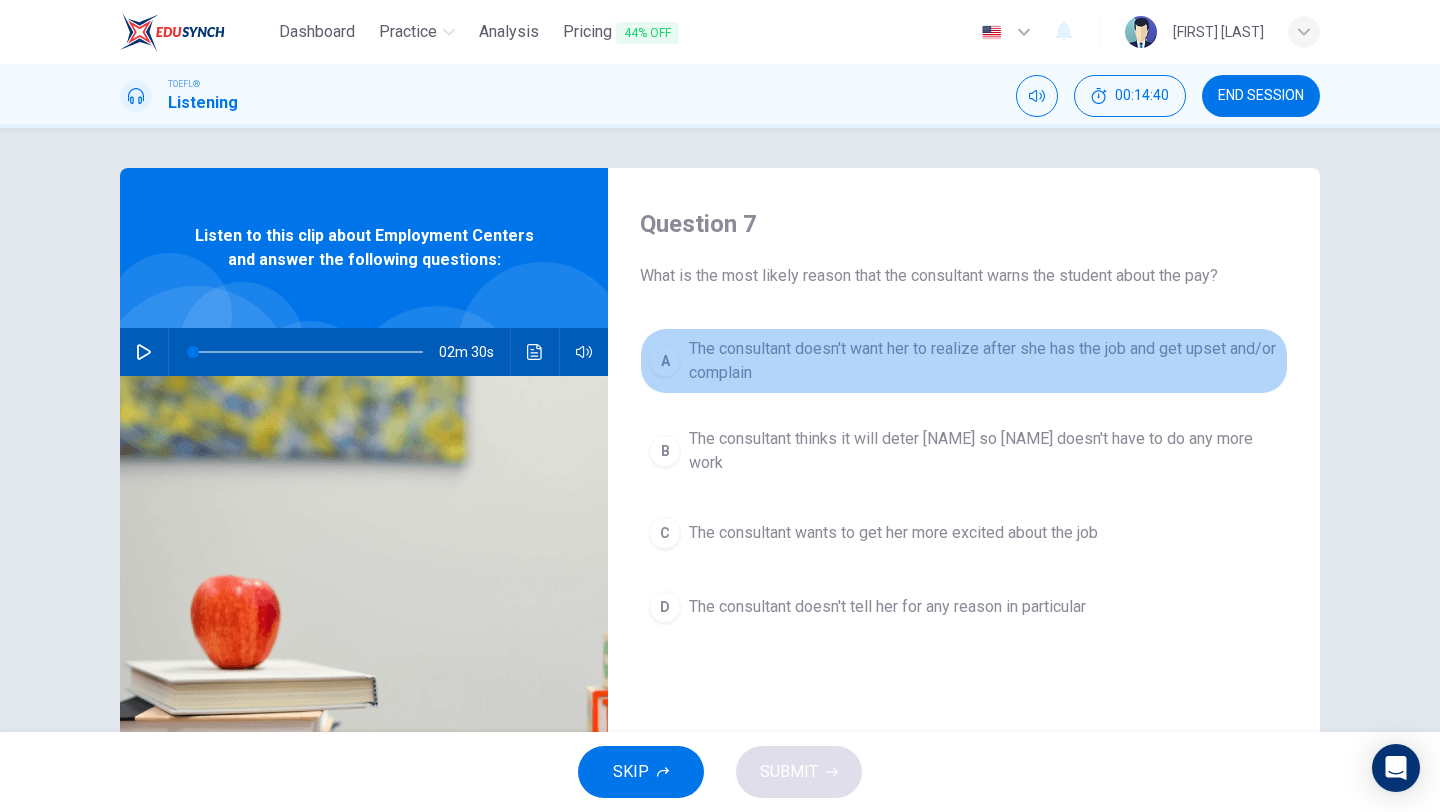 click on "The consultant doesn't want her to realize after she has the job and get upset and/or complain" at bounding box center (984, 361) 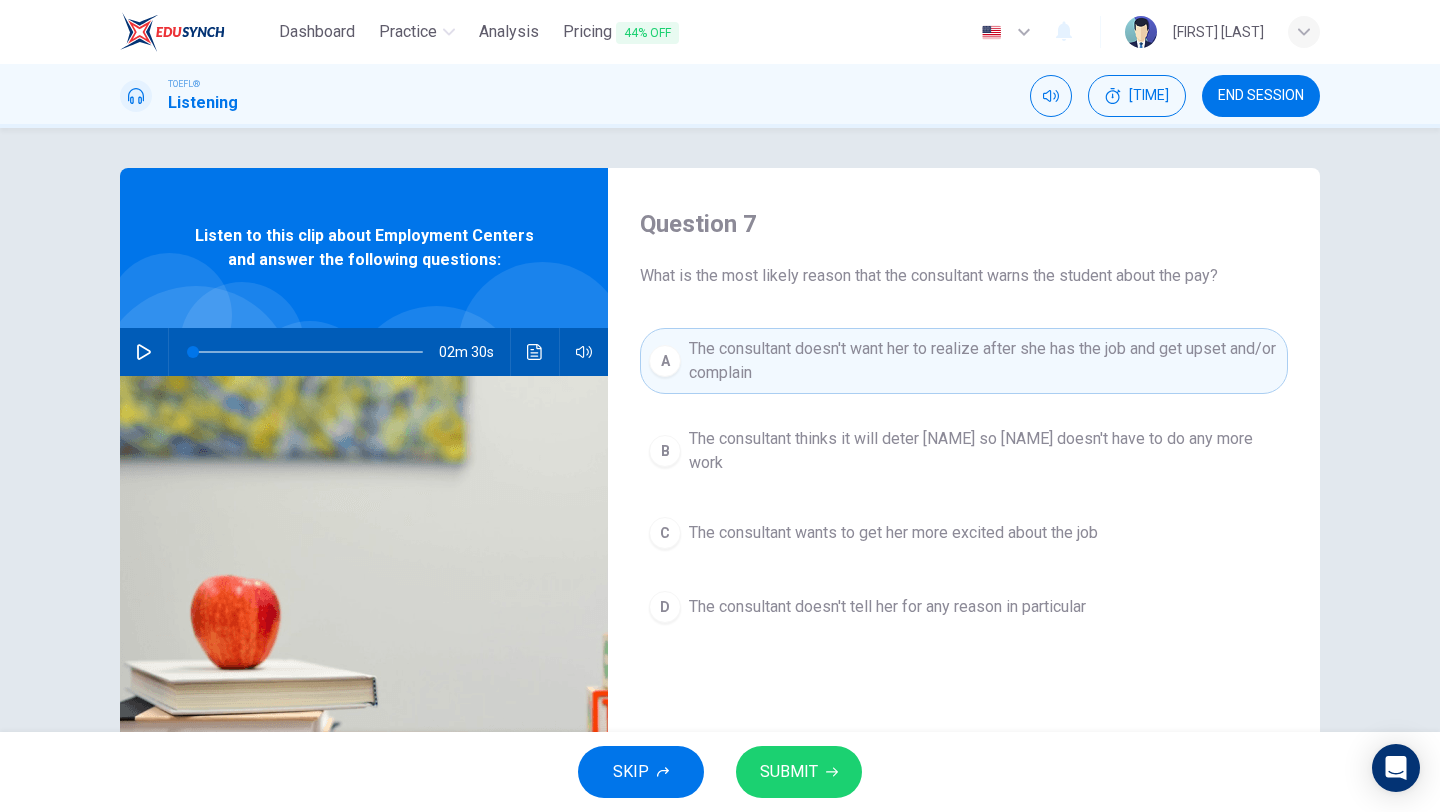 click on "SUBMIT" at bounding box center [799, 772] 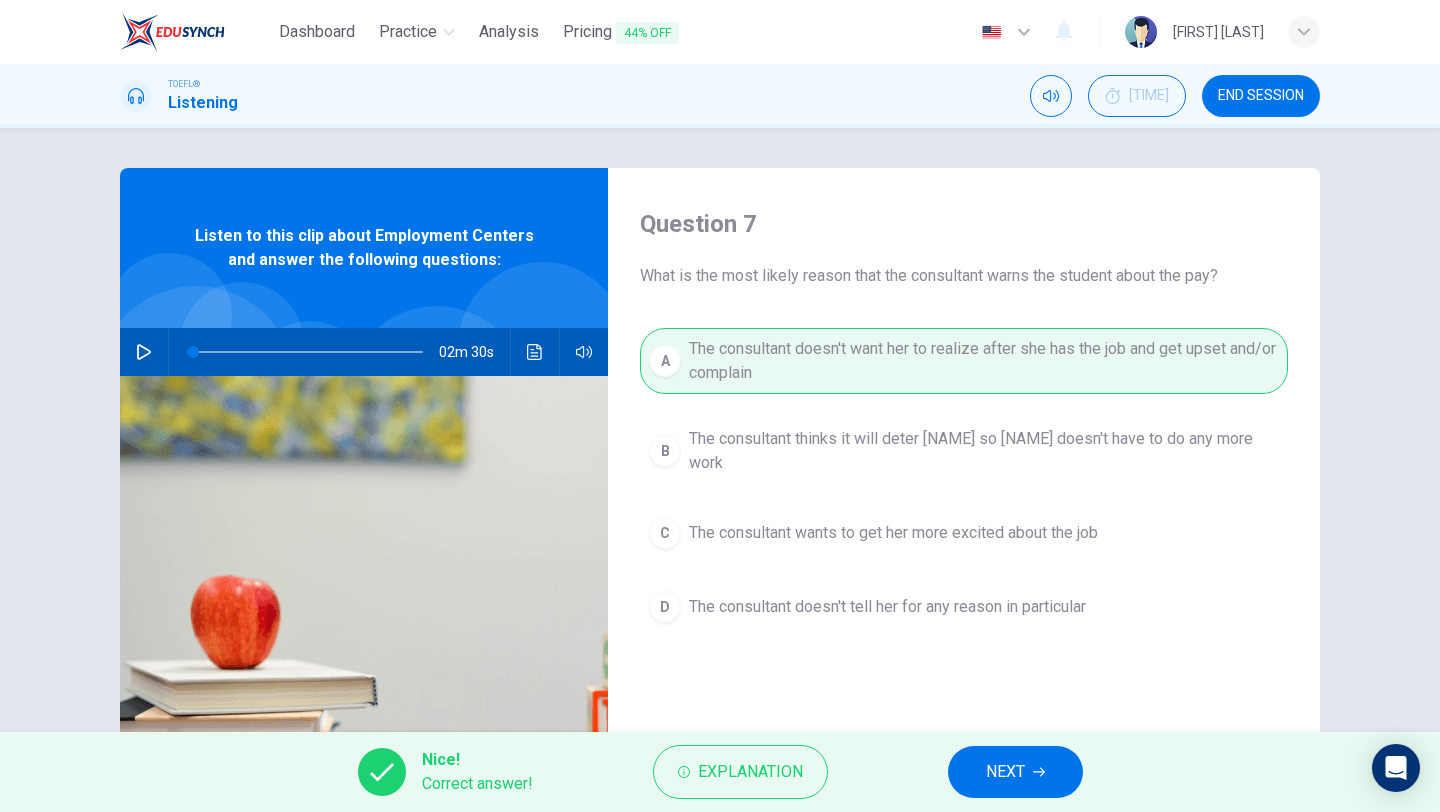 click on "NEXT" at bounding box center [1015, 772] 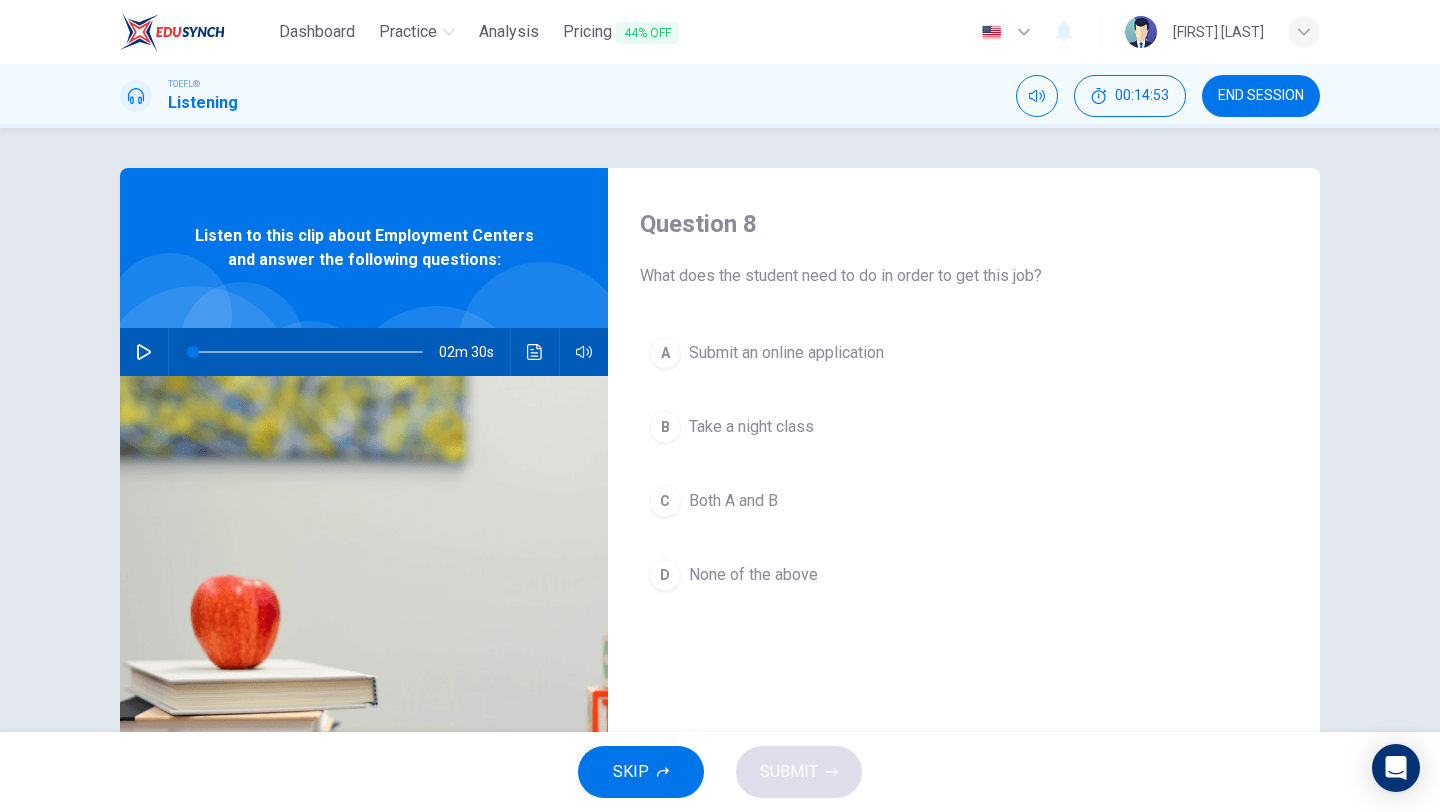 click on "Both A and B" at bounding box center [786, 353] 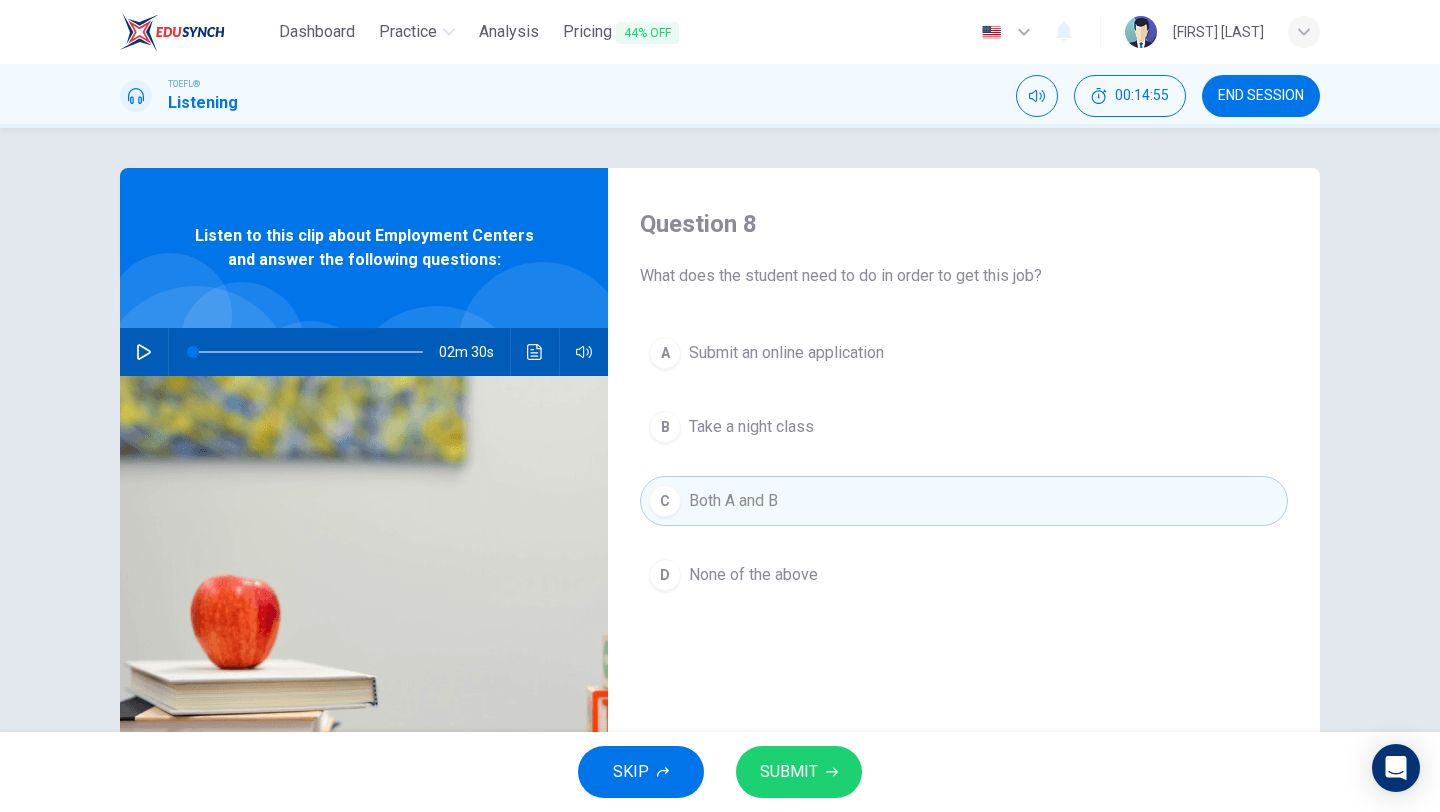 click on "SUBMIT" at bounding box center (789, 772) 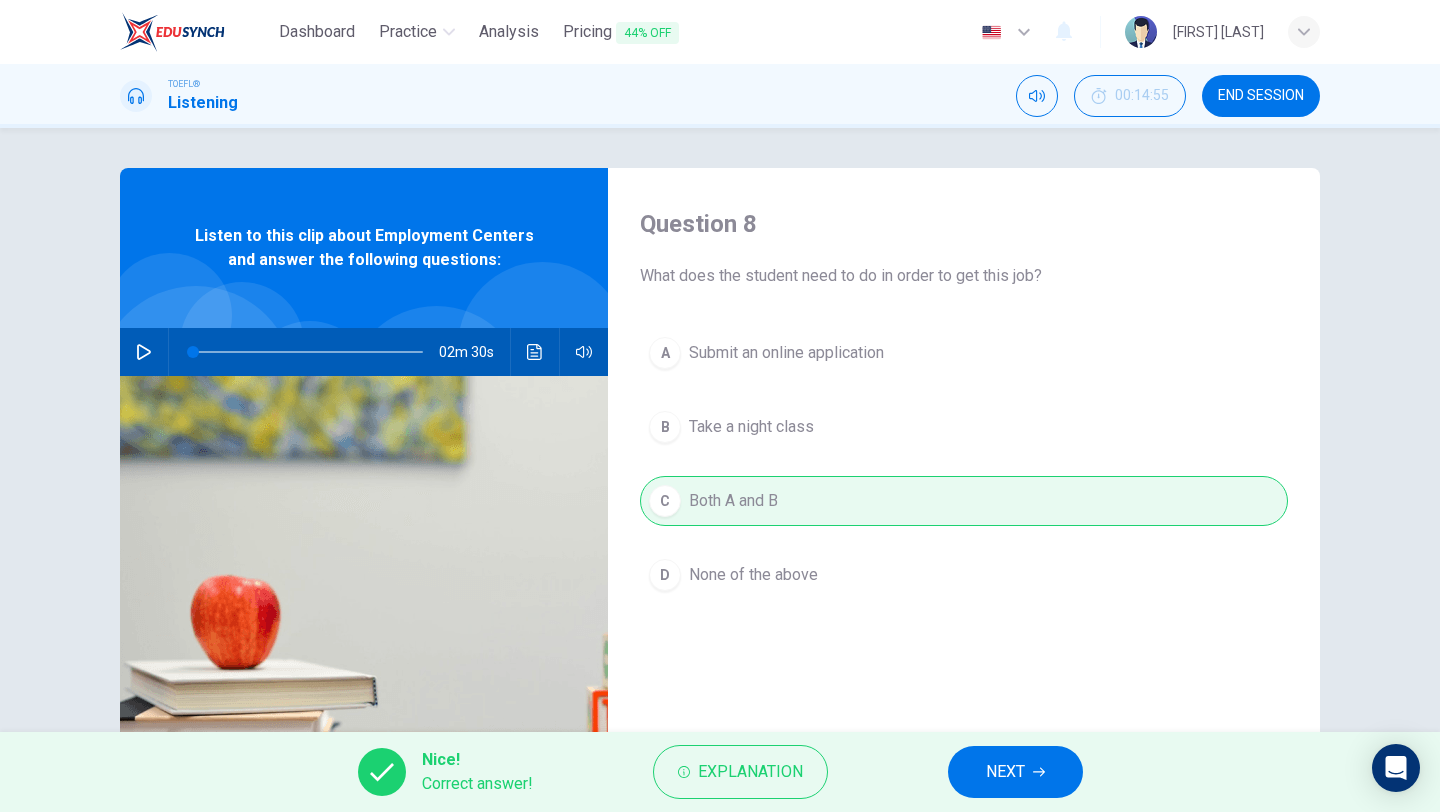 click on "NEXT" at bounding box center [1005, 772] 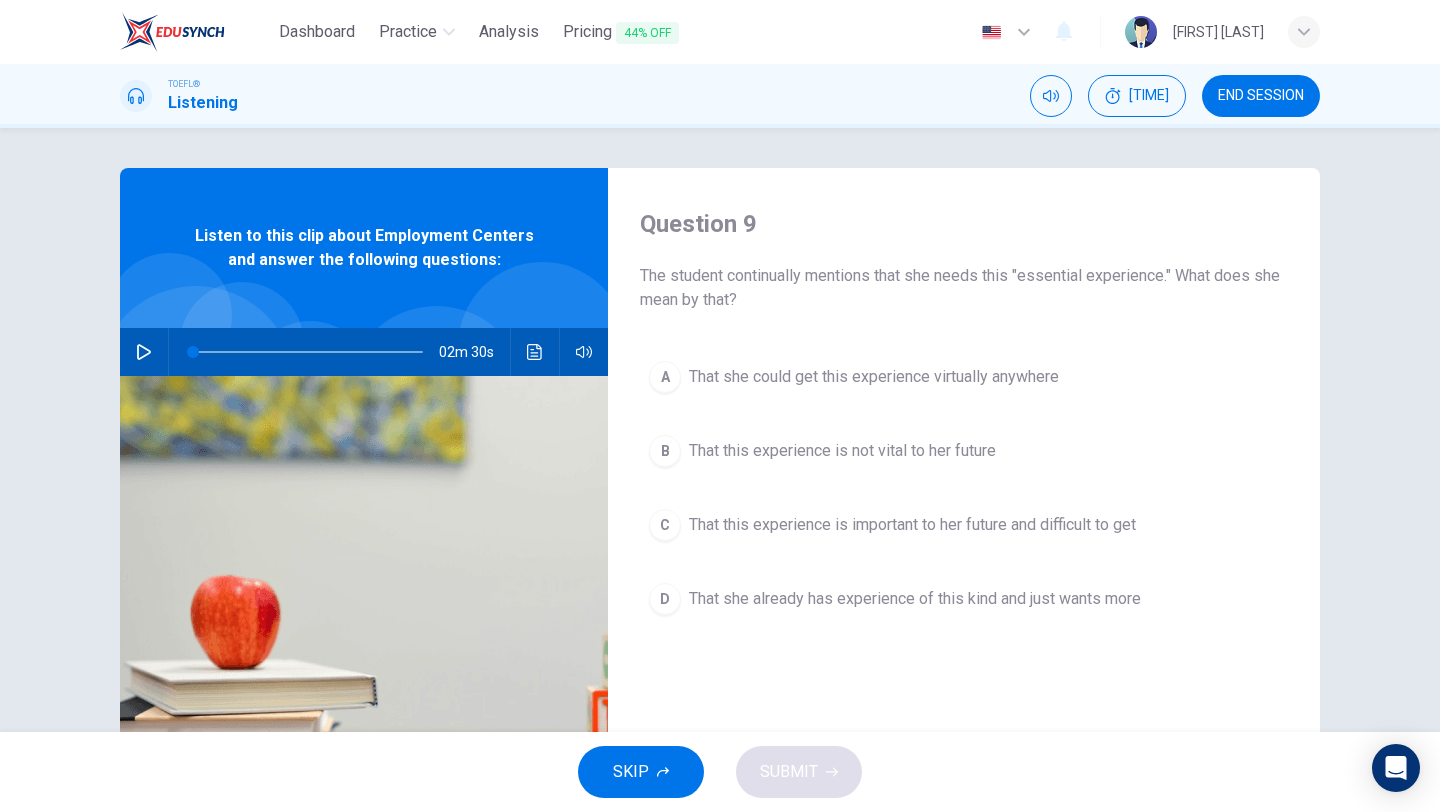 click on "That this experience is important to her future and difficult to get" at bounding box center [874, 377] 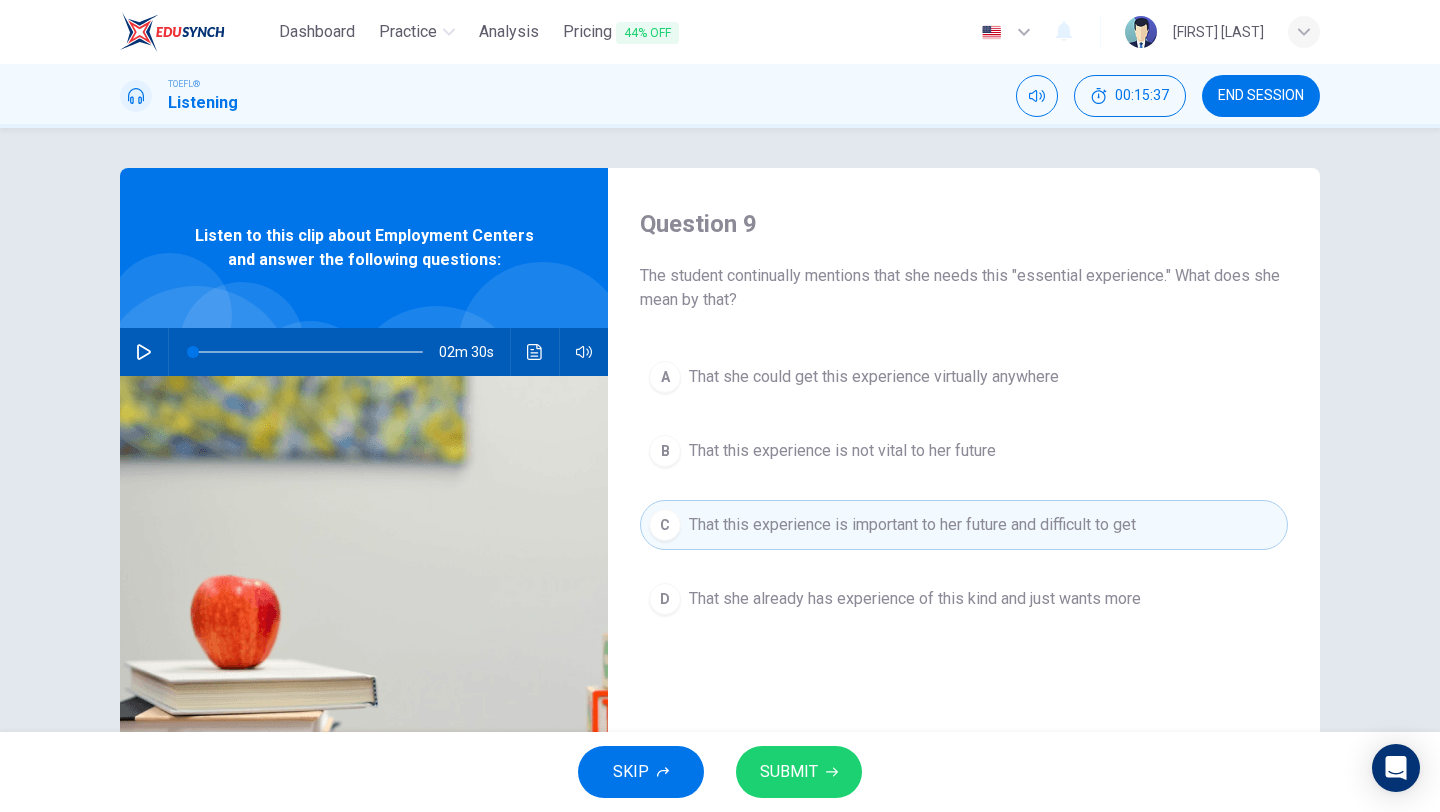 click on "SUBMIT" at bounding box center (789, 772) 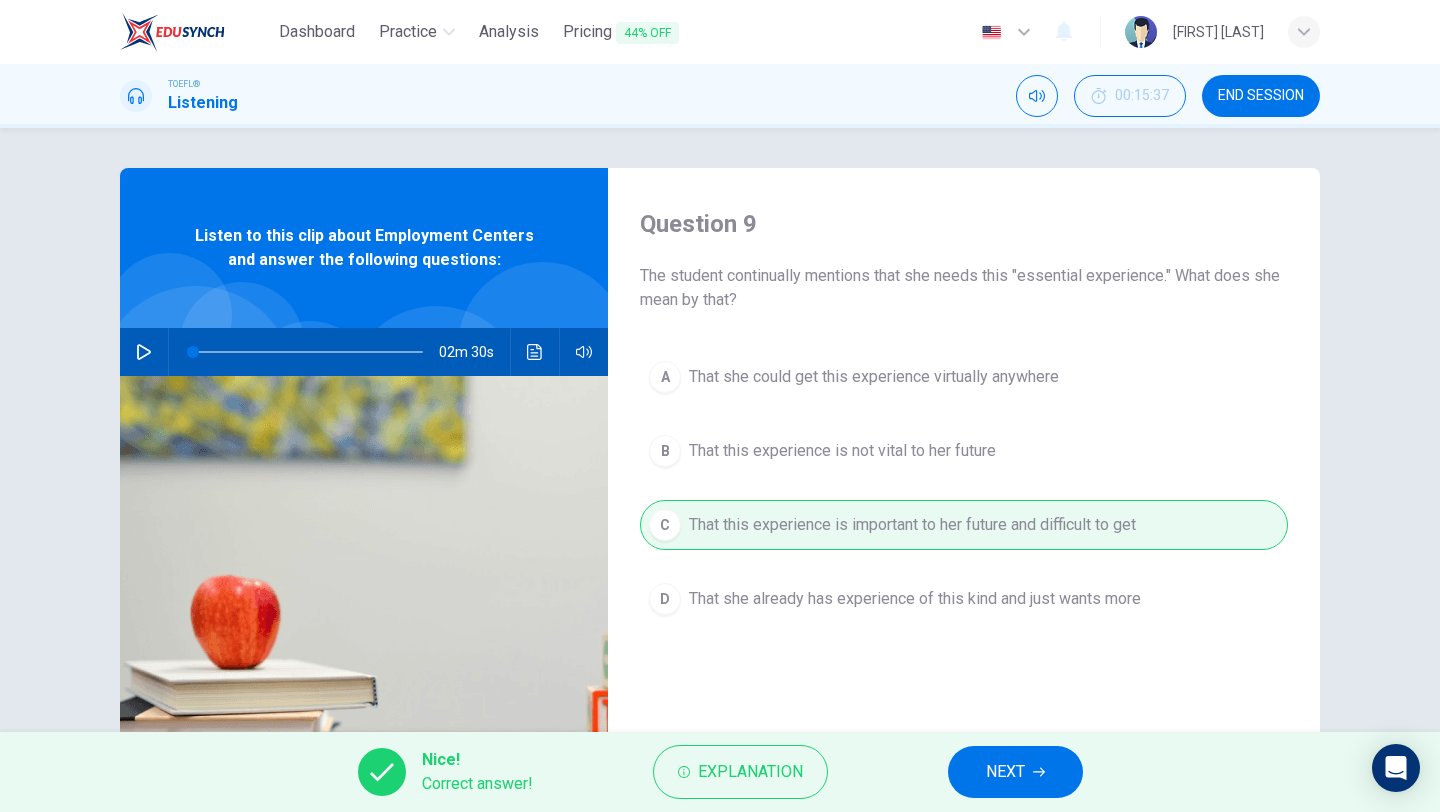 click on "NEXT" at bounding box center [1015, 772] 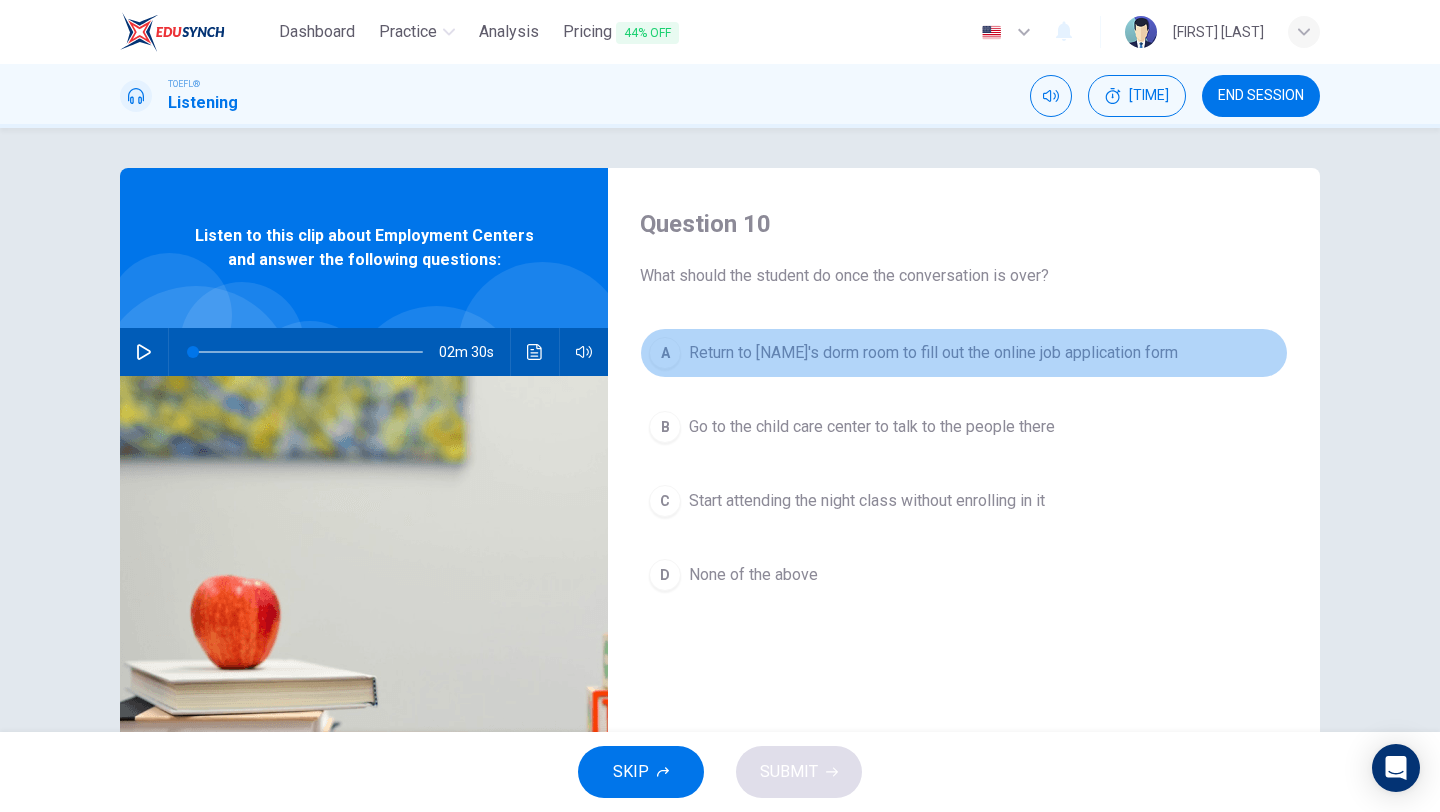 click on "Return to her dorm room to fill out the online job application form" at bounding box center (933, 353) 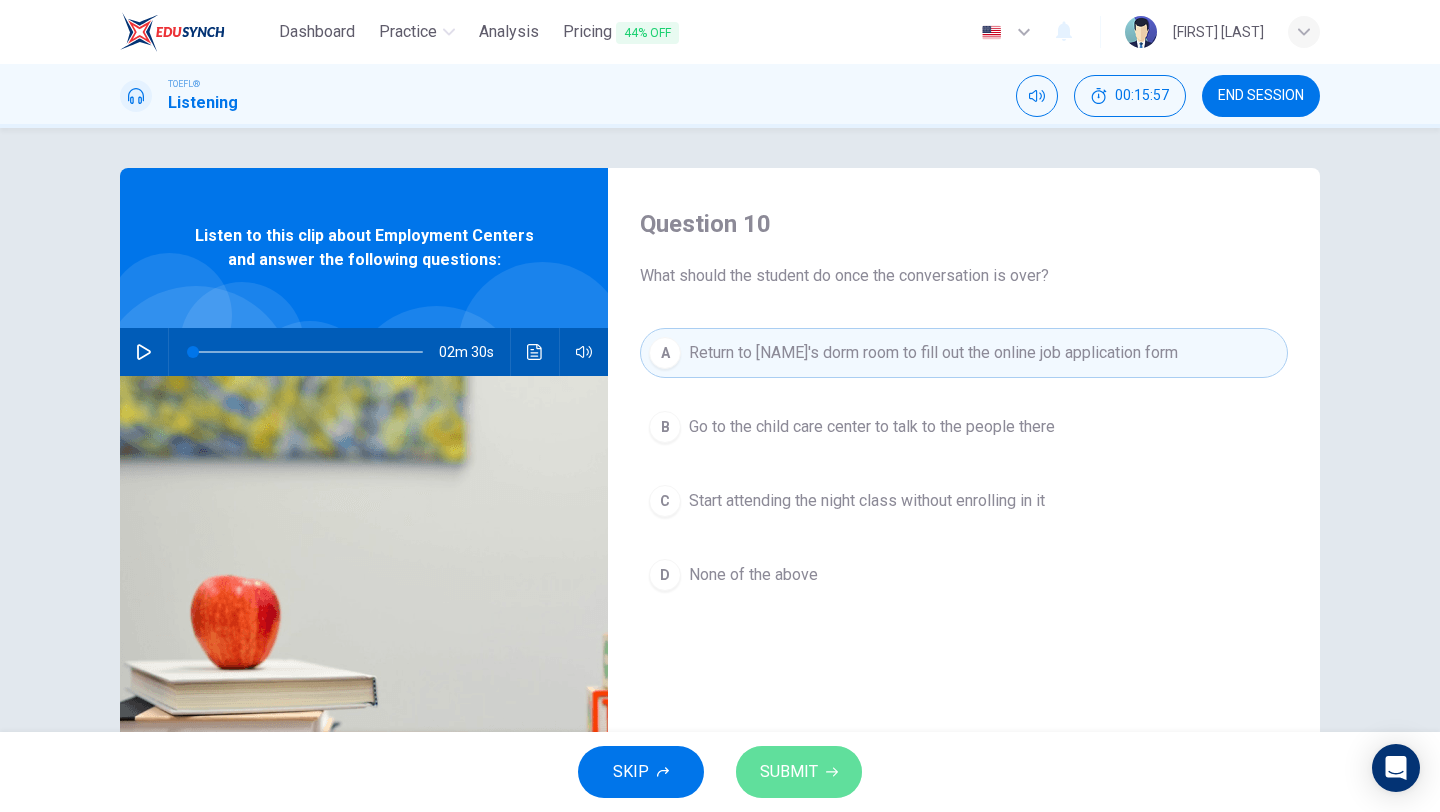 click on "SUBMIT" at bounding box center [789, 772] 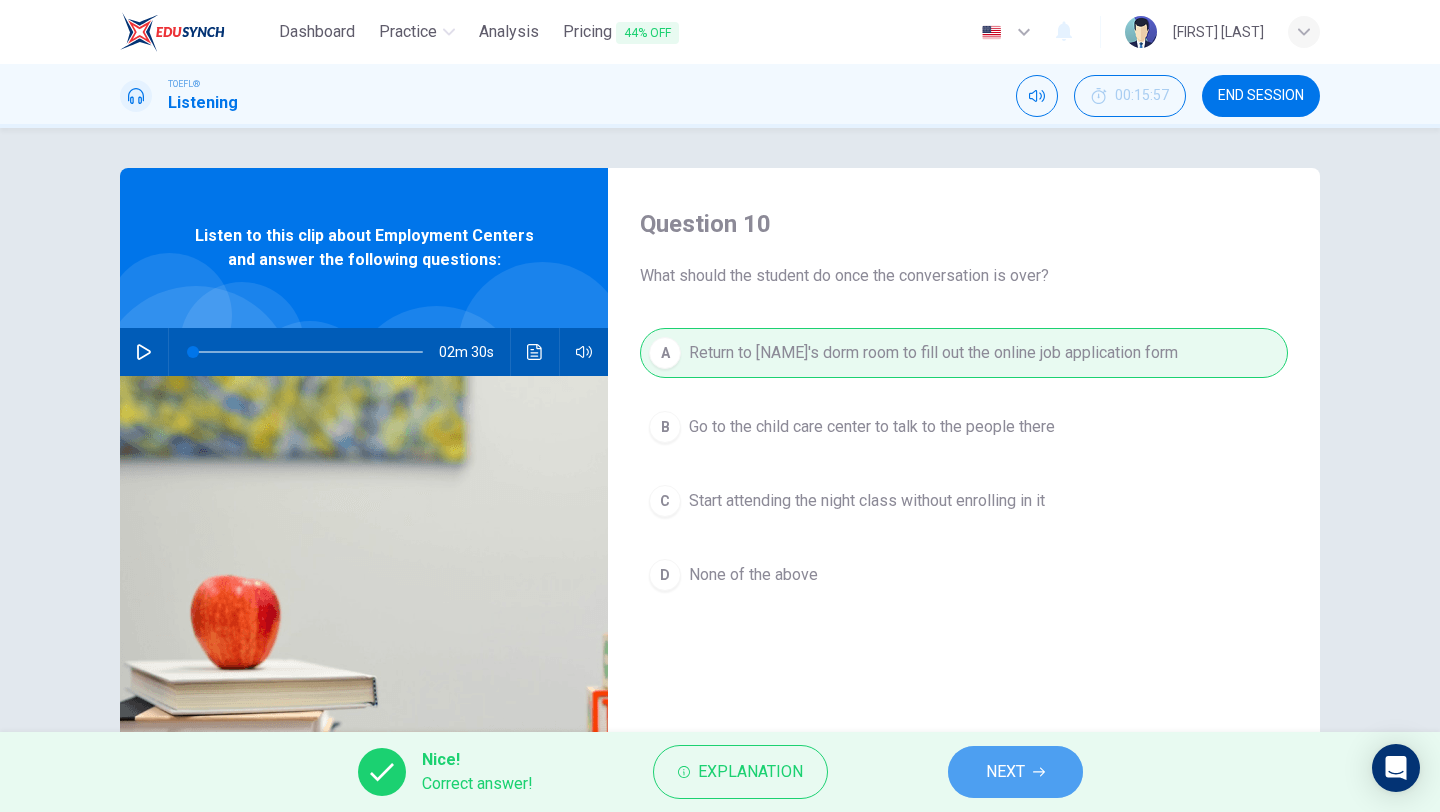 click on "NEXT" at bounding box center [1015, 772] 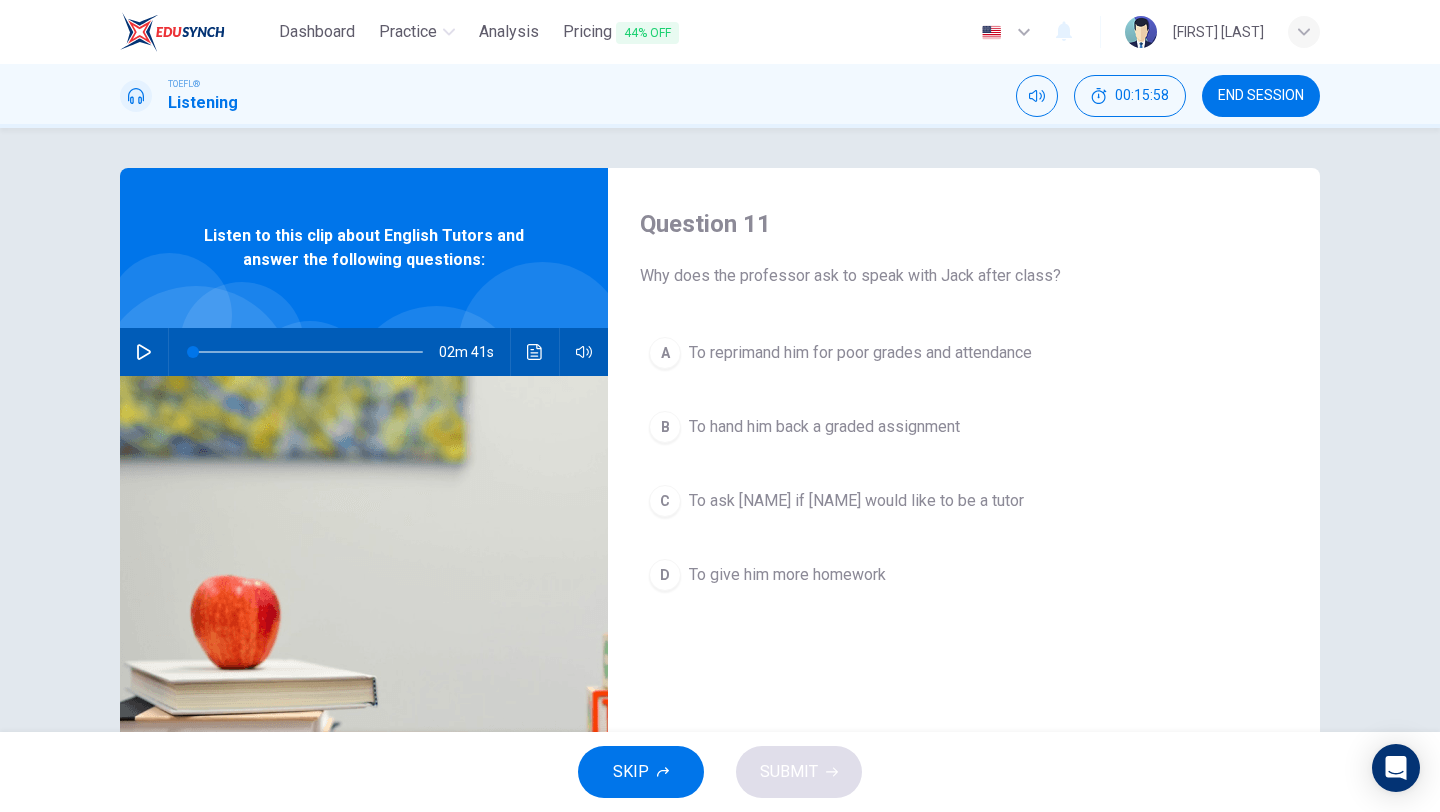 click on "END SESSION" at bounding box center [1261, 96] 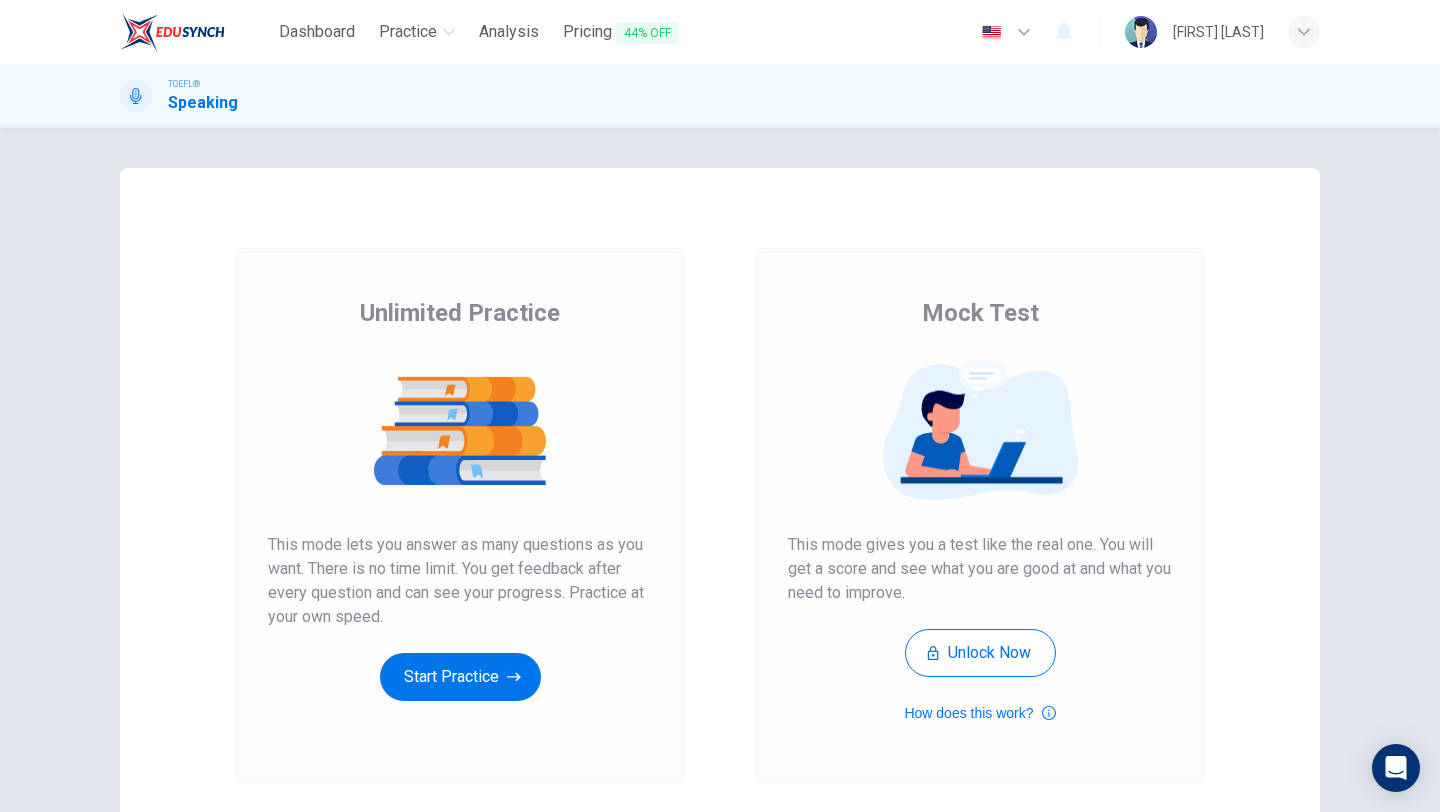 scroll, scrollTop: 0, scrollLeft: 0, axis: both 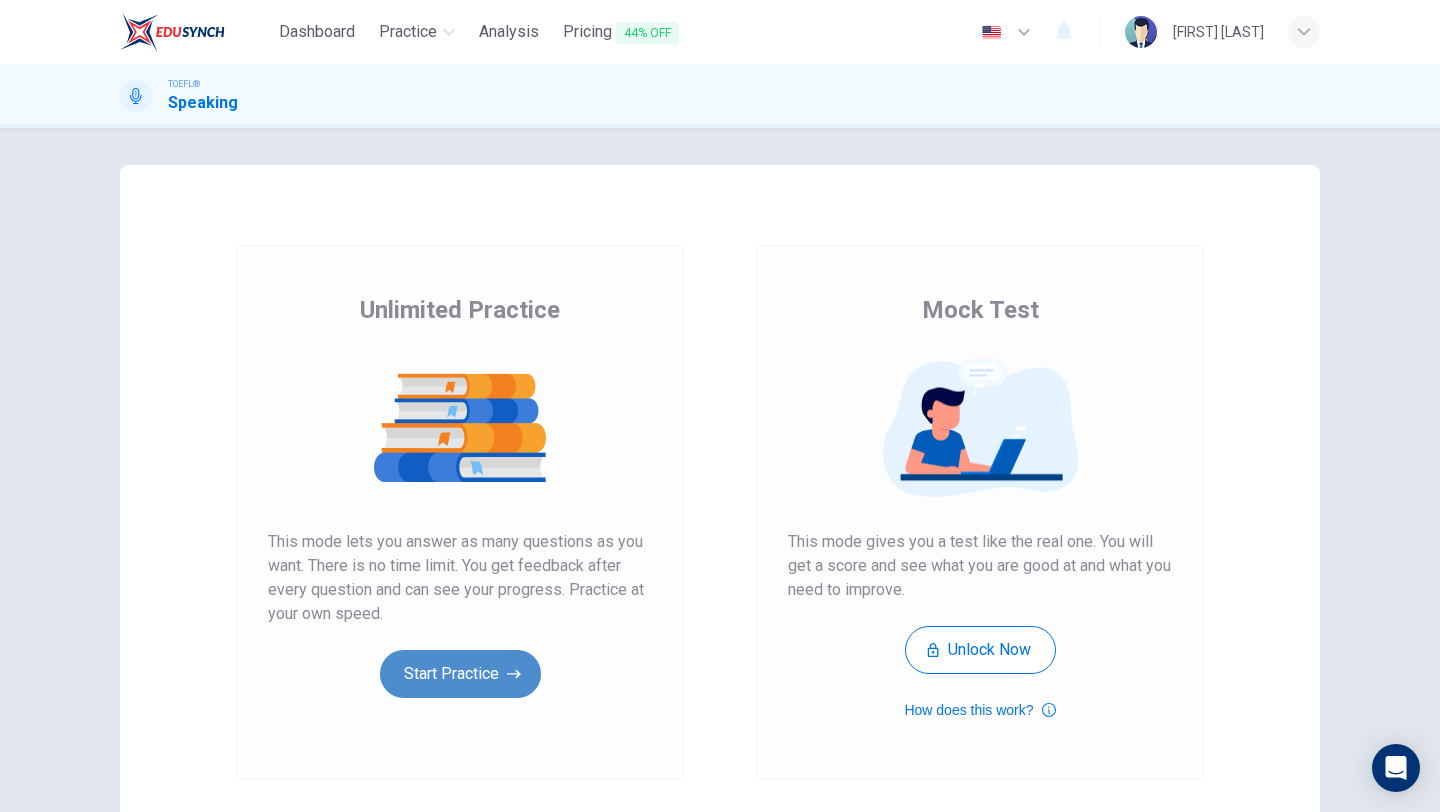 click on "Start Practice" at bounding box center (460, 674) 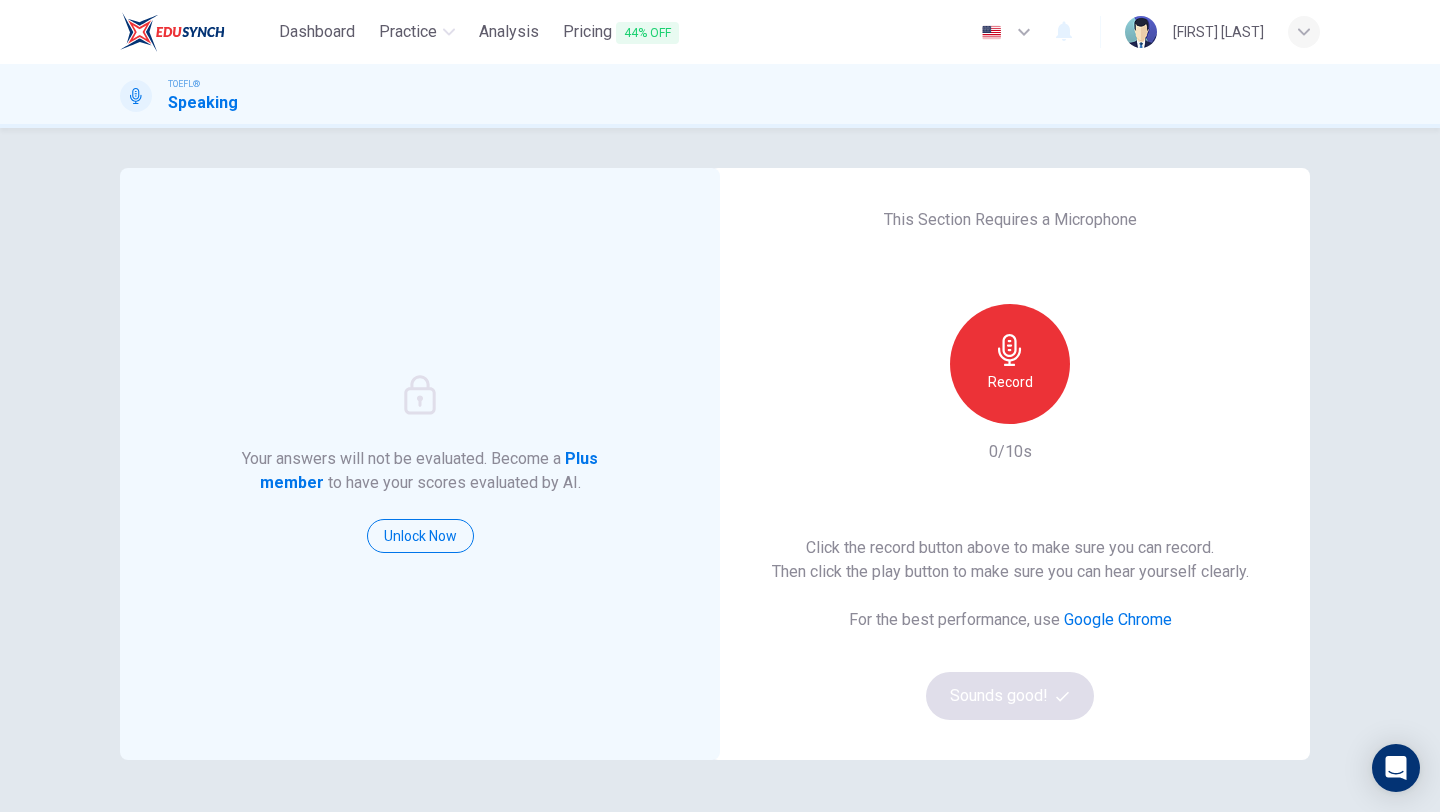 click on "Record" at bounding box center [1010, 364] 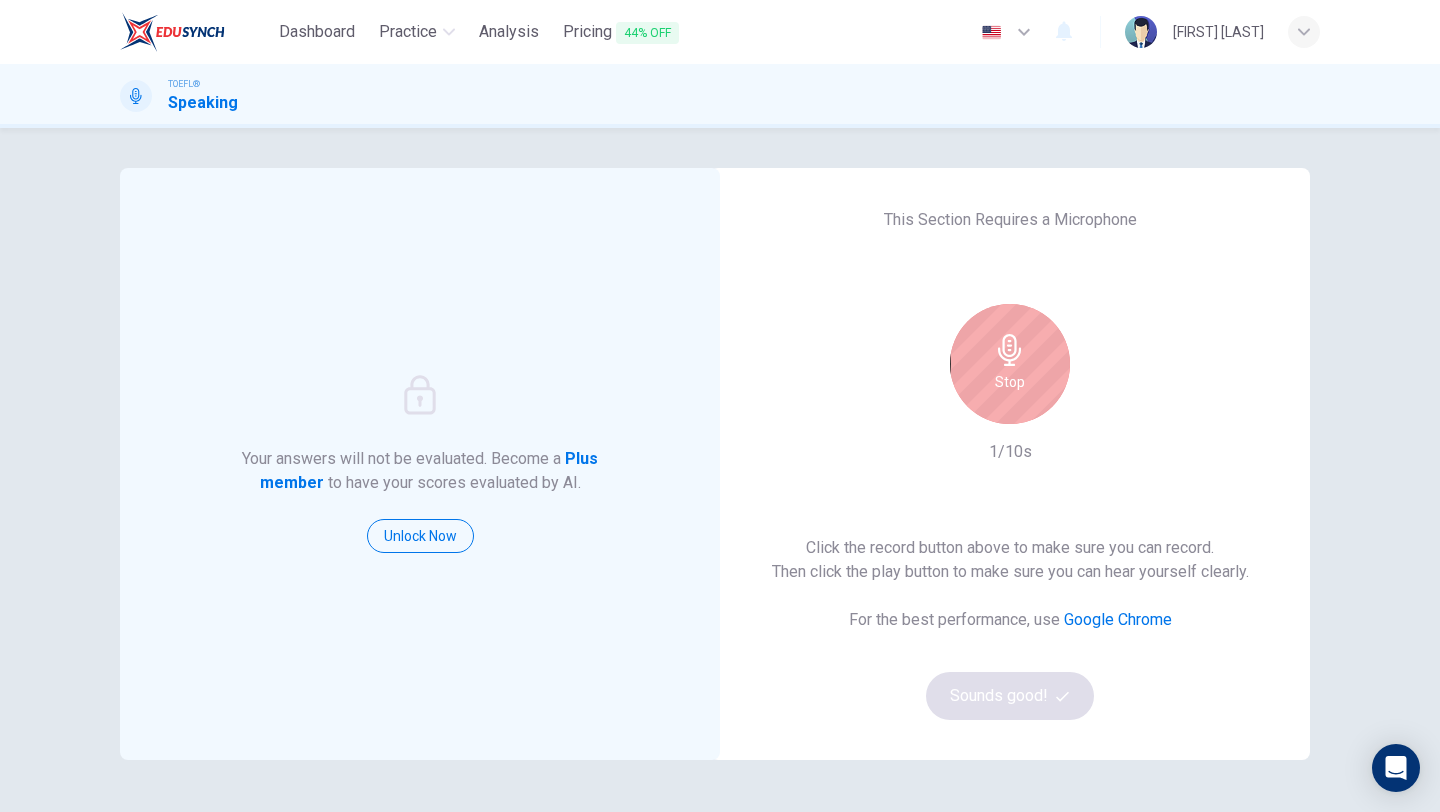 click on "Stop" at bounding box center (1010, 364) 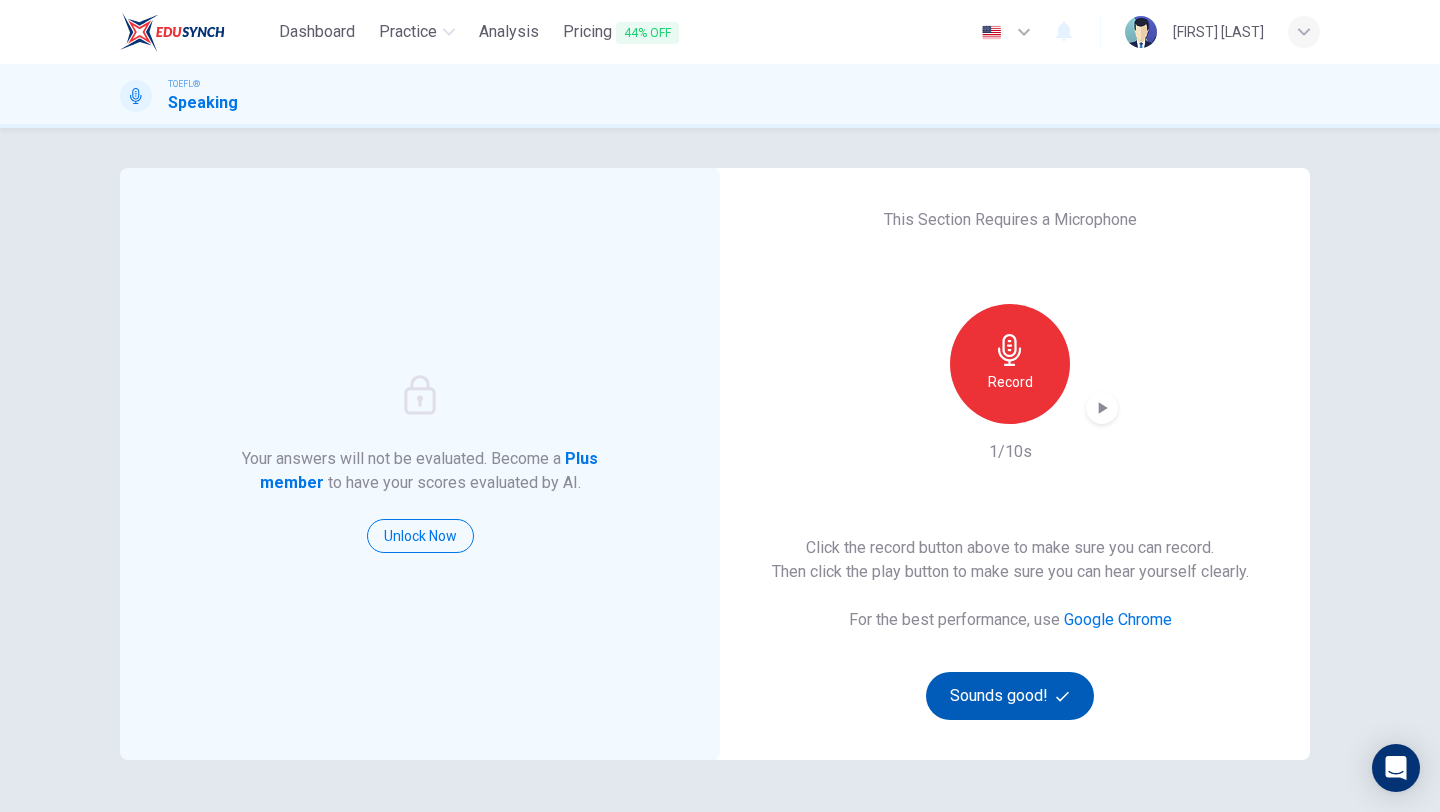 click on "Sounds good!" at bounding box center [1010, 696] 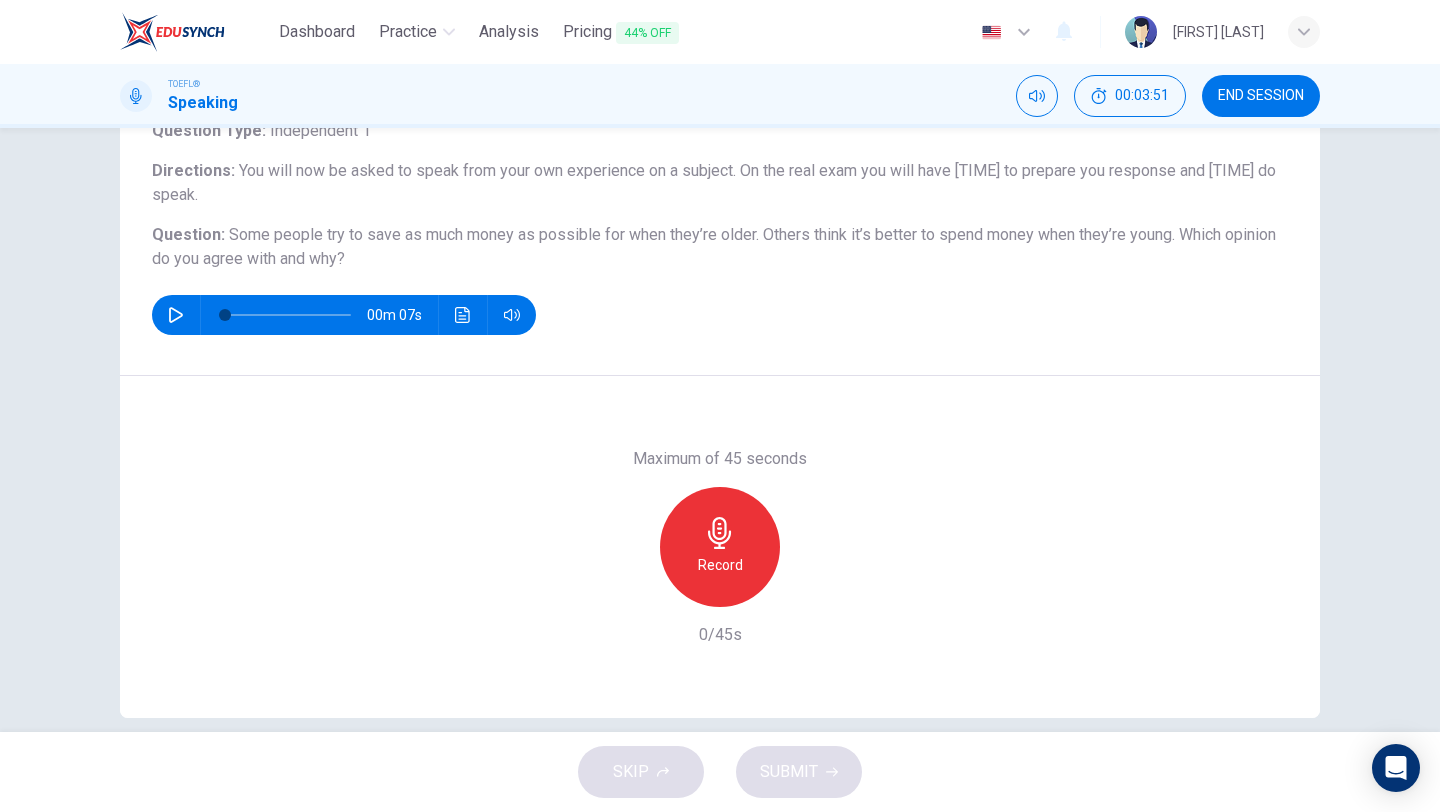 scroll, scrollTop: 171, scrollLeft: 0, axis: vertical 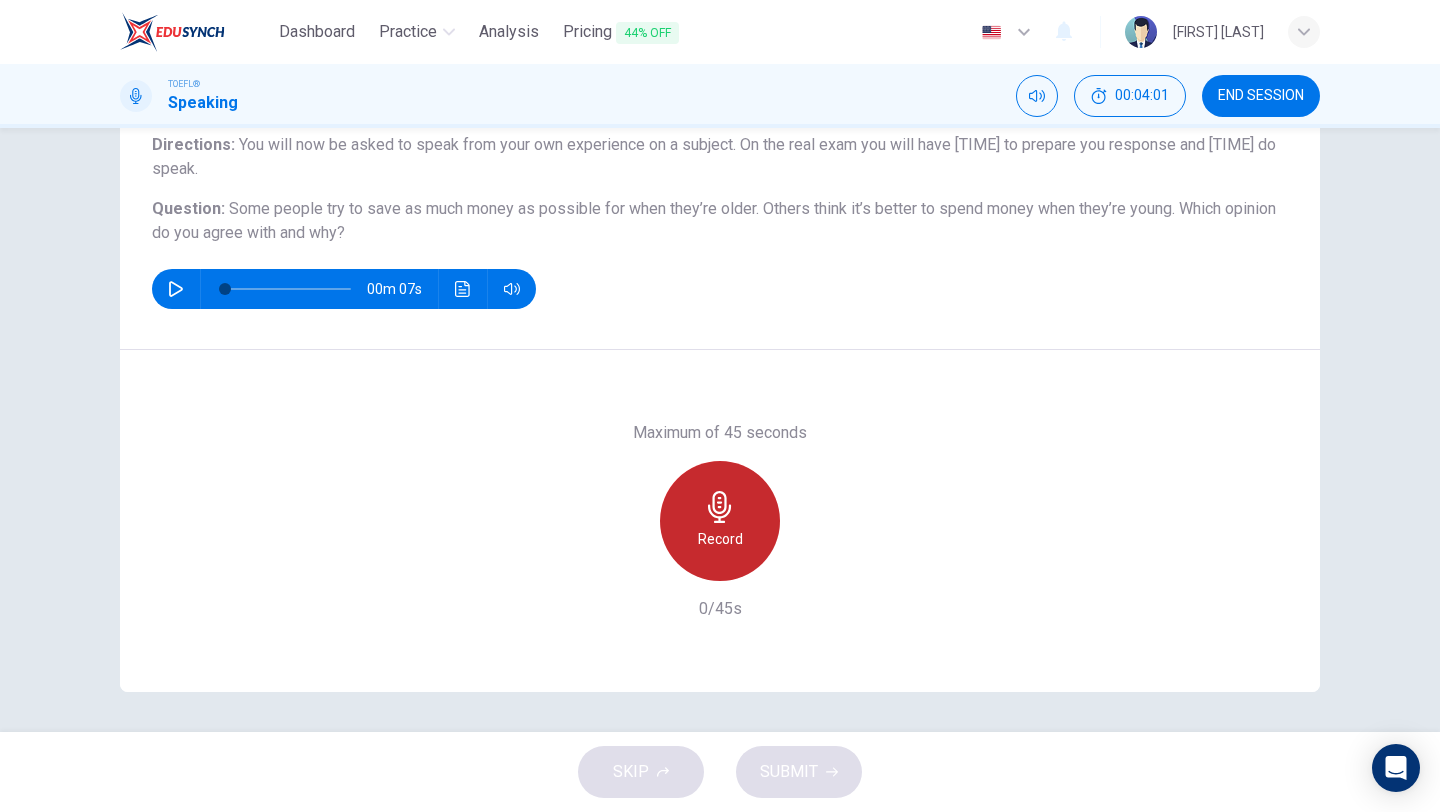 click on "Record" at bounding box center (720, 521) 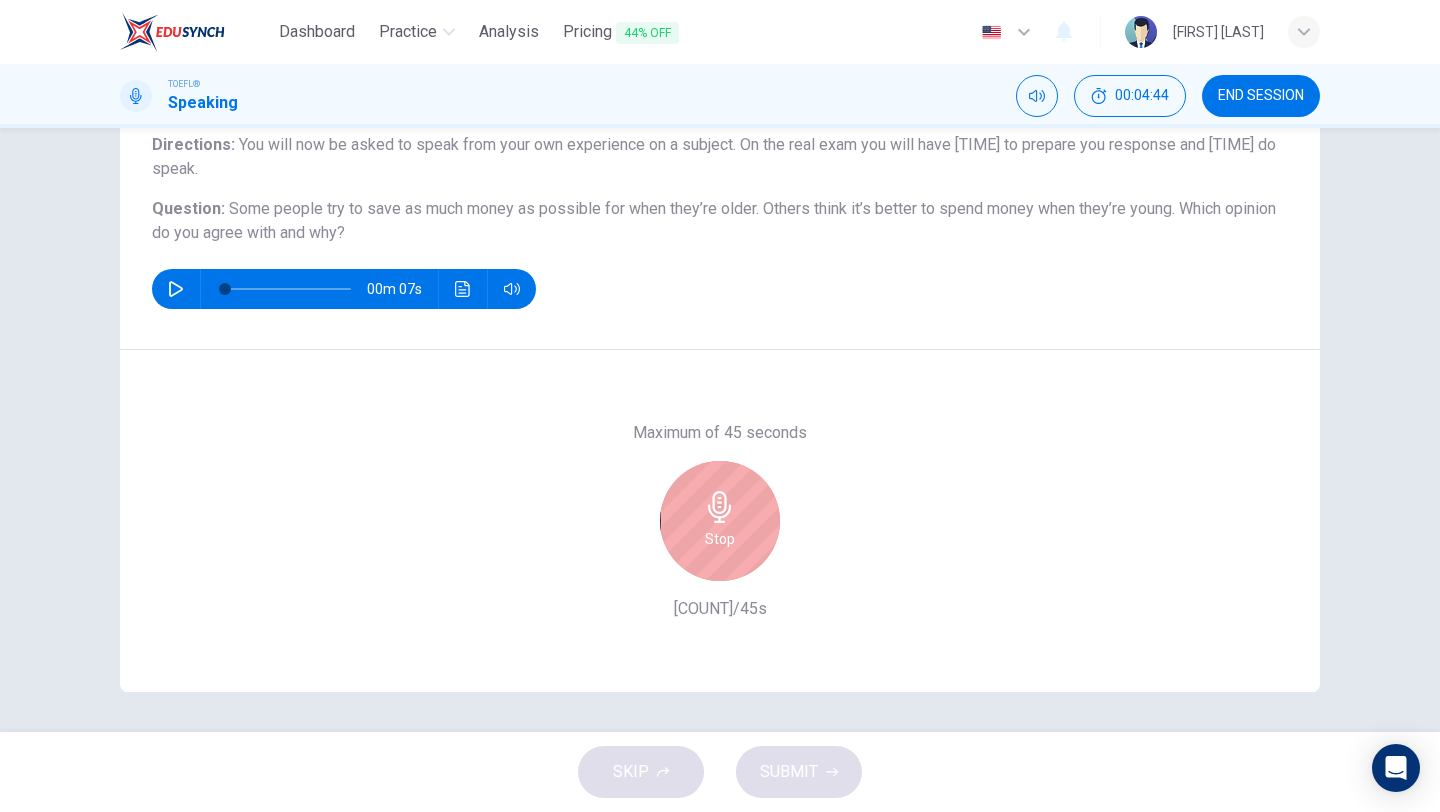 click on "Stop" at bounding box center (720, 521) 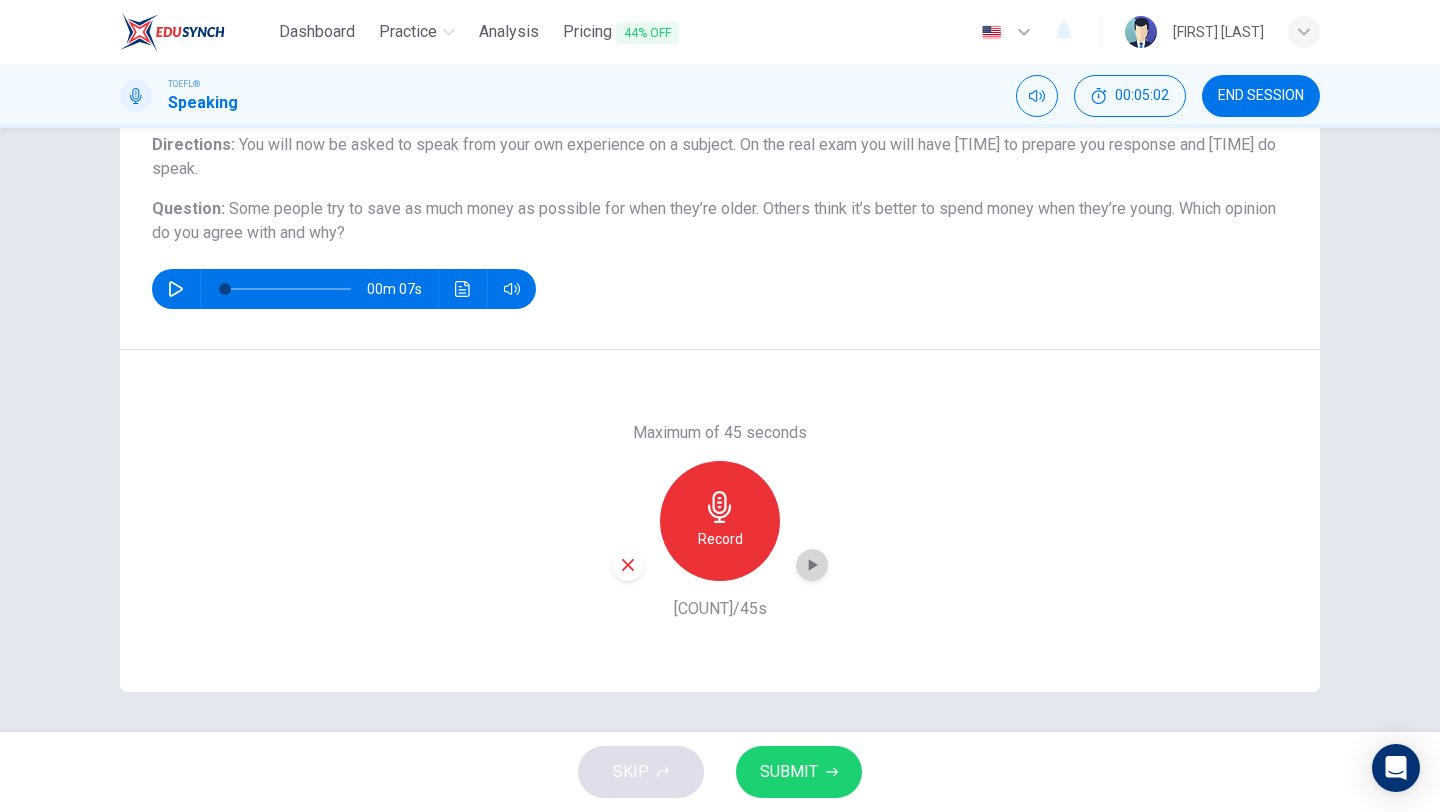 click at bounding box center (812, 565) 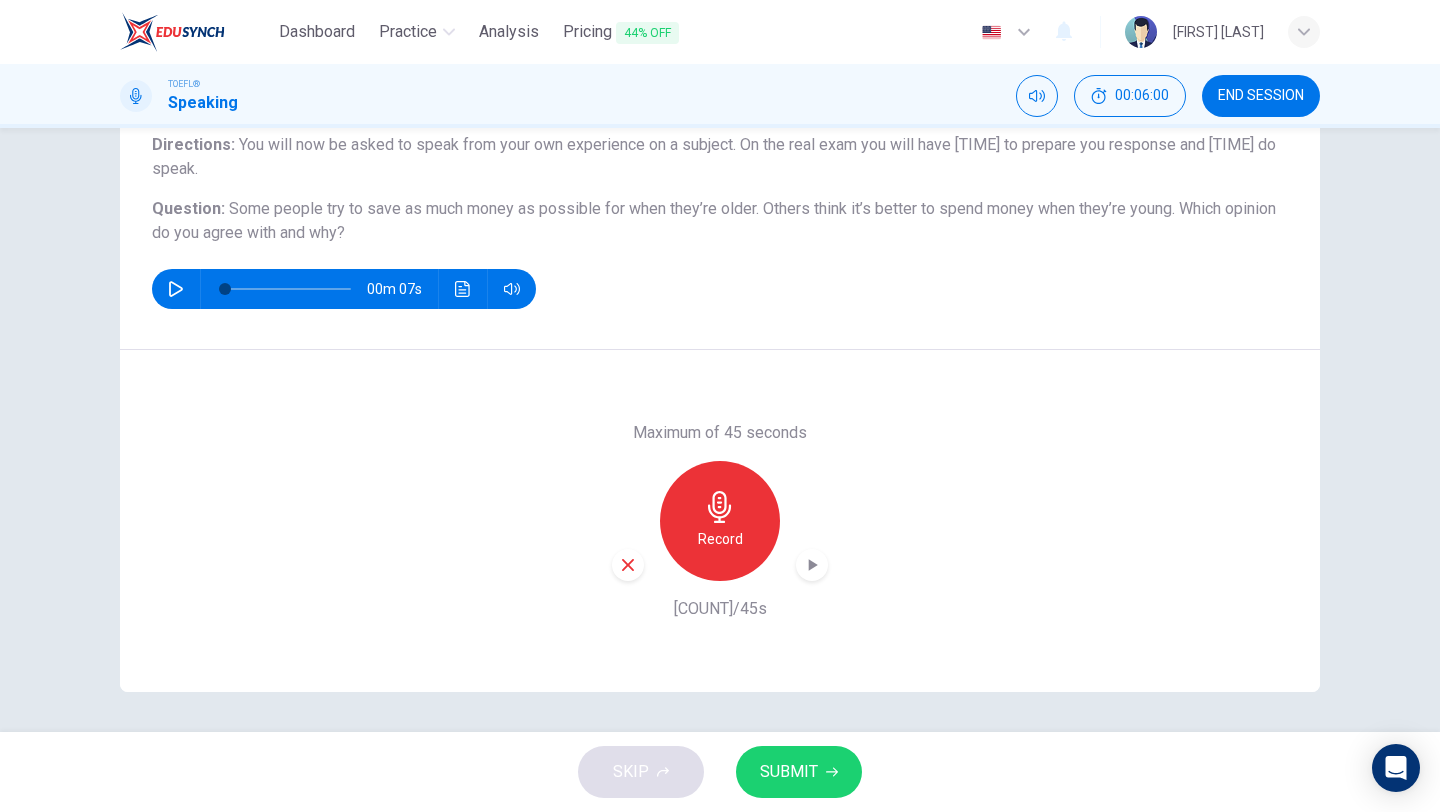 click on "SUBMIT" at bounding box center [789, 772] 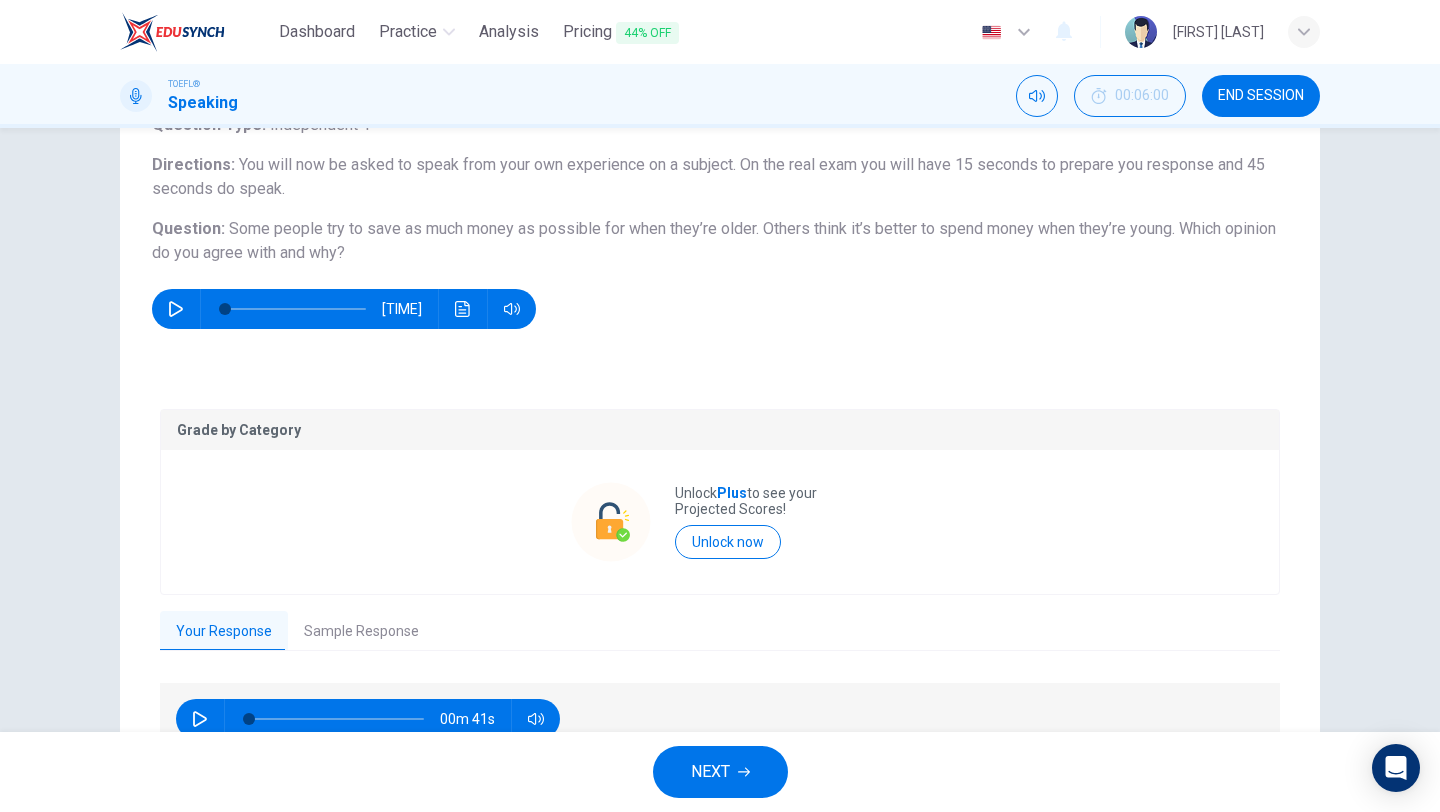 scroll, scrollTop: 145, scrollLeft: 0, axis: vertical 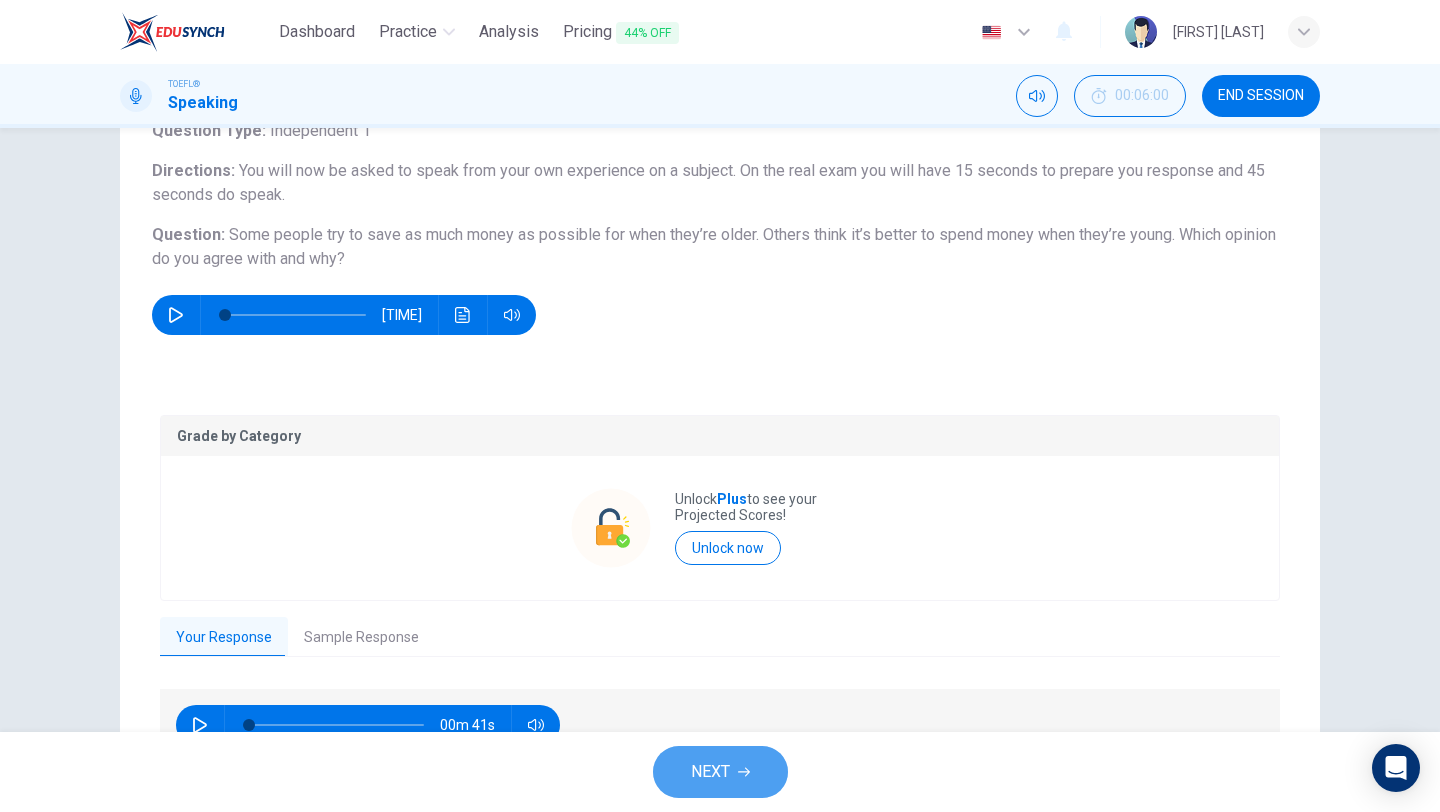 click at bounding box center [744, 772] 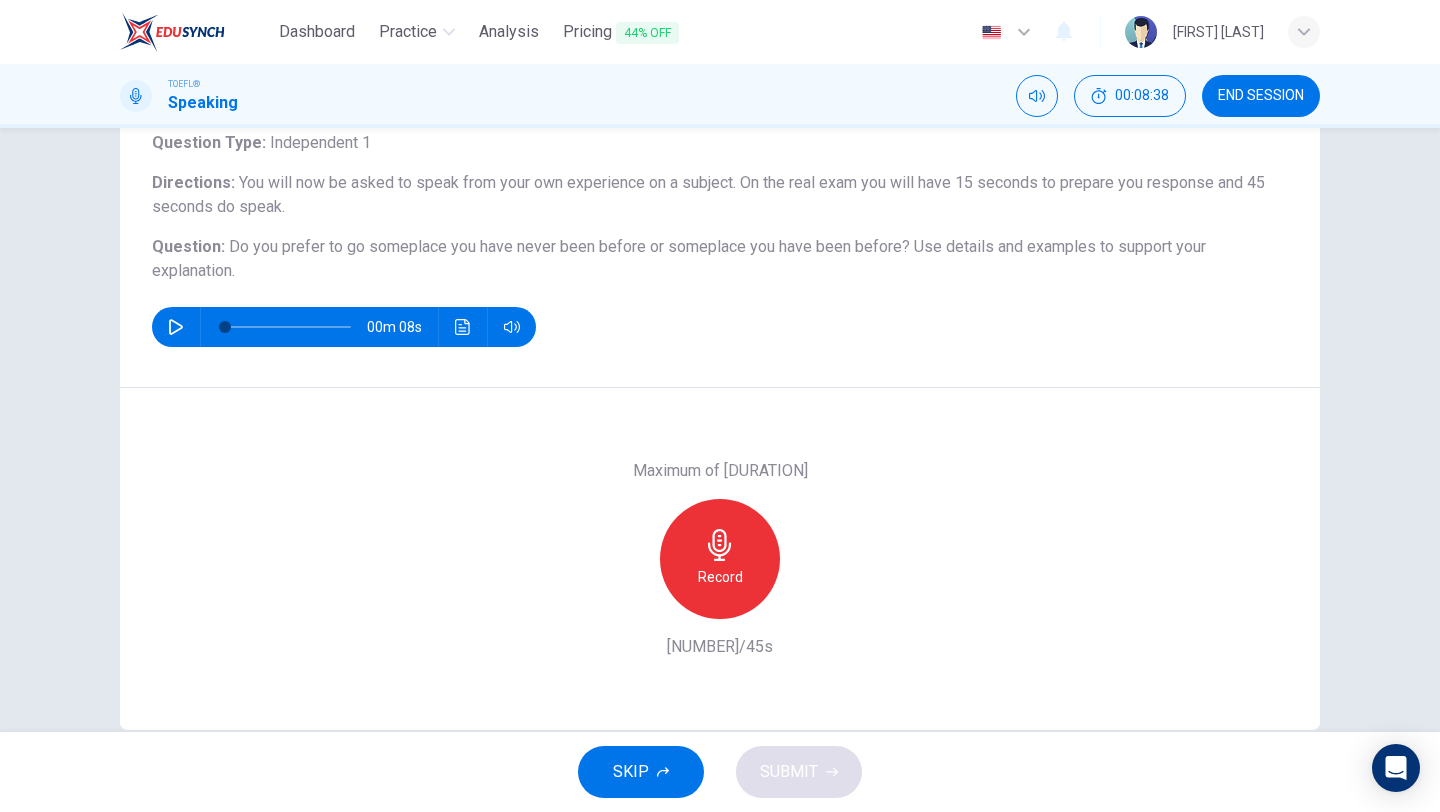 scroll, scrollTop: 144, scrollLeft: 0, axis: vertical 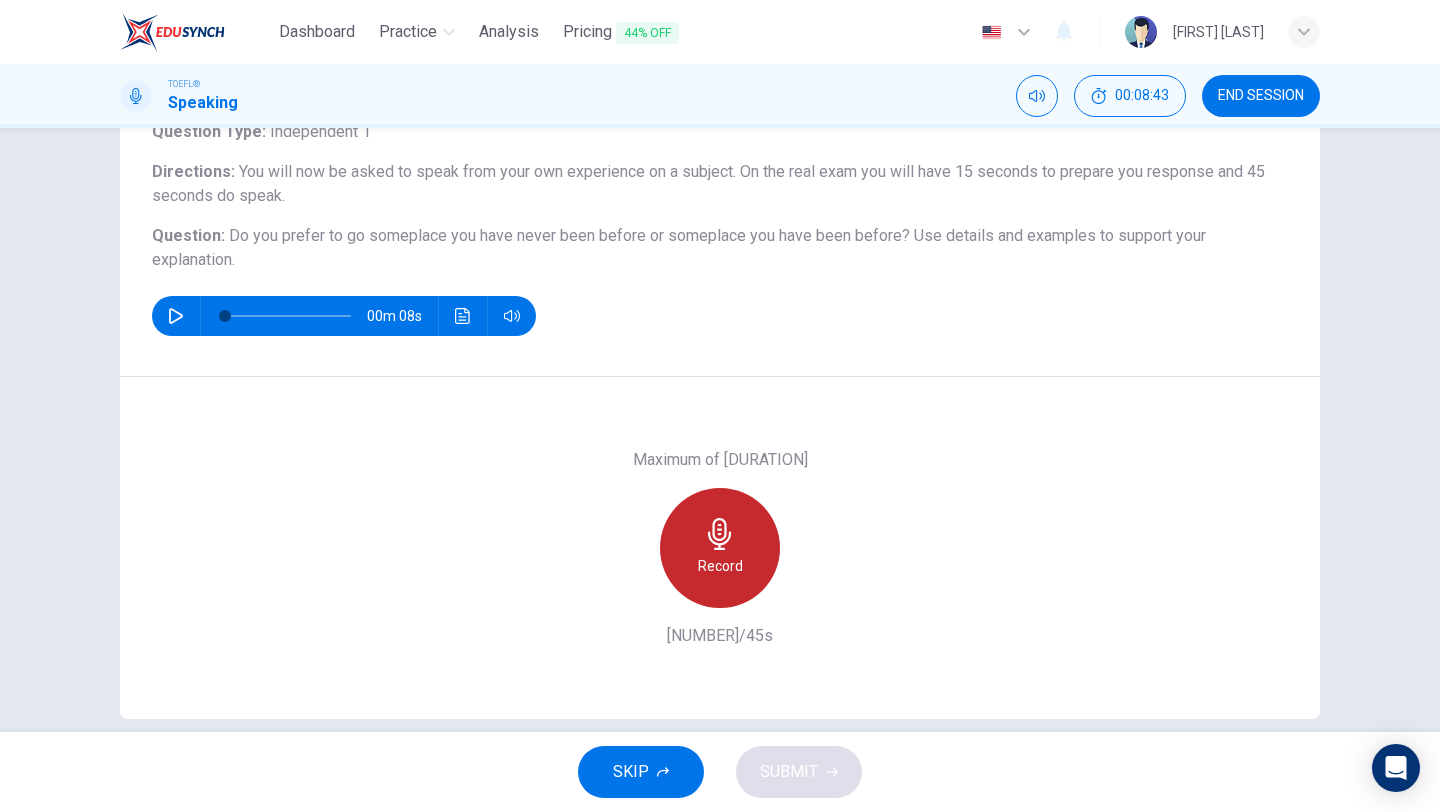 click at bounding box center (720, 534) 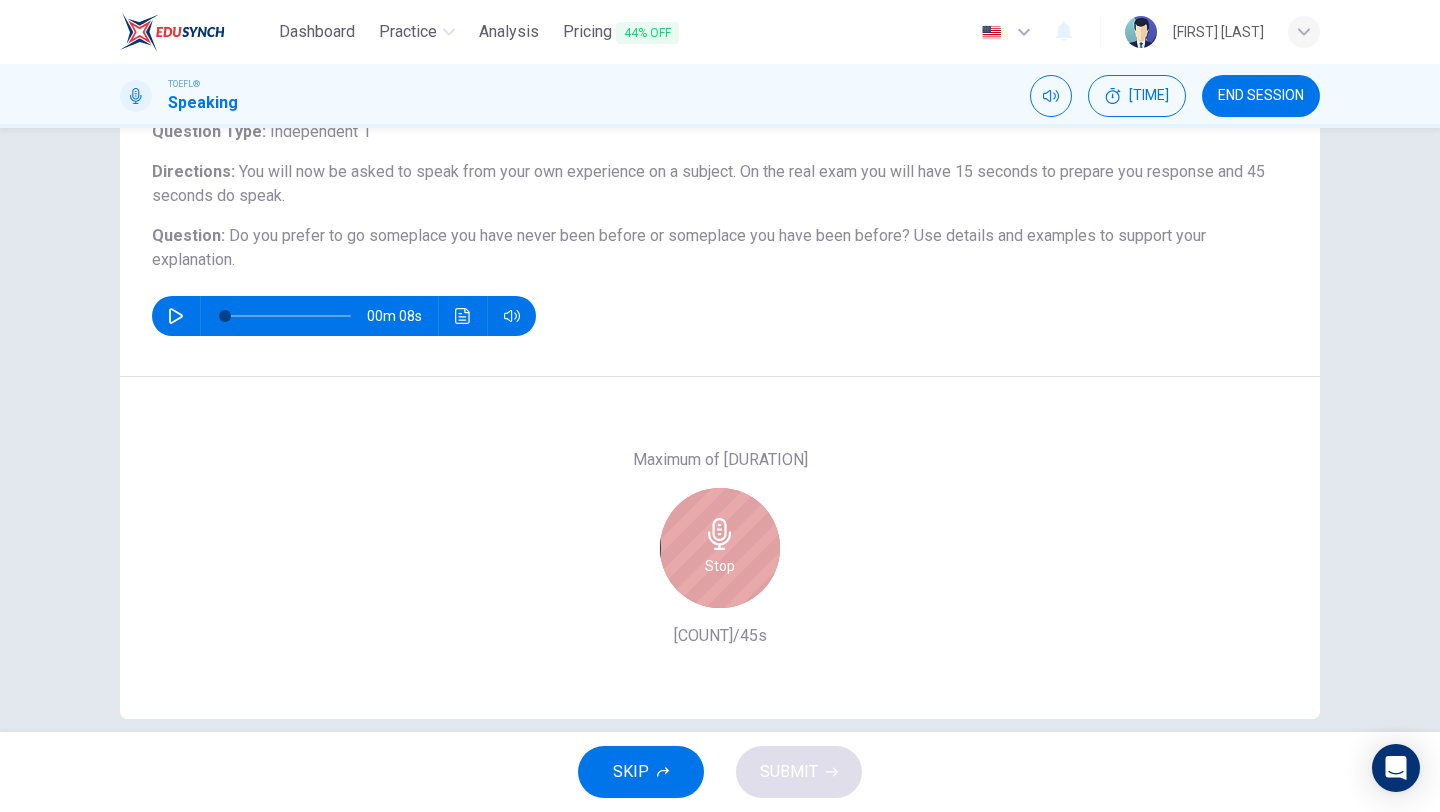 click at bounding box center (719, 534) 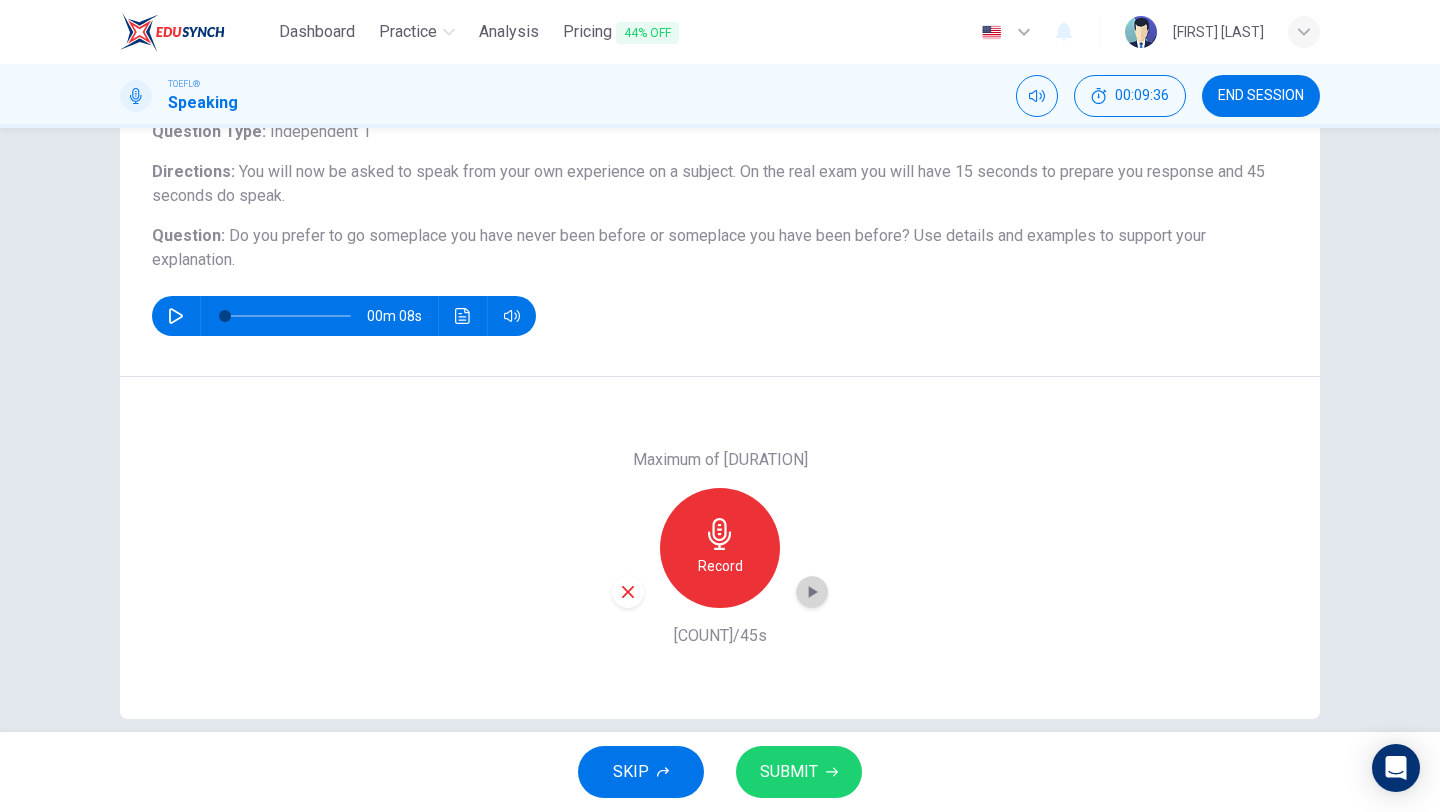 click at bounding box center [812, 592] 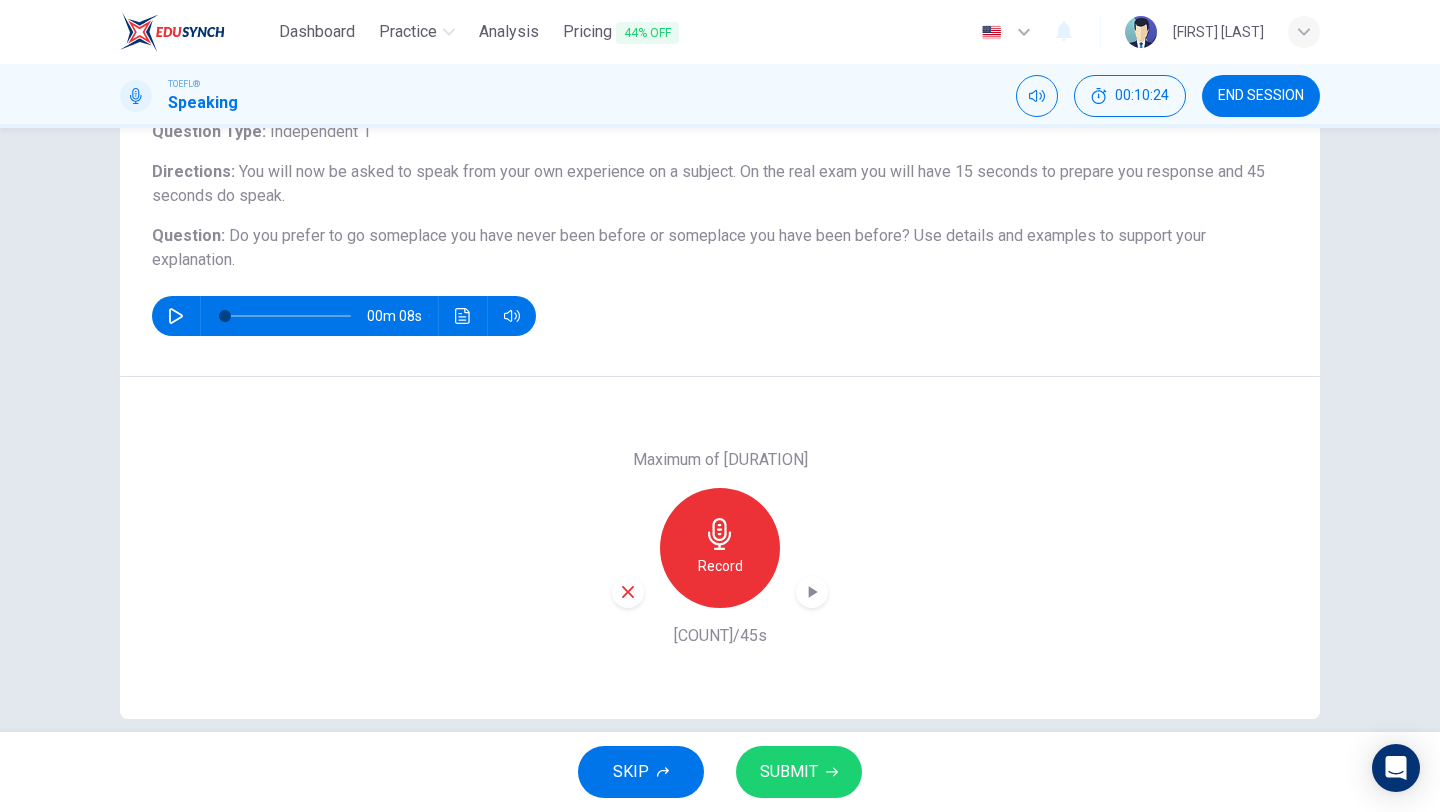 scroll, scrollTop: 171, scrollLeft: 0, axis: vertical 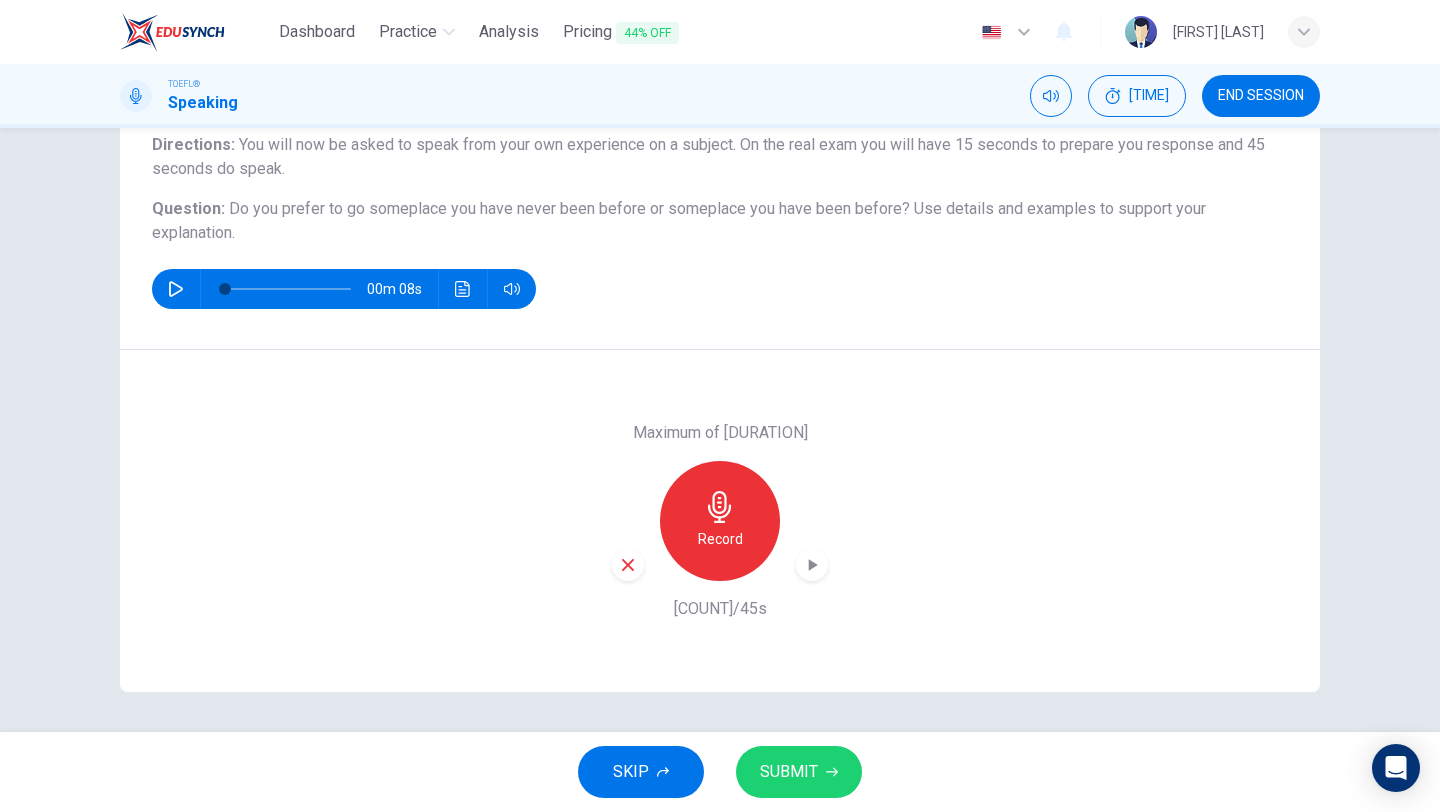 click on "SUBMIT" at bounding box center (799, 772) 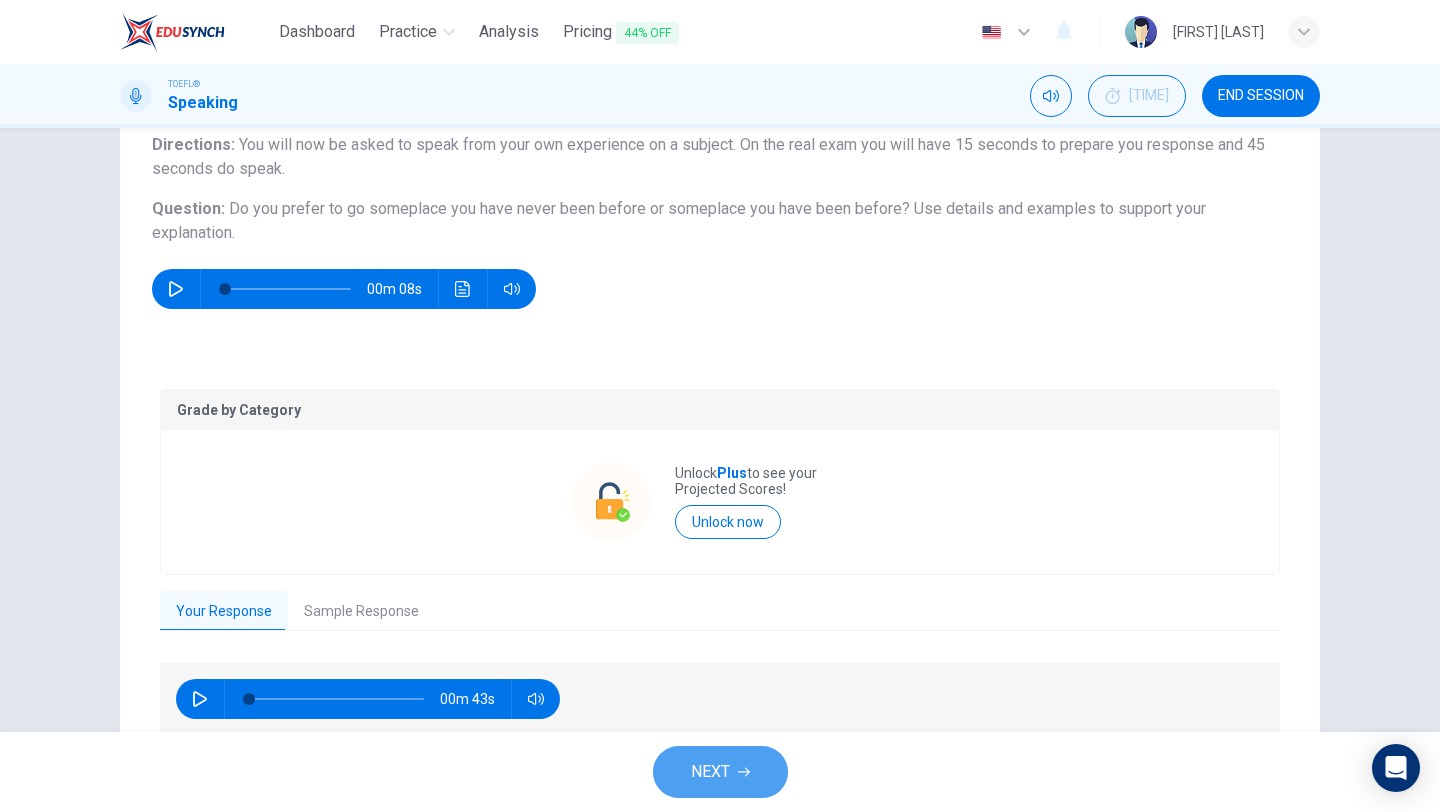 click on "NEXT" at bounding box center [710, 772] 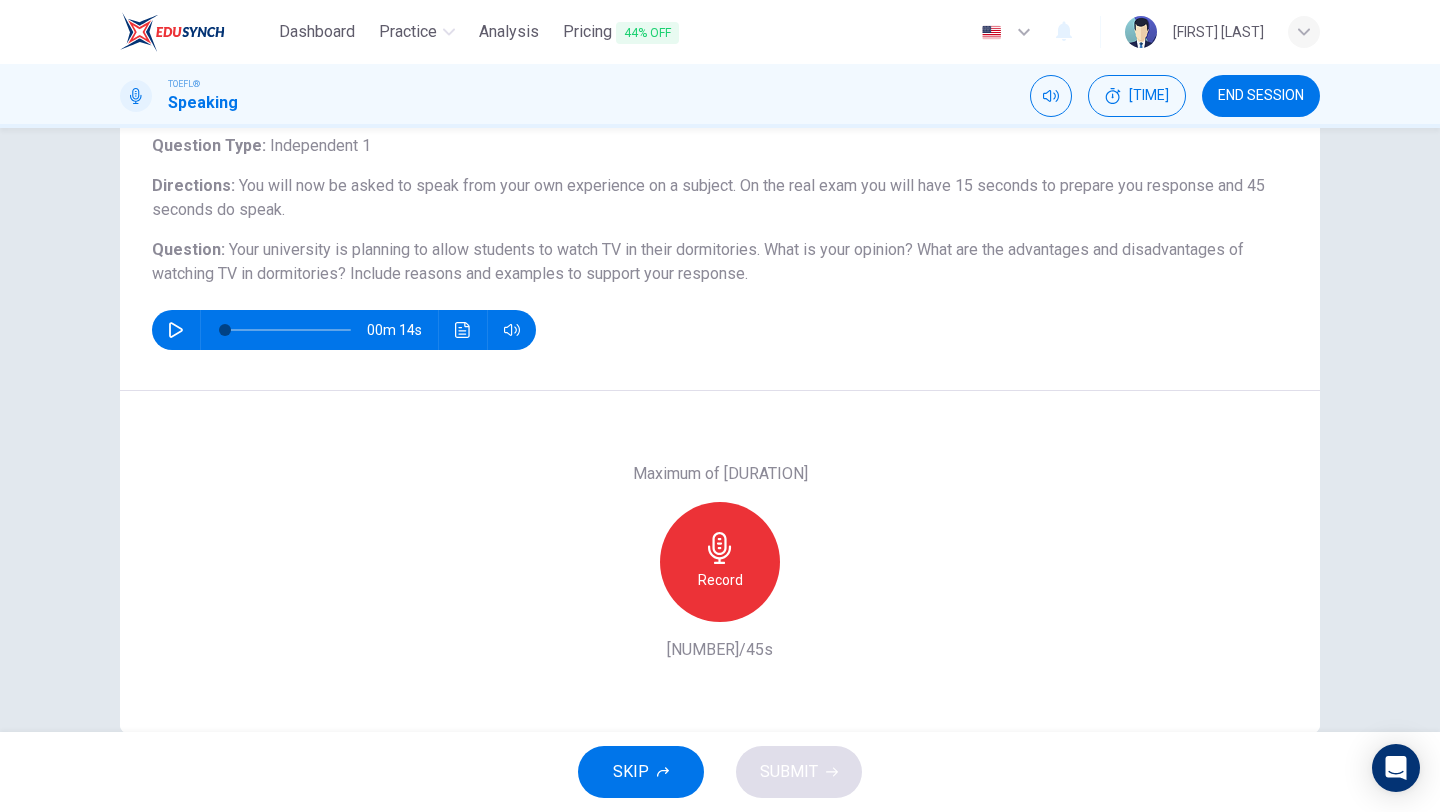 scroll, scrollTop: 128, scrollLeft: 0, axis: vertical 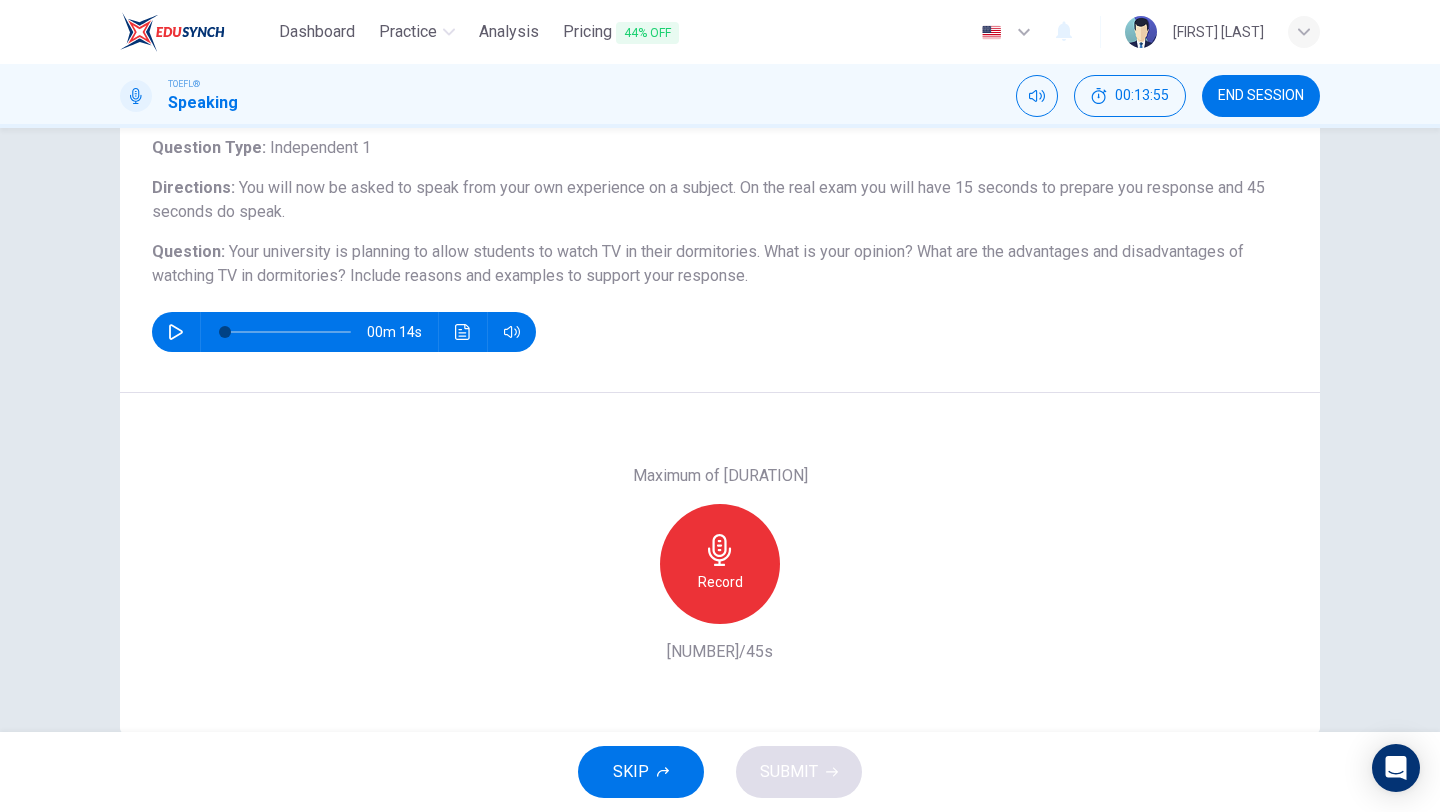 click on "Record" at bounding box center [720, 582] 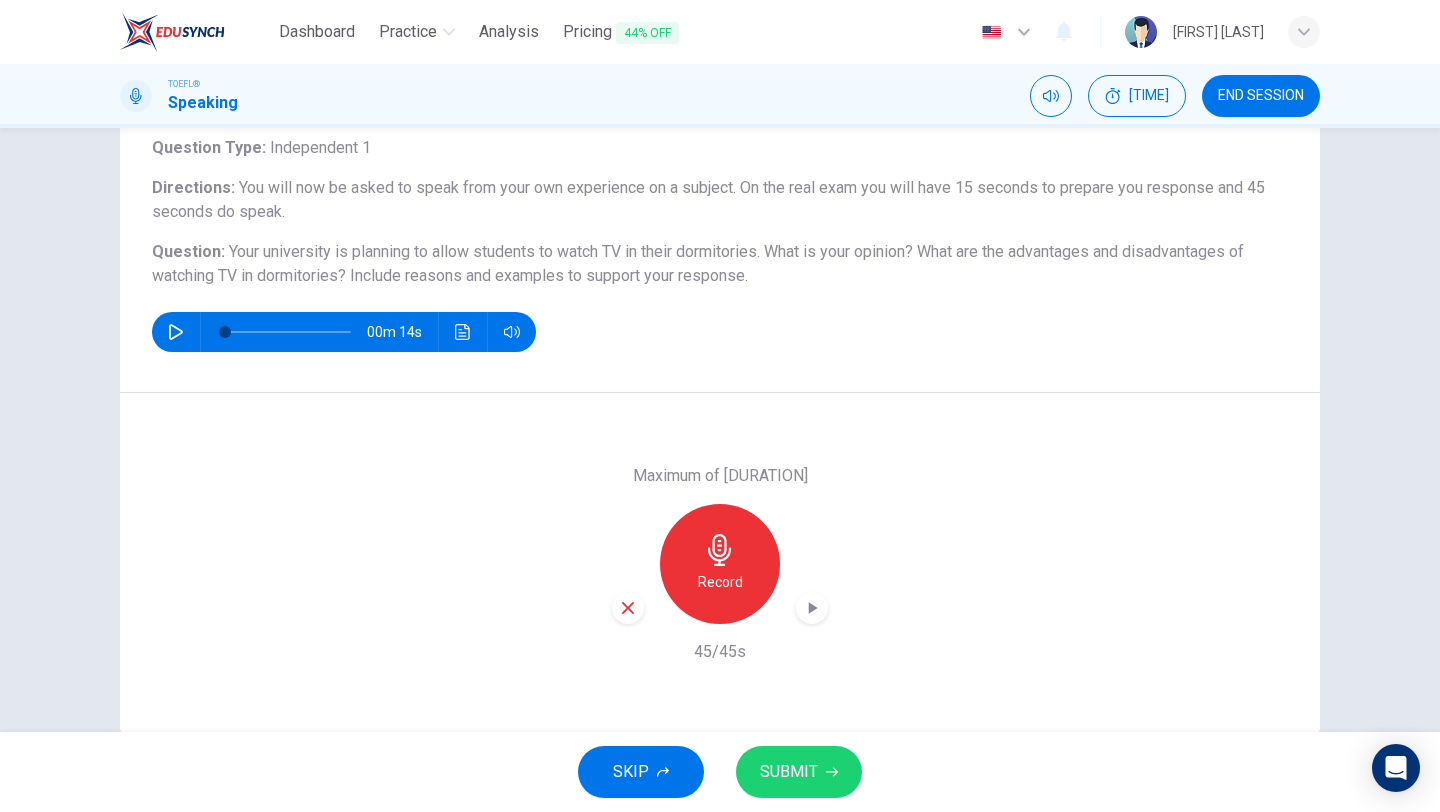 click at bounding box center [812, 608] 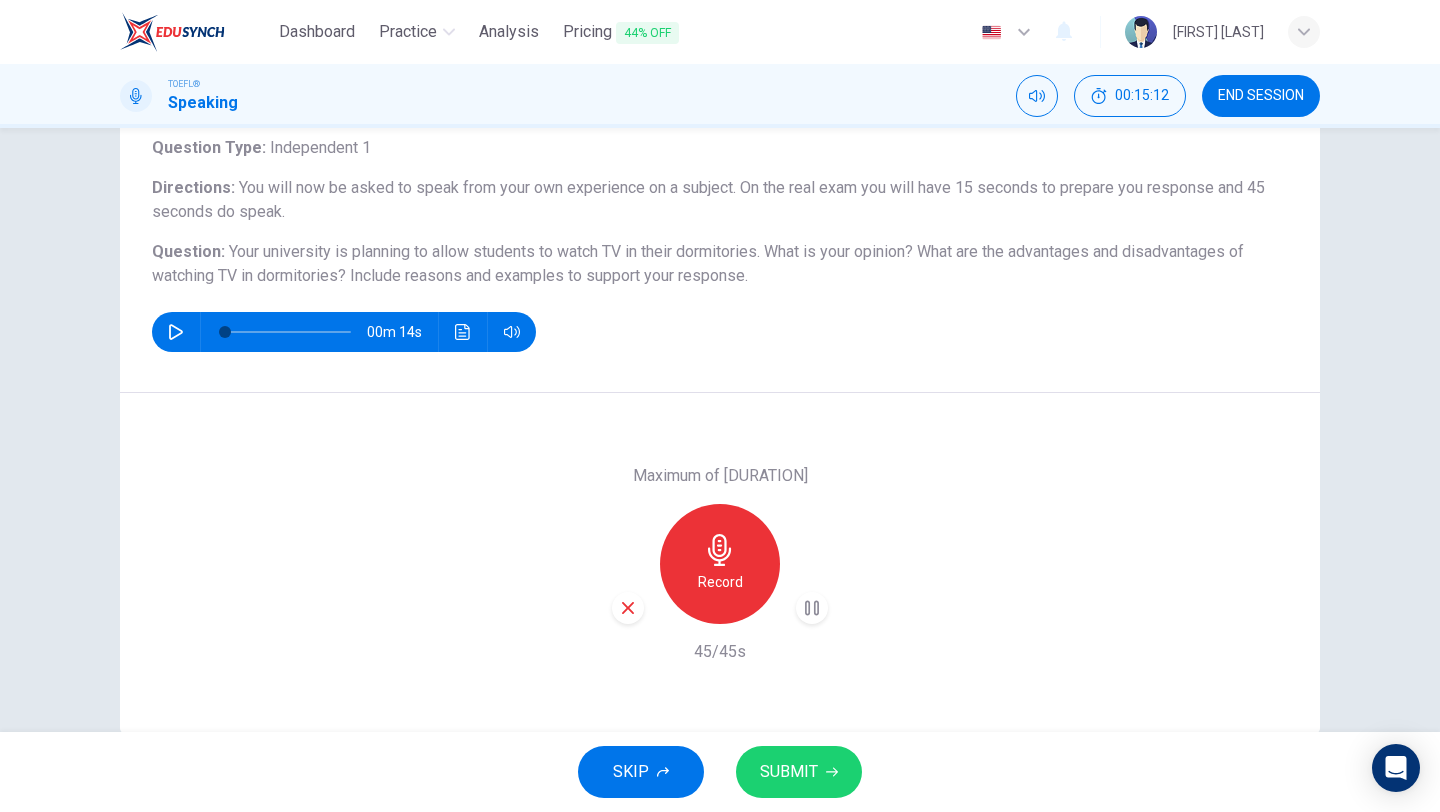 click at bounding box center [812, 608] 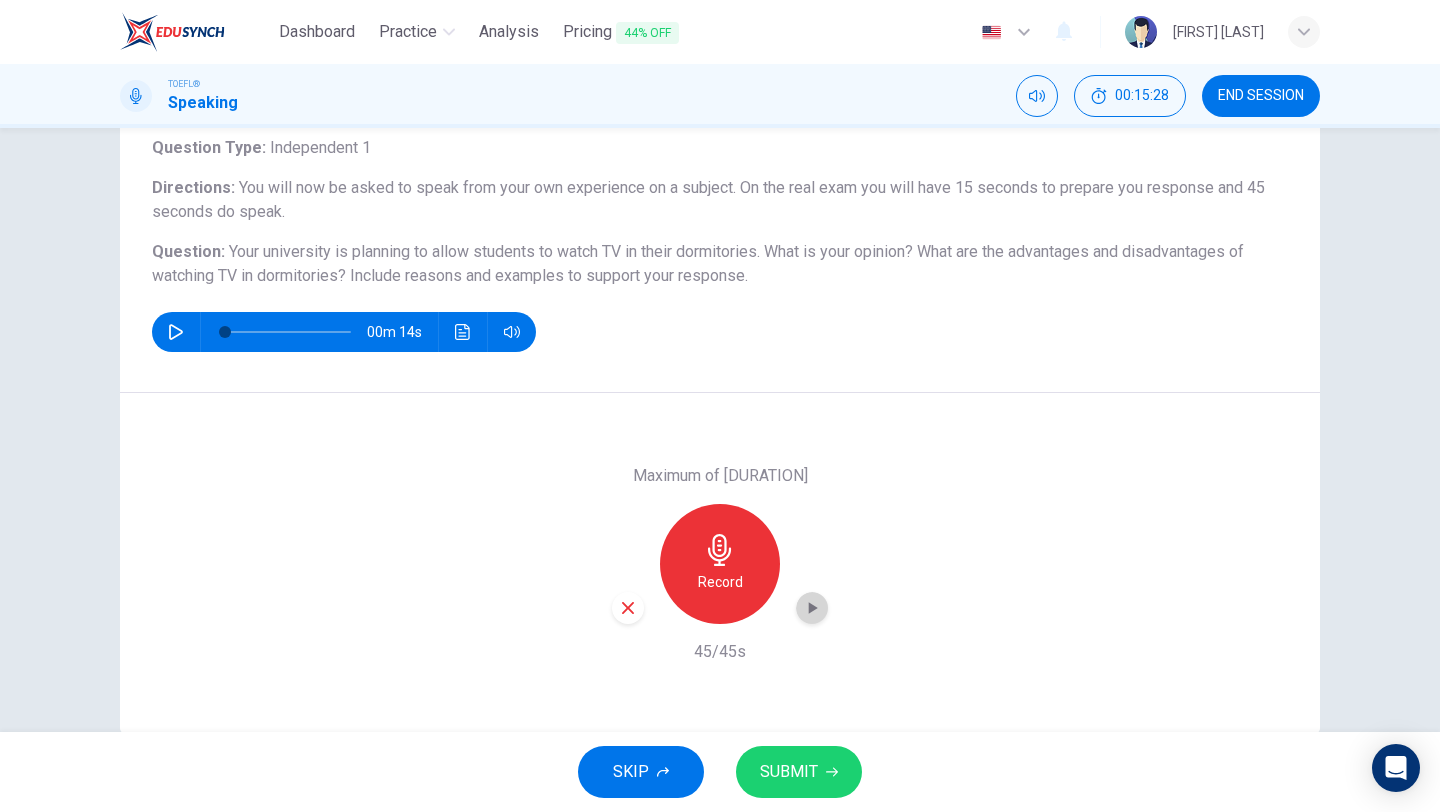 click at bounding box center (812, 608) 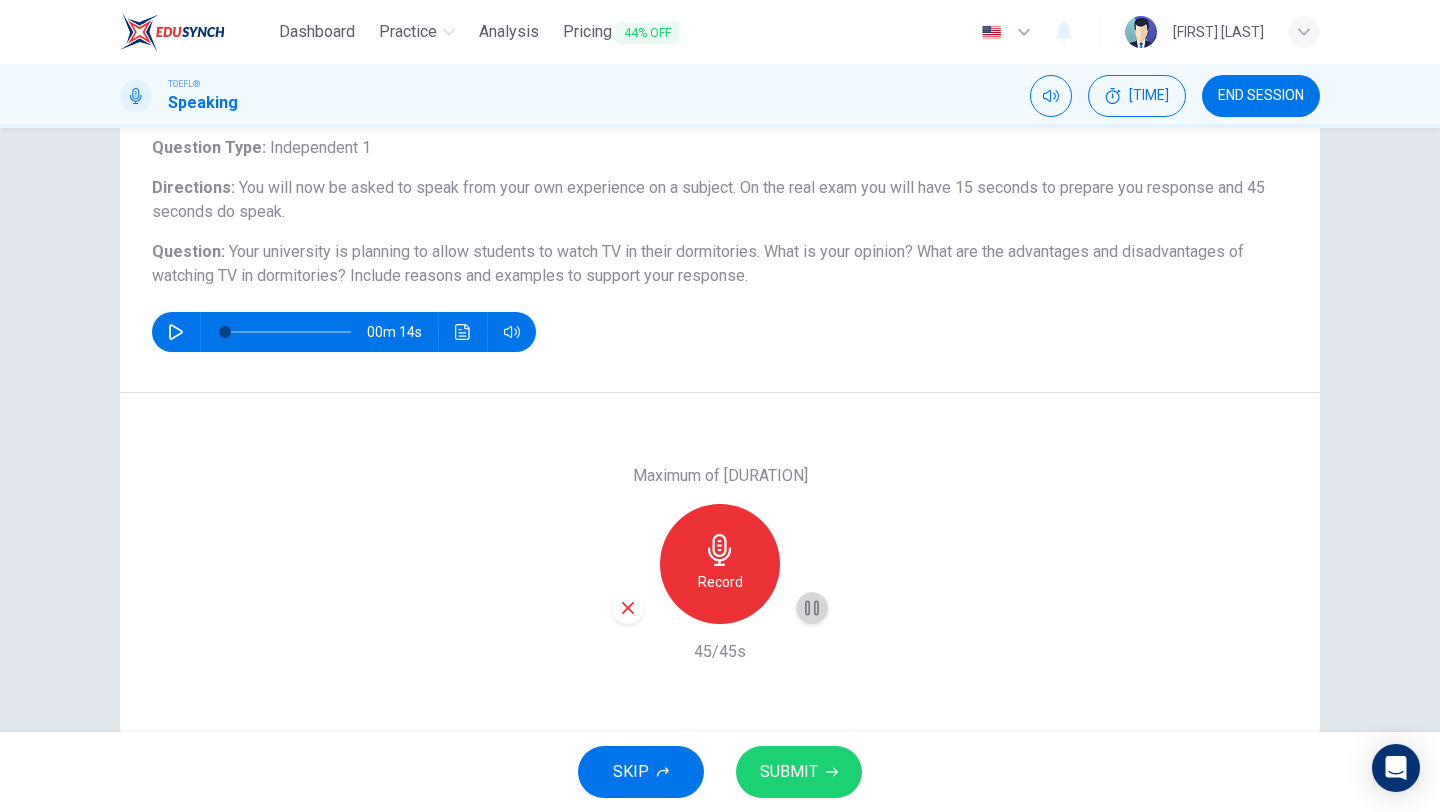 click at bounding box center [812, 608] 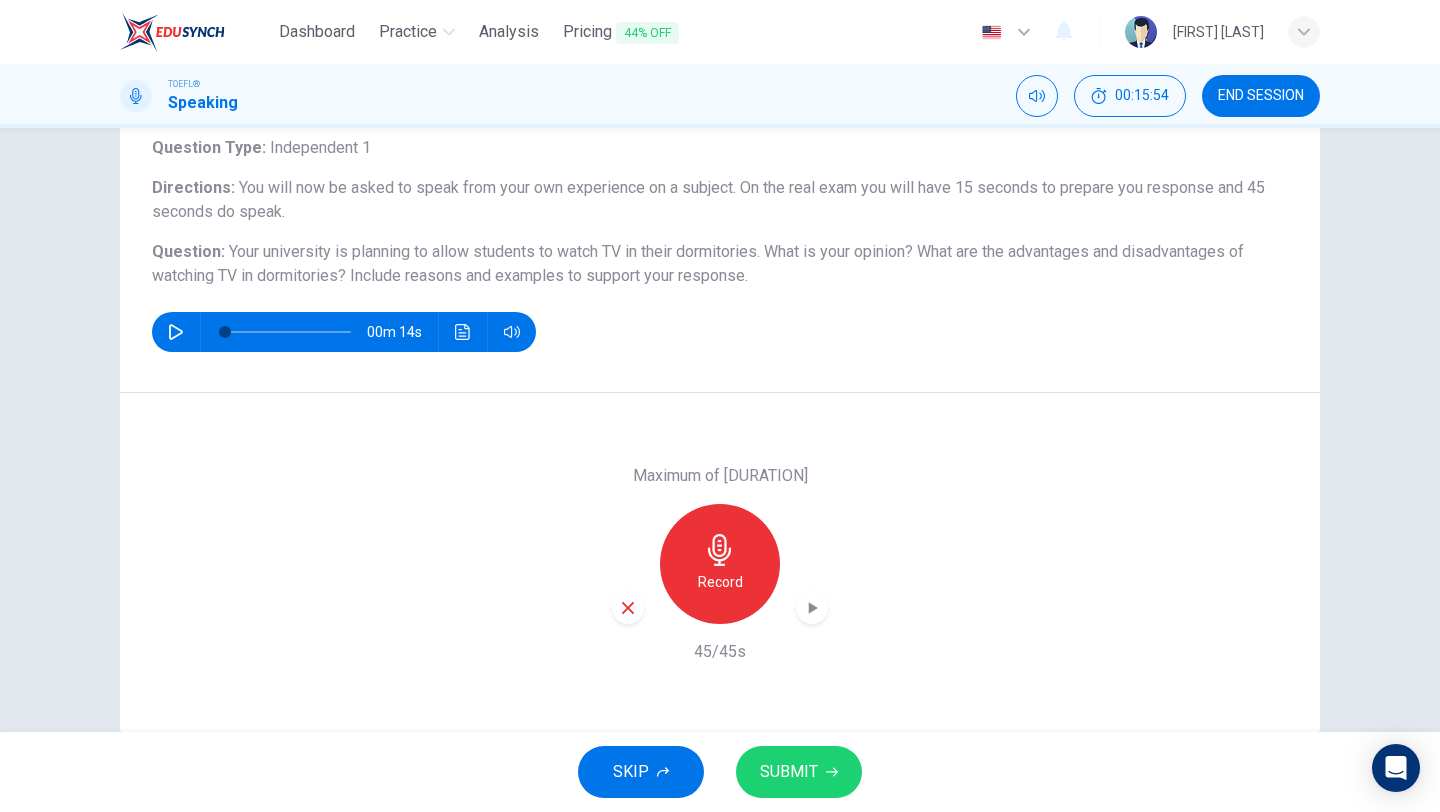 click at bounding box center [812, 608] 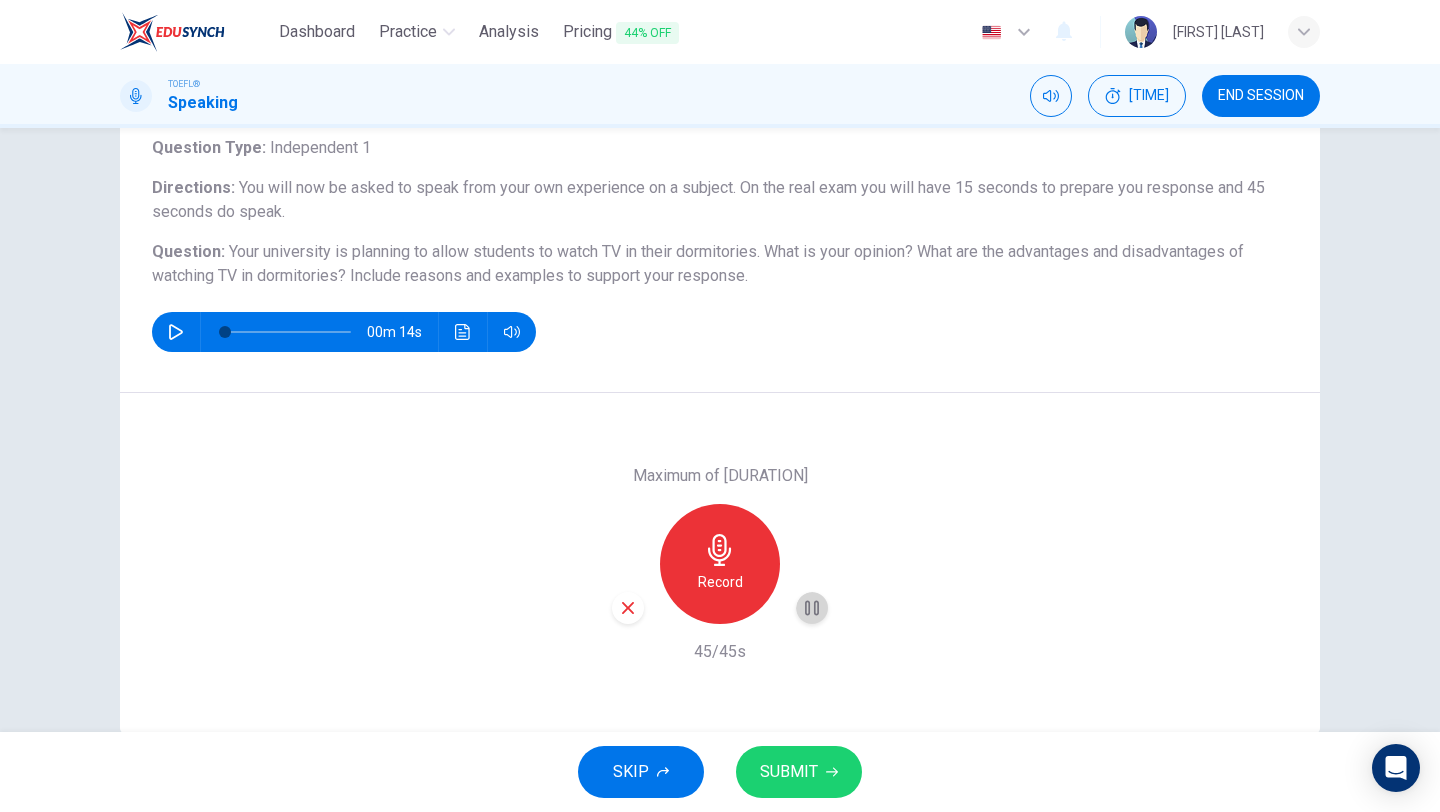 click at bounding box center [812, 608] 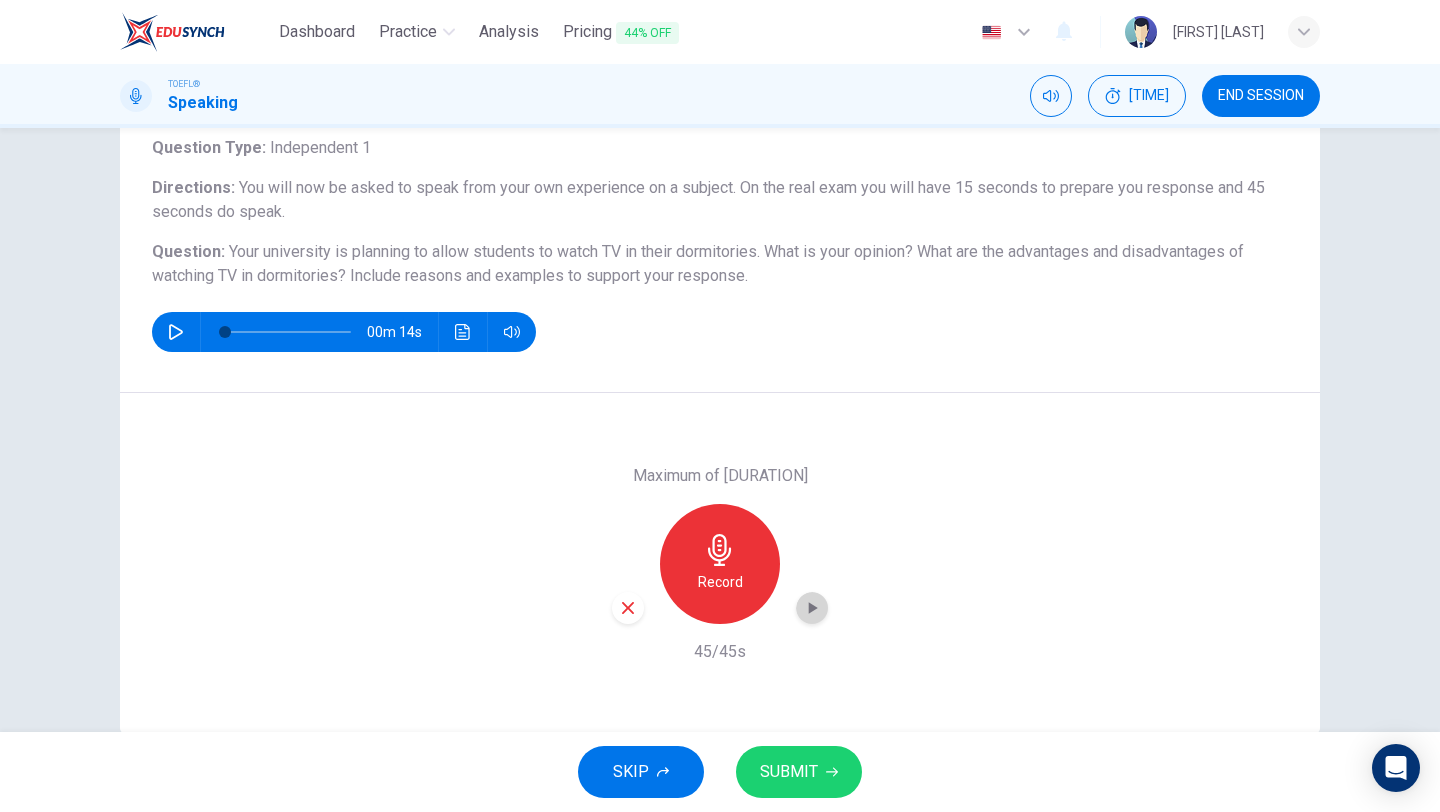 click at bounding box center [812, 608] 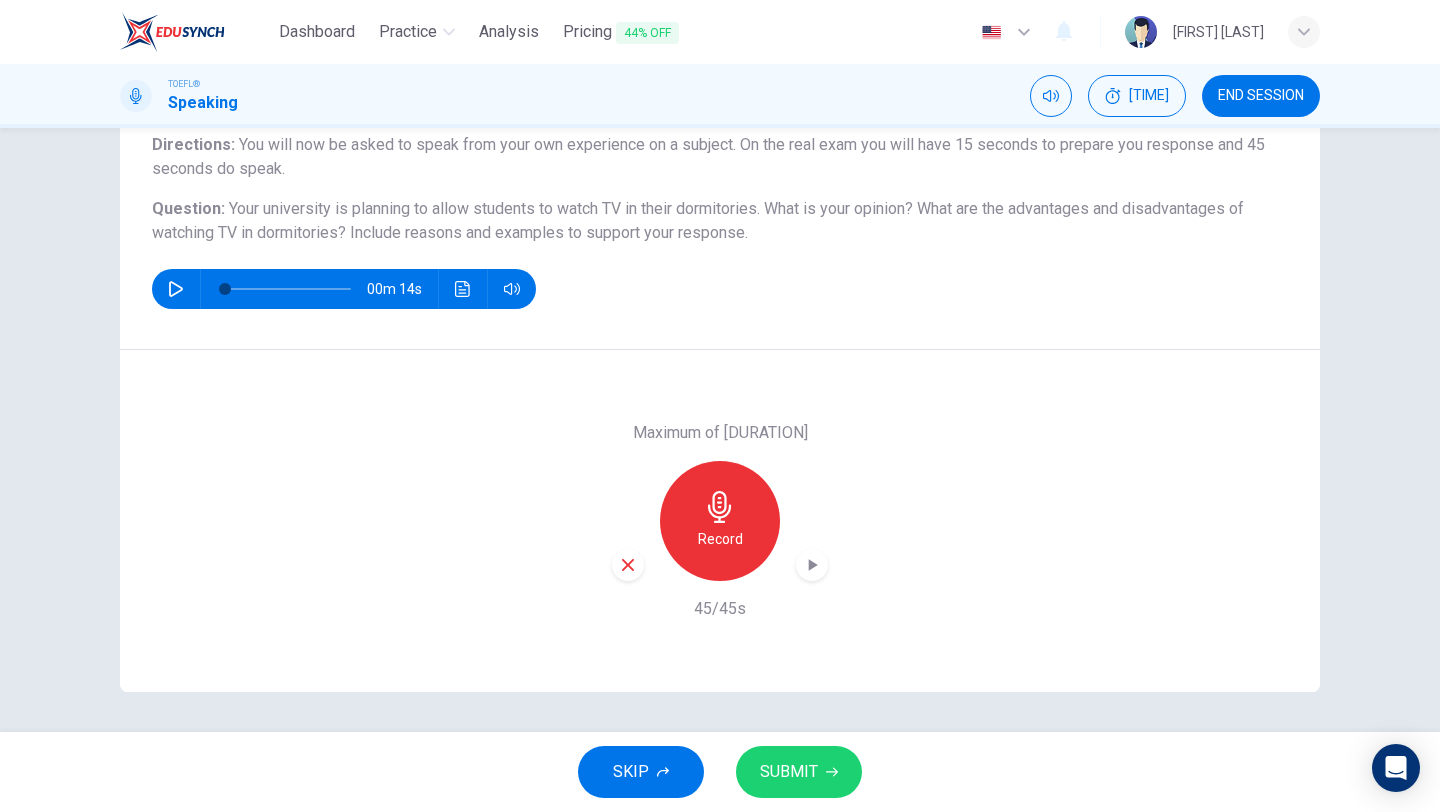 scroll, scrollTop: 0, scrollLeft: 0, axis: both 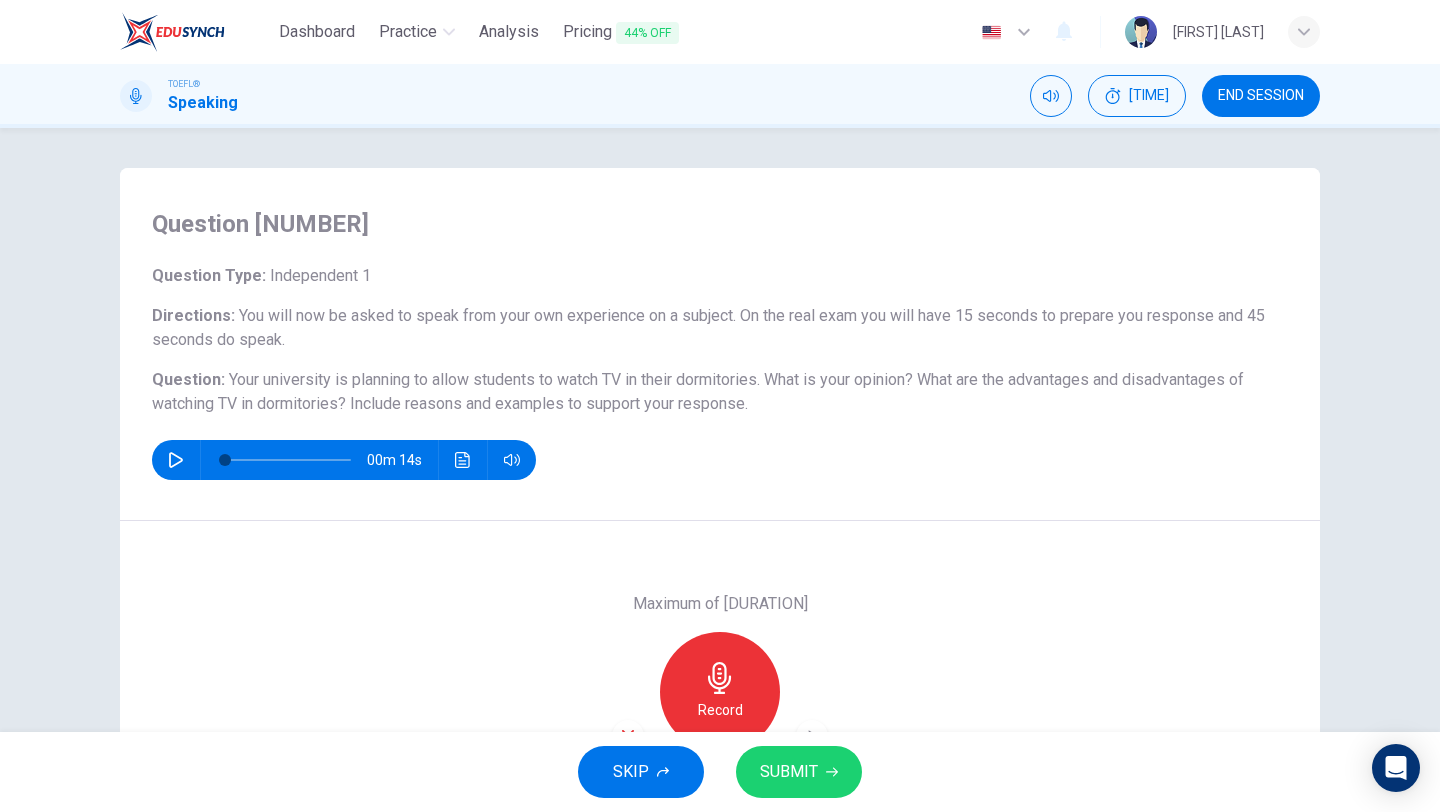 click on "END SESSION" at bounding box center [1261, 96] 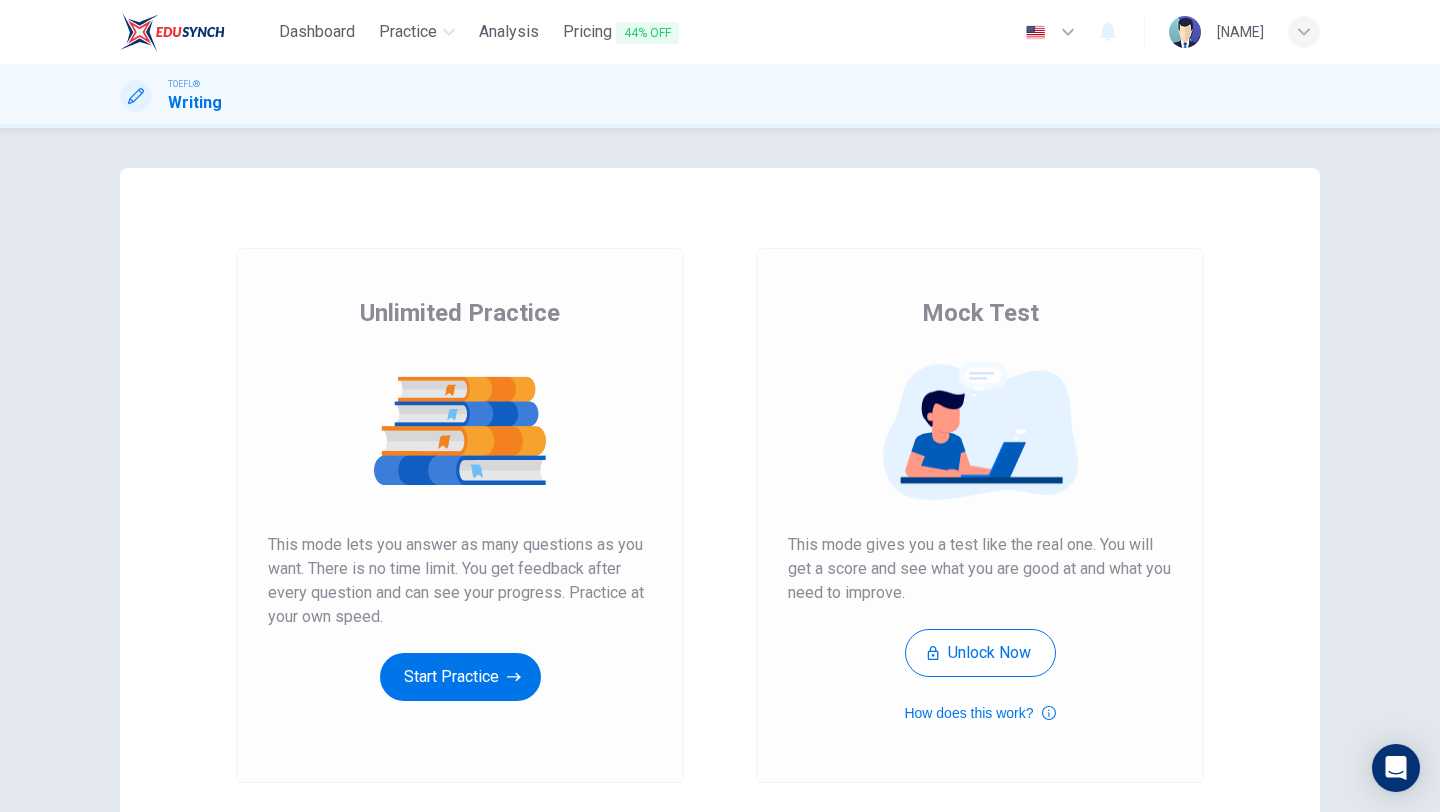 scroll, scrollTop: 0, scrollLeft: 0, axis: both 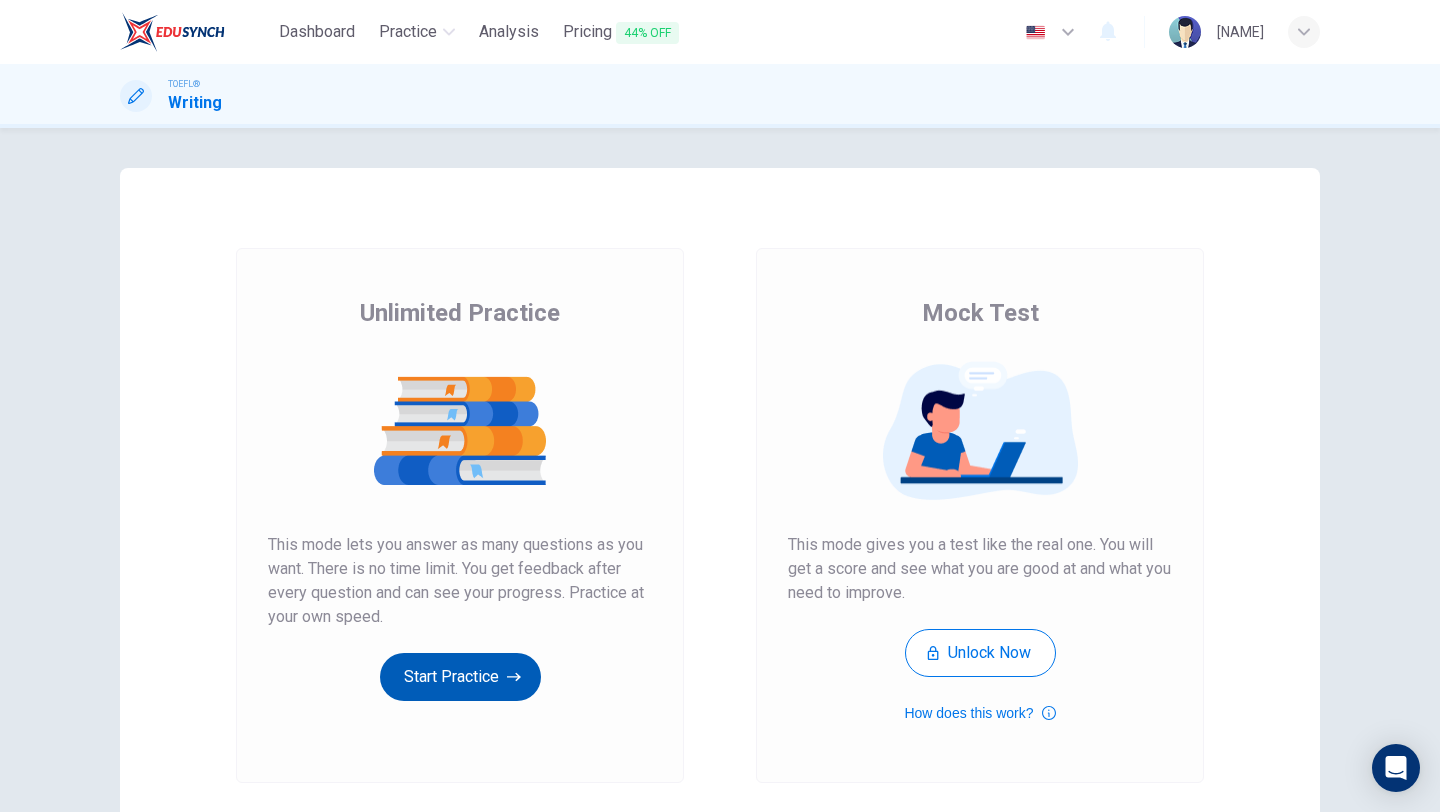 click on "Start Practice" at bounding box center [460, 677] 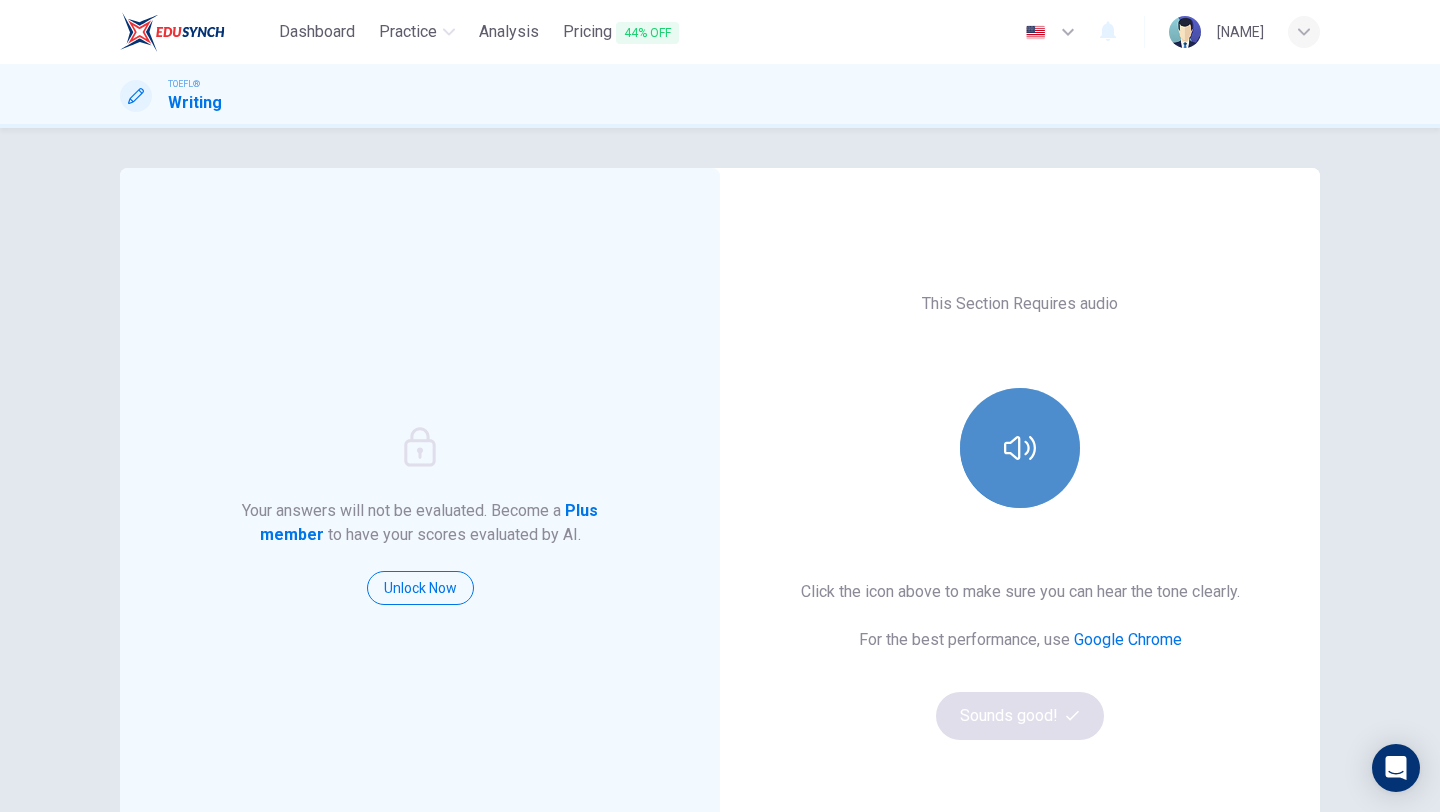 click at bounding box center (1020, 448) 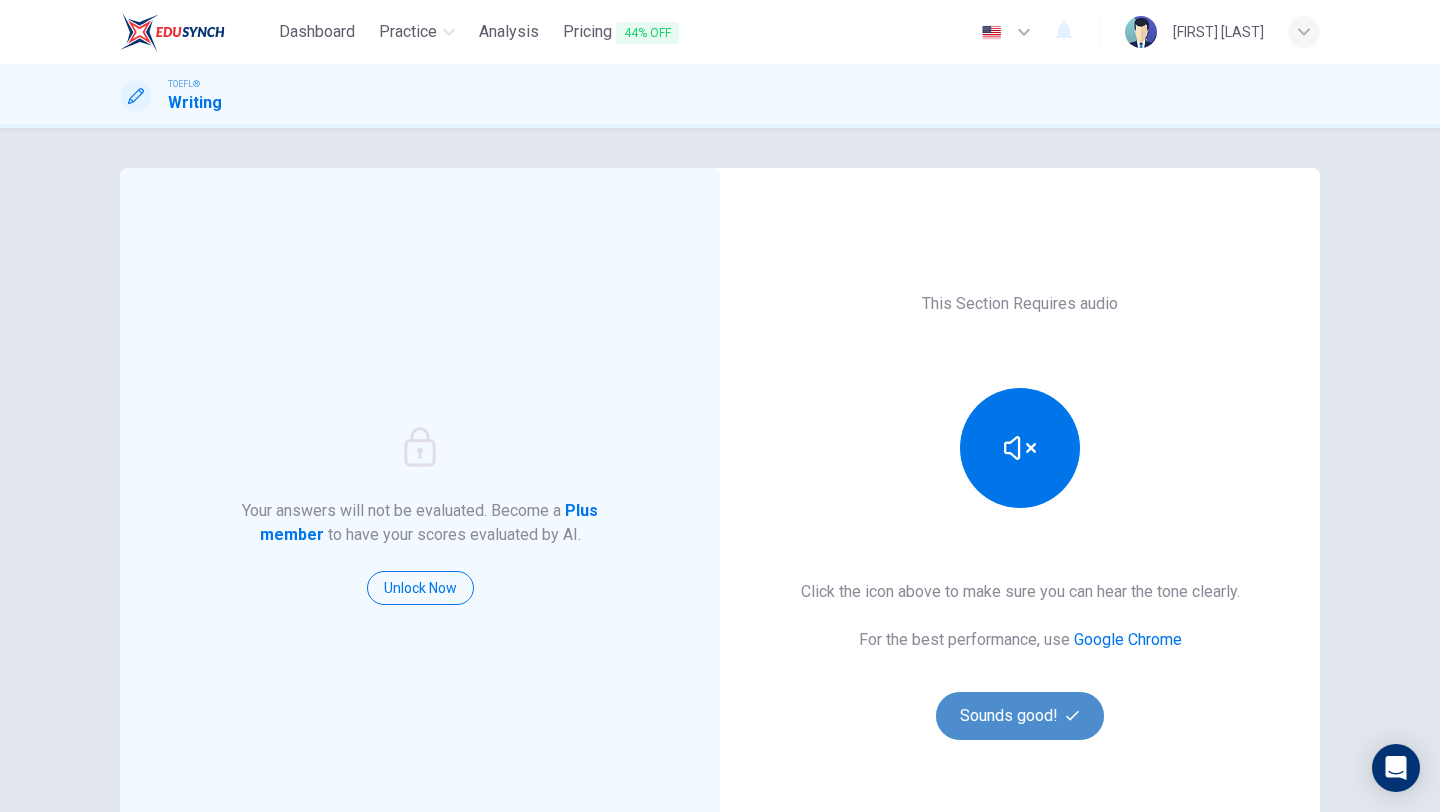 click on "Sounds good!" at bounding box center (1020, 716) 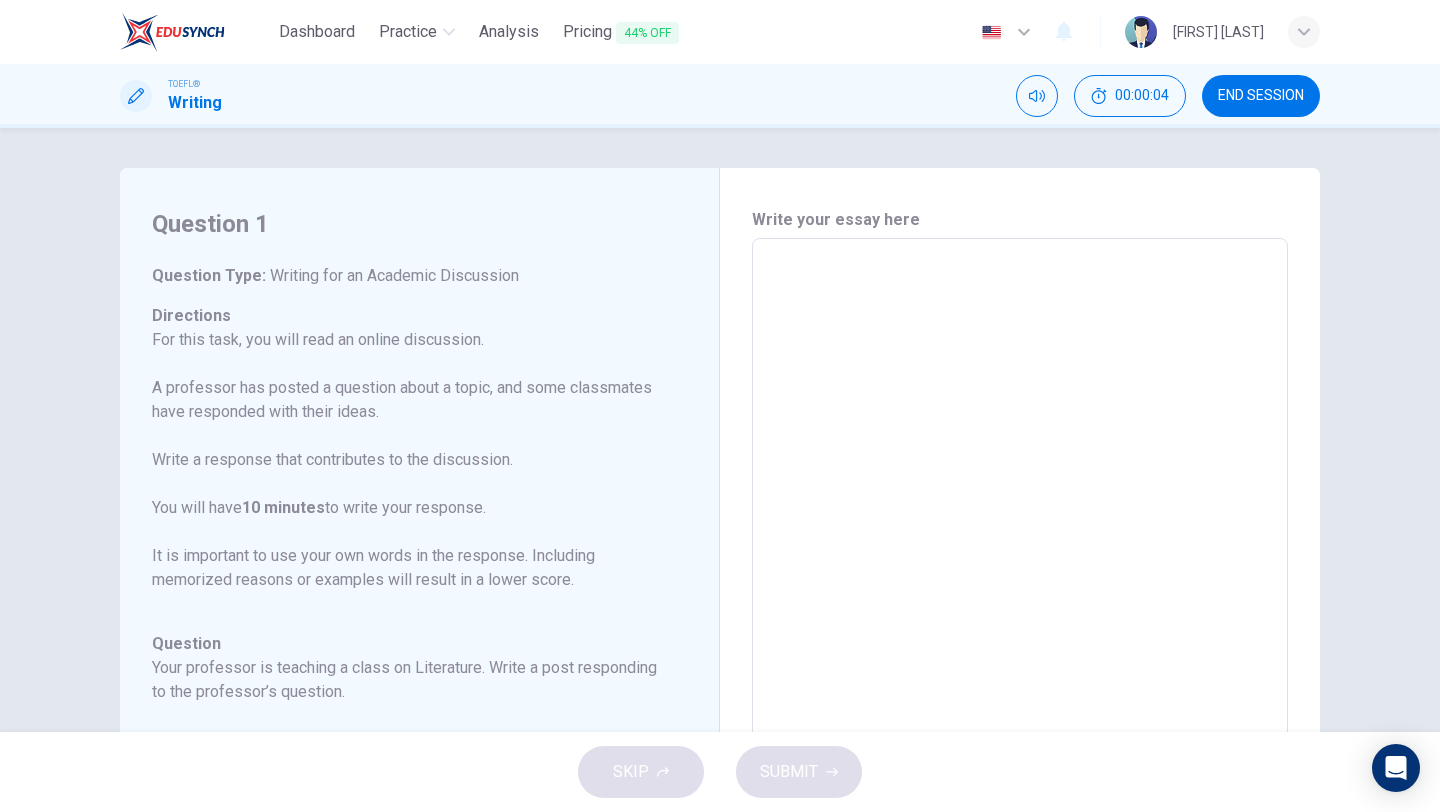 scroll, scrollTop: 174, scrollLeft: 0, axis: vertical 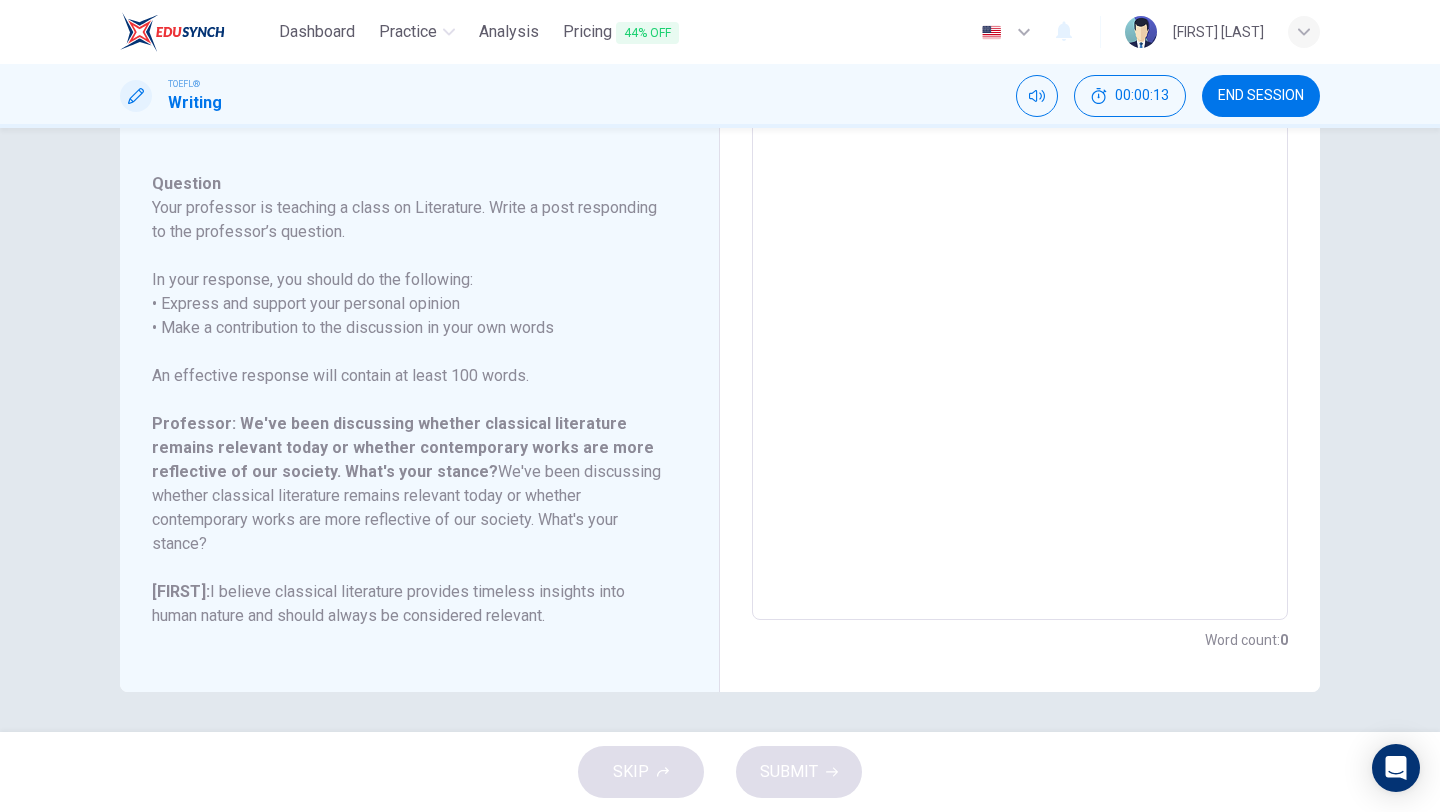 drag, startPoint x: 149, startPoint y: 425, endPoint x: 322, endPoint y: 440, distance: 173.64908 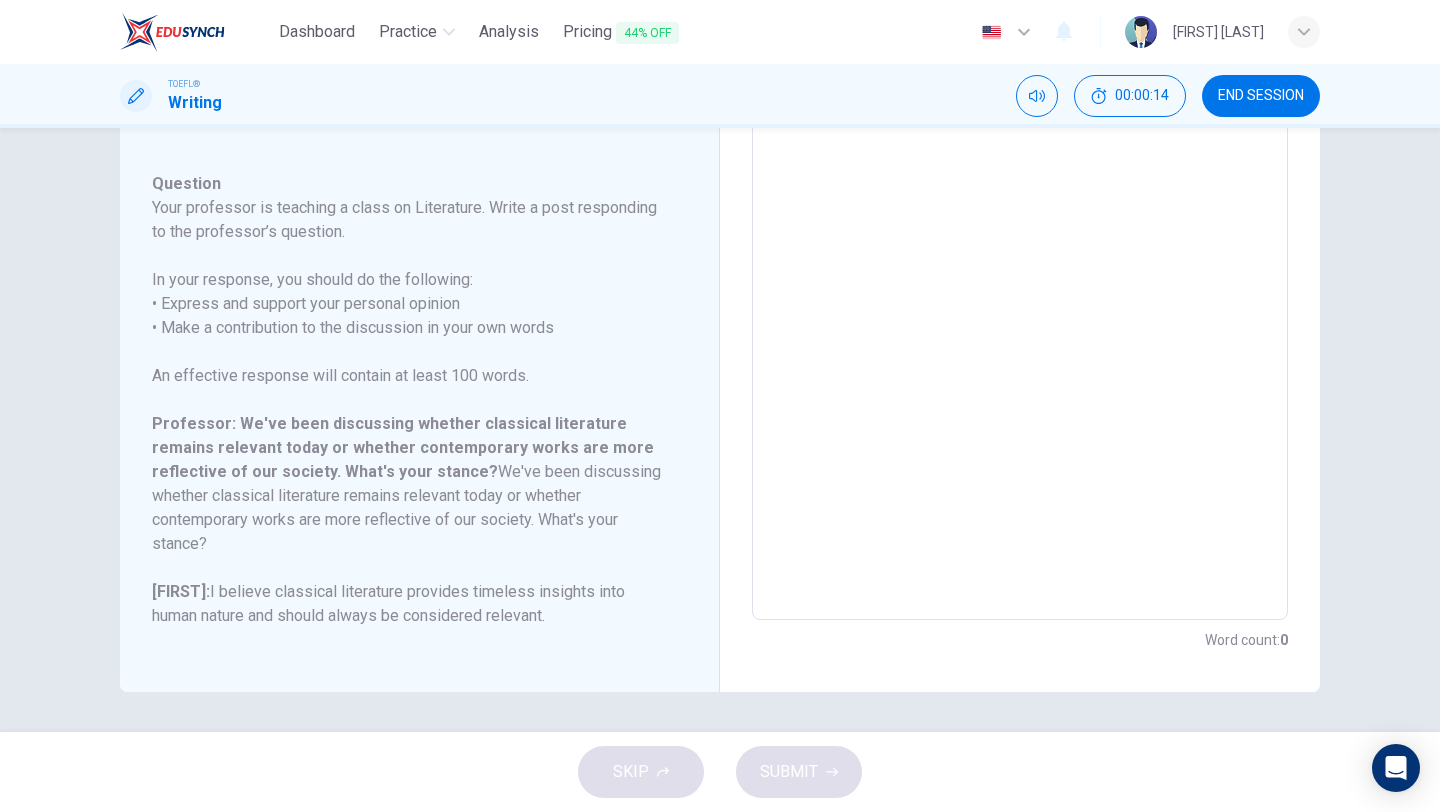 drag, startPoint x: 322, startPoint y: 440, endPoint x: 178, endPoint y: 438, distance: 144.01389 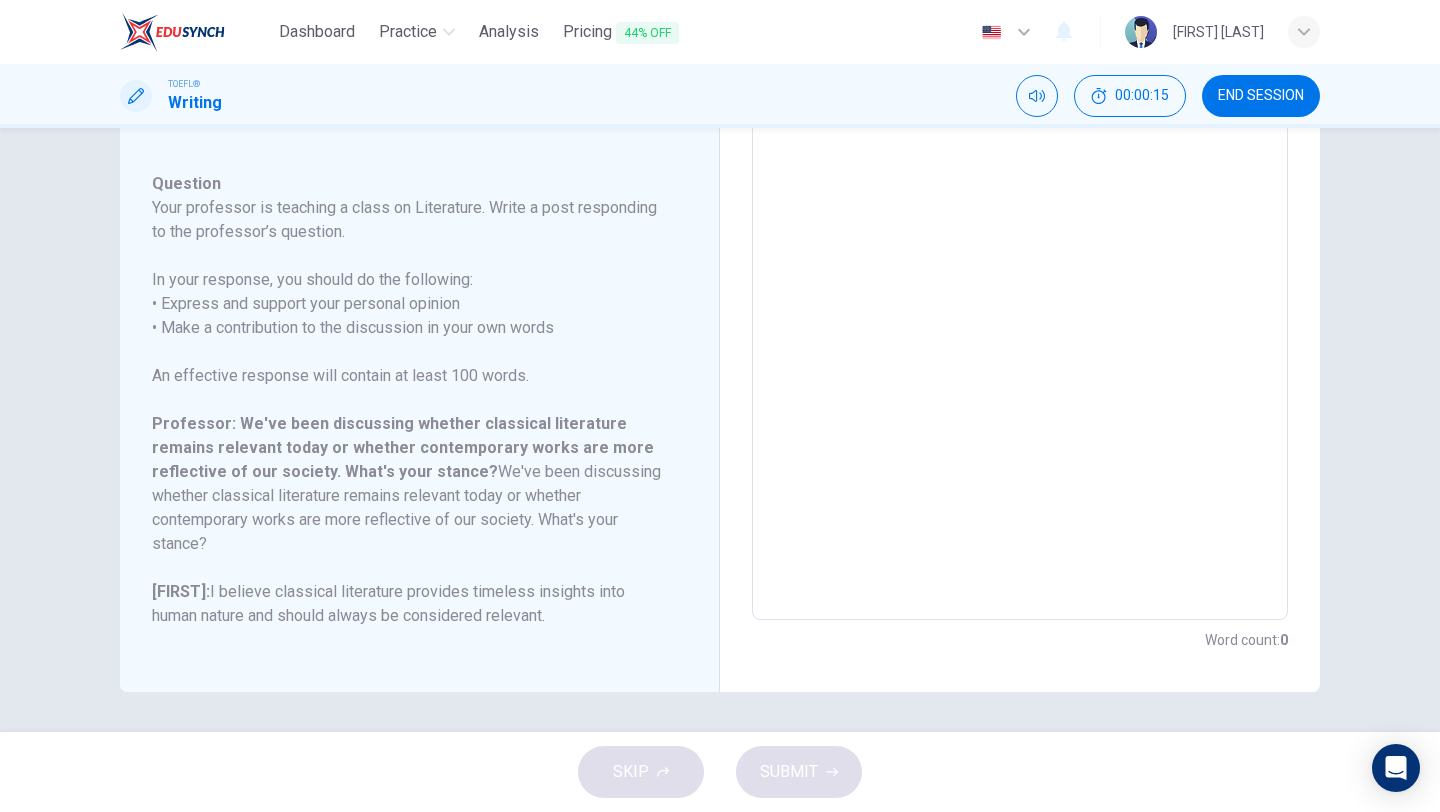 scroll, scrollTop: 0, scrollLeft: 0, axis: both 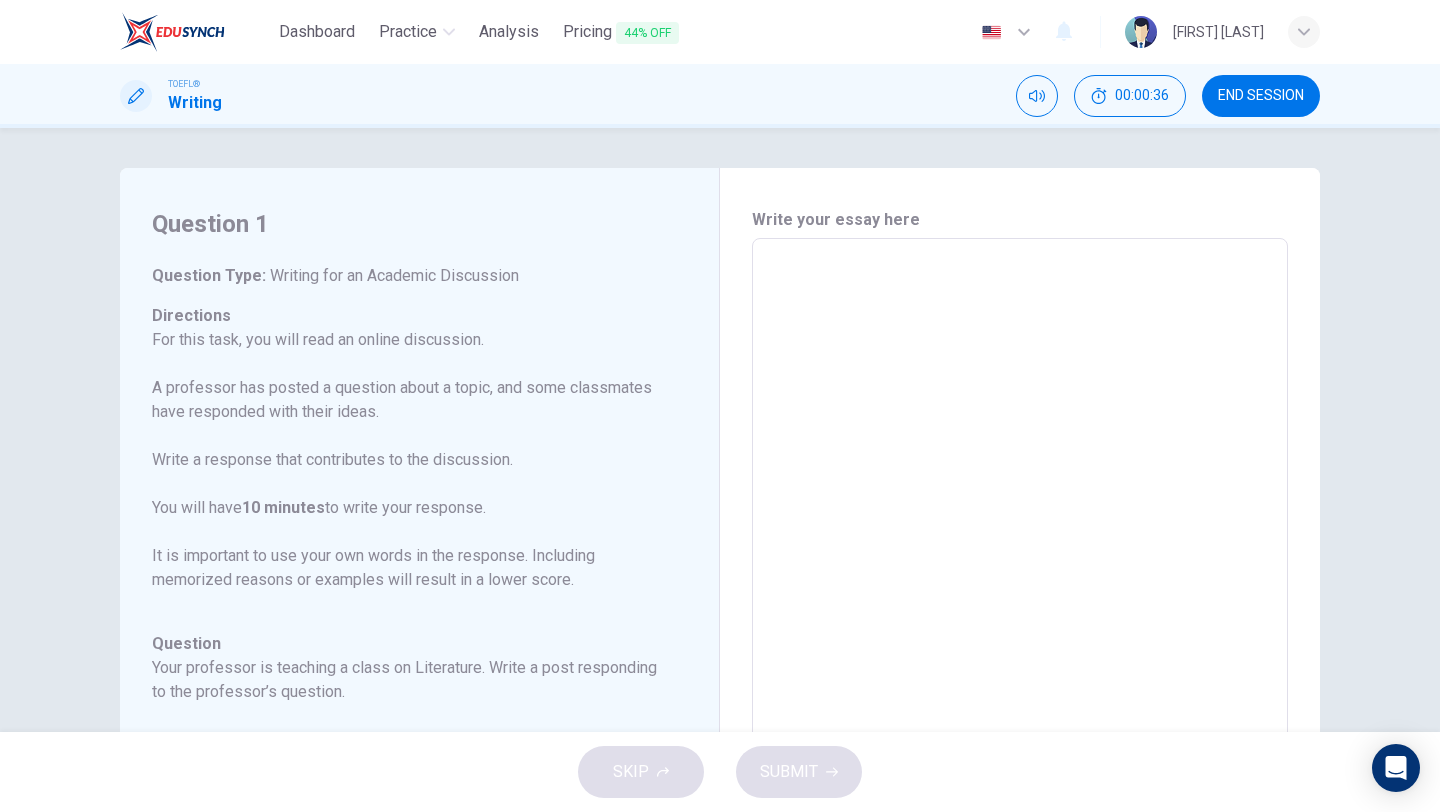 click on "For this task, you will read an online discussion. A professor has posted a question about a topic, and some classmates have responded with their ideas. Write a response that contributes to the discussion. You will have  10 minutes  to write your response.  It is important to use your own words in the response. Including memorized reasons or examples will result in a lower score." at bounding box center (407, 460) 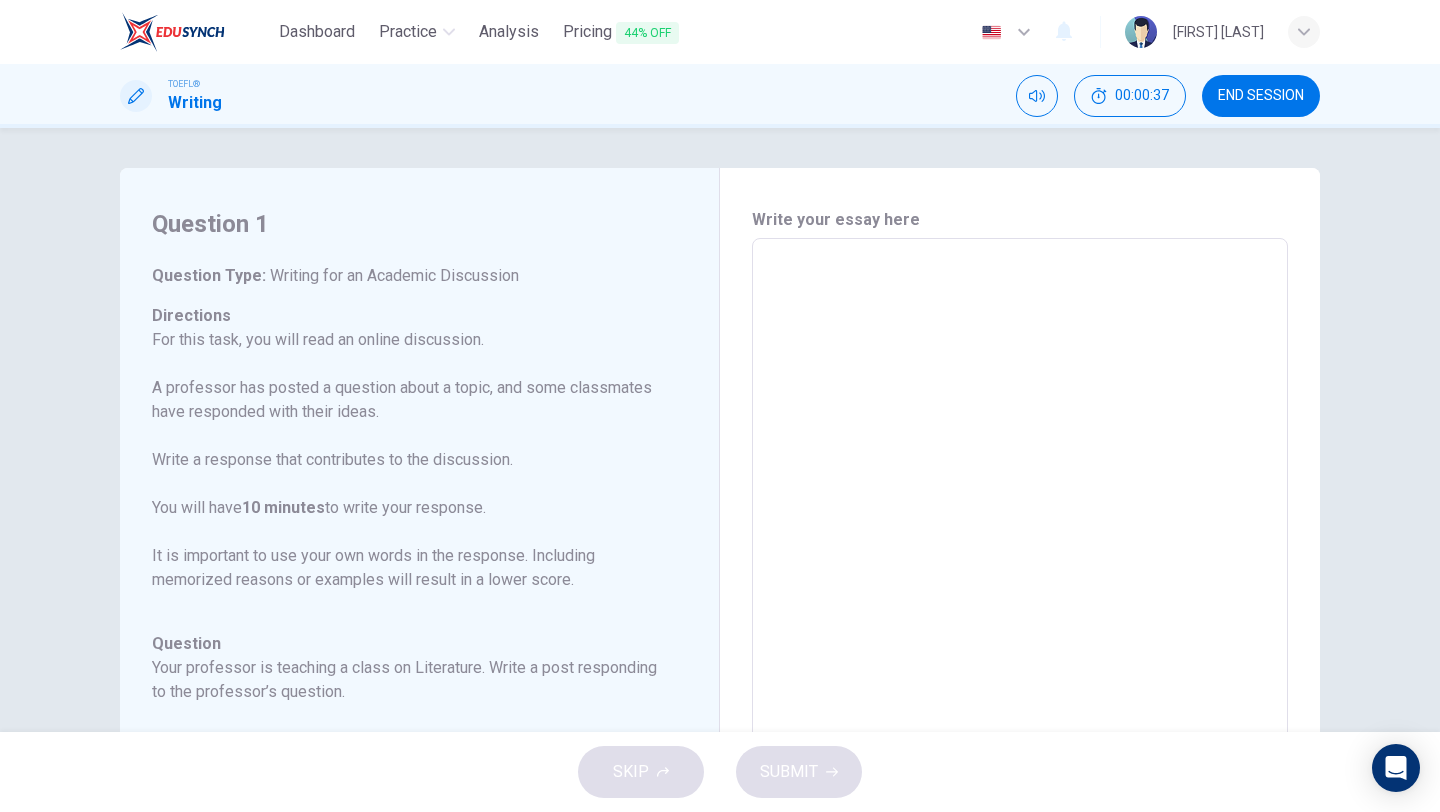 drag, startPoint x: 470, startPoint y: 549, endPoint x: 533, endPoint y: 553, distance: 63.126858 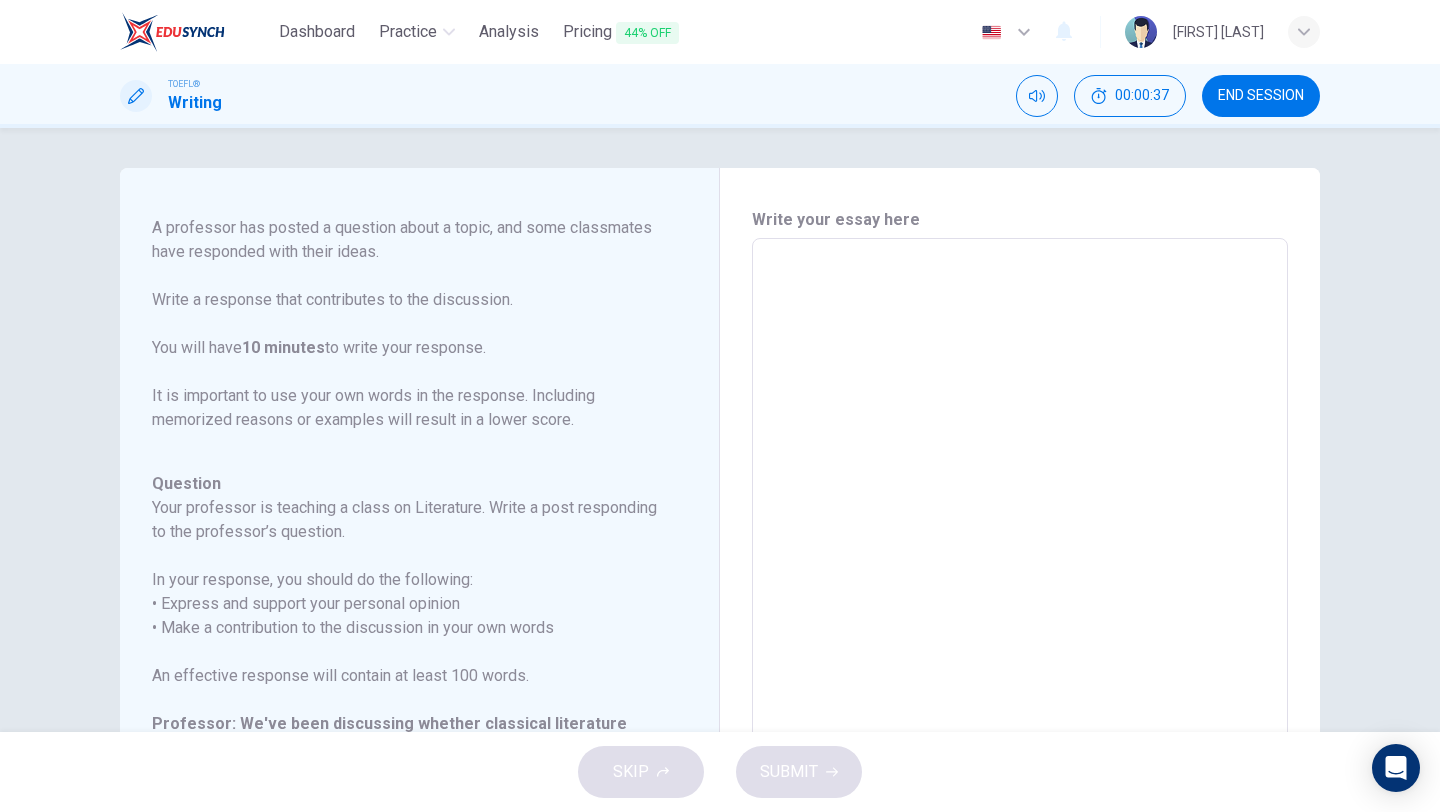 scroll, scrollTop: 174, scrollLeft: 0, axis: vertical 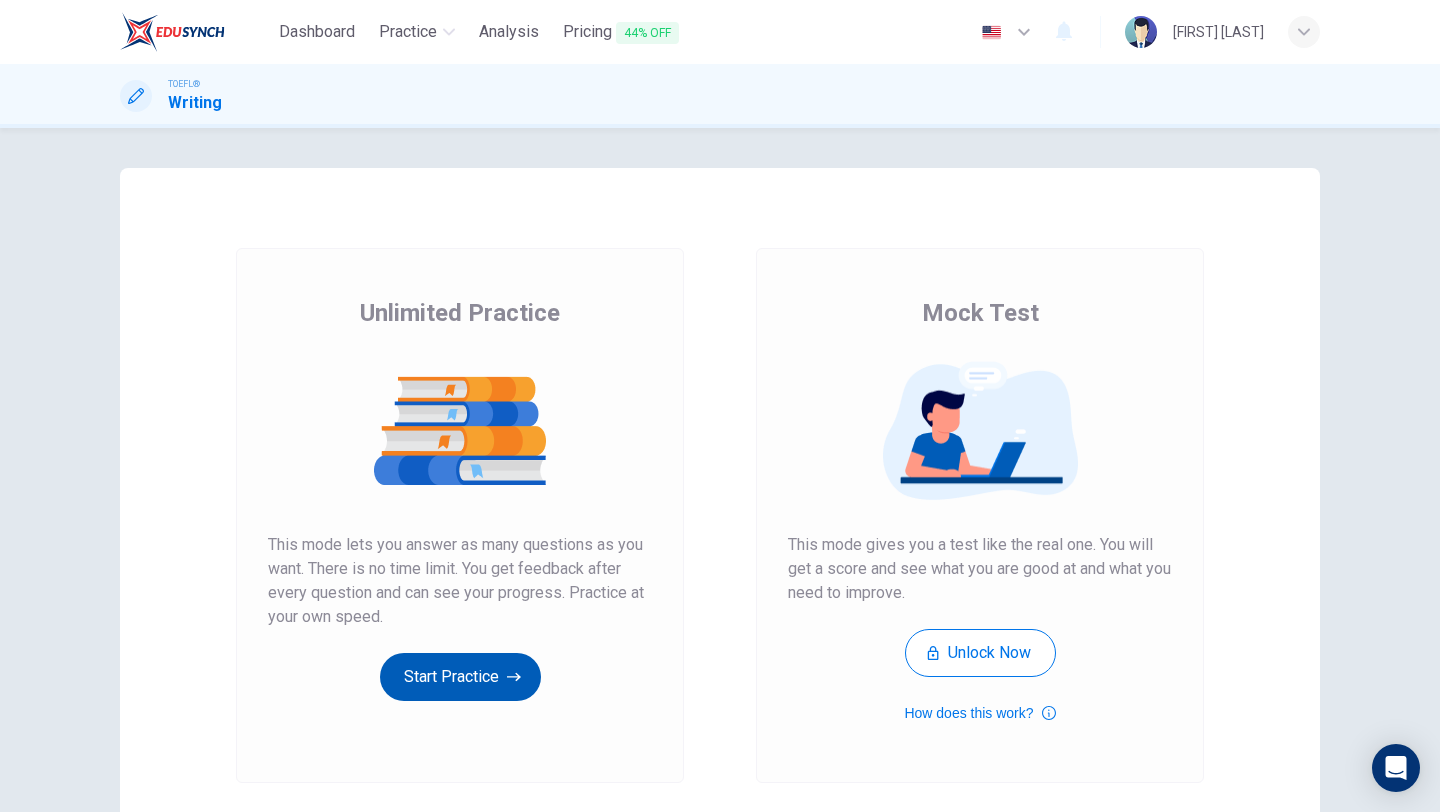 click on "Start Practice" at bounding box center [460, 677] 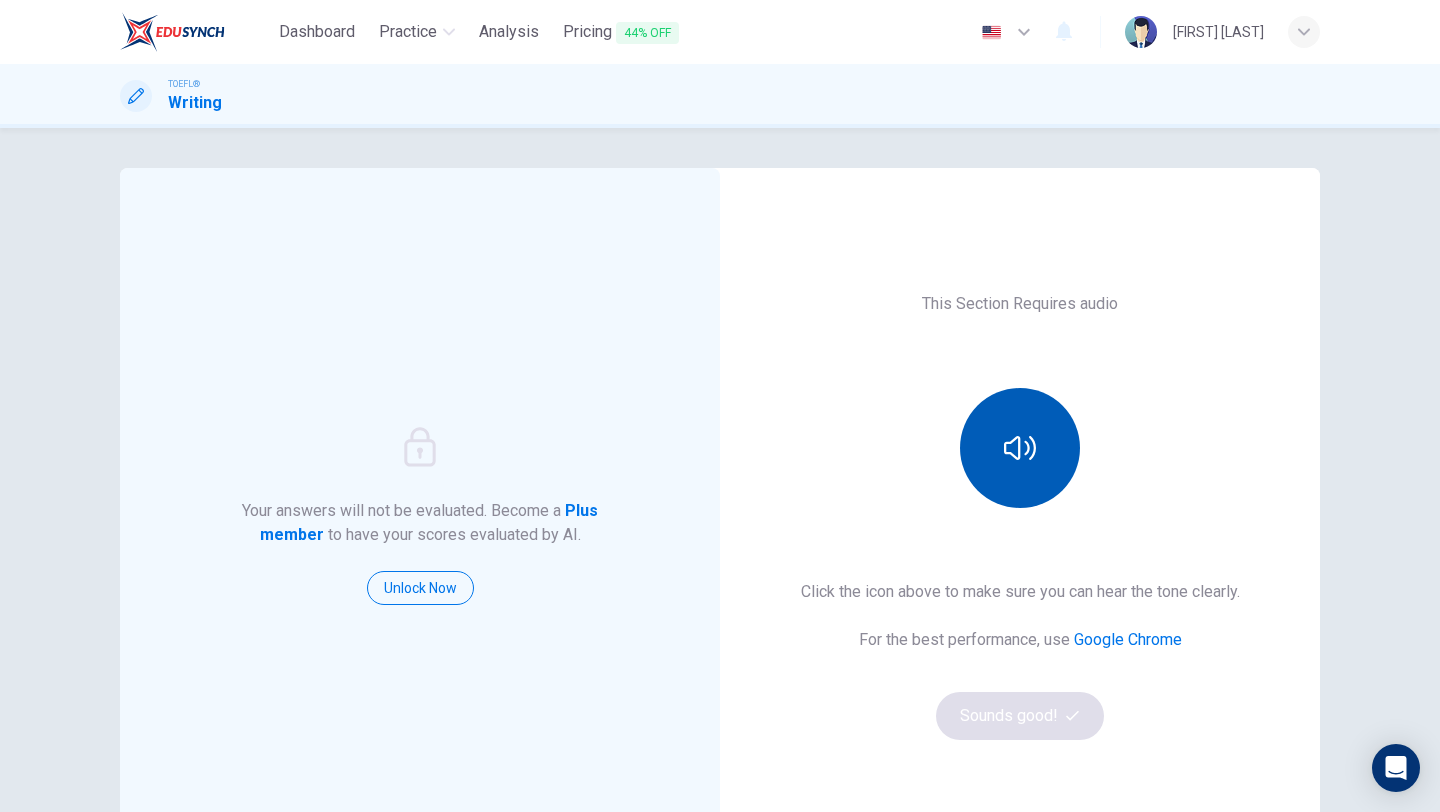 click at bounding box center (1020, 448) 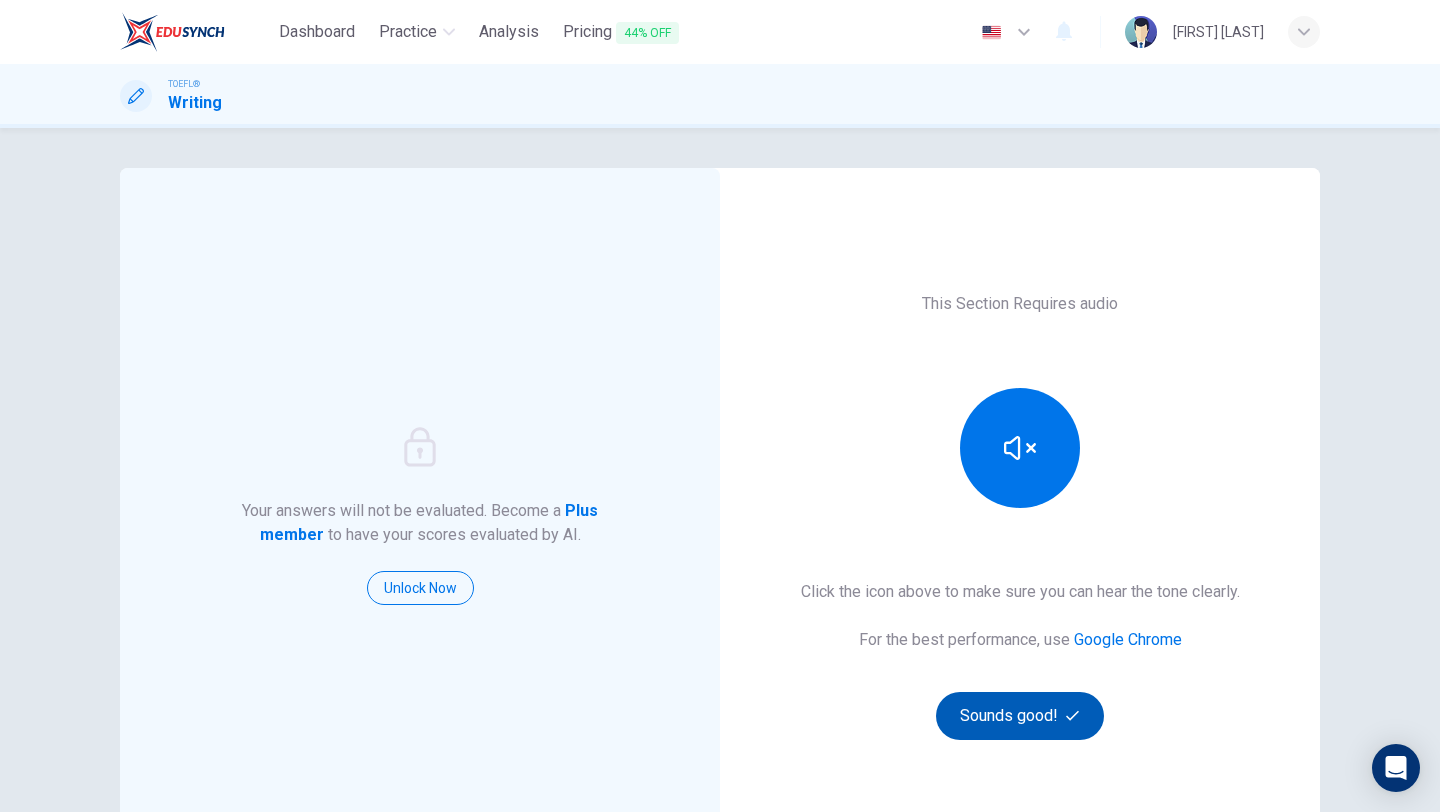 click on "Sounds good!" at bounding box center (1020, 716) 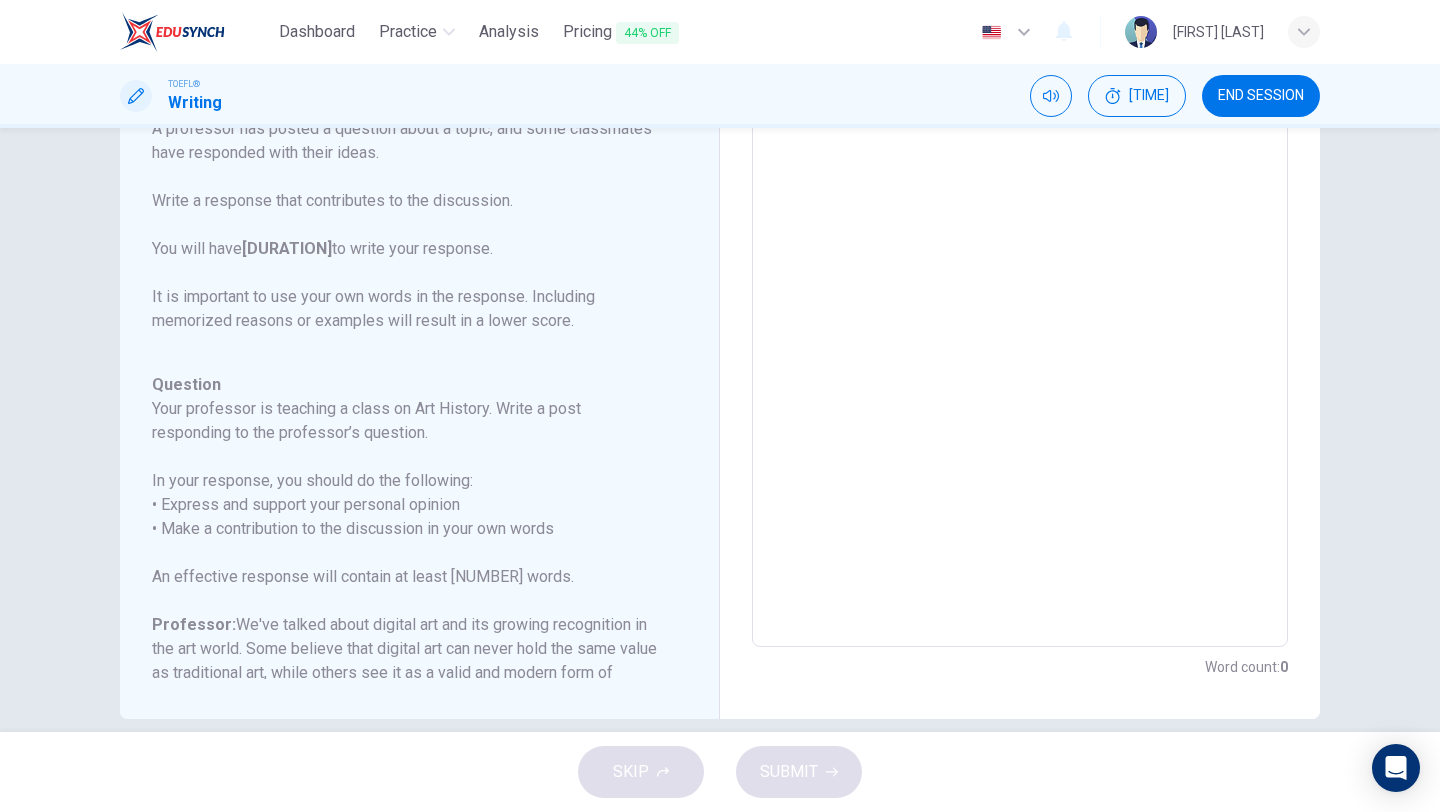 scroll, scrollTop: 286, scrollLeft: 0, axis: vertical 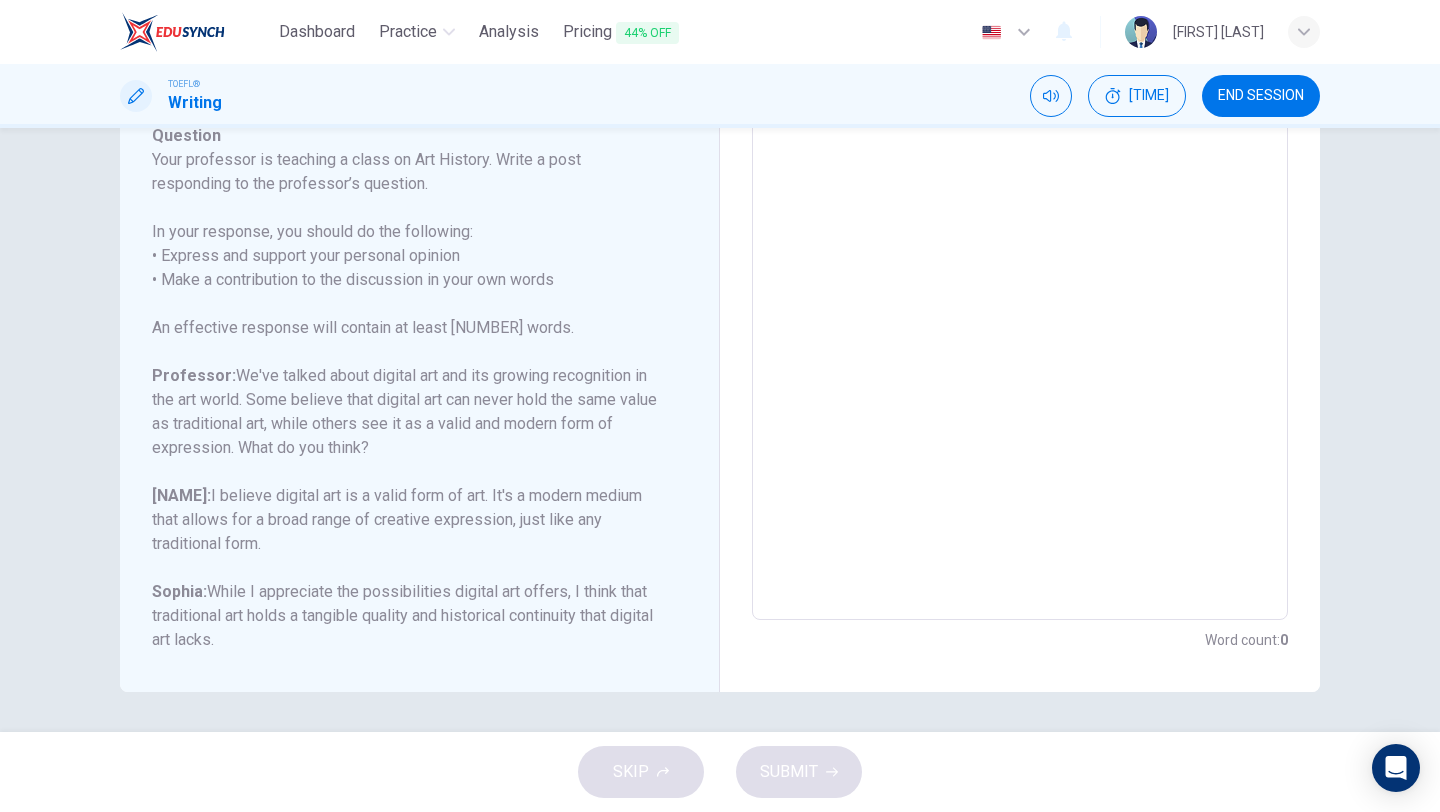 click at bounding box center [1020, 286] 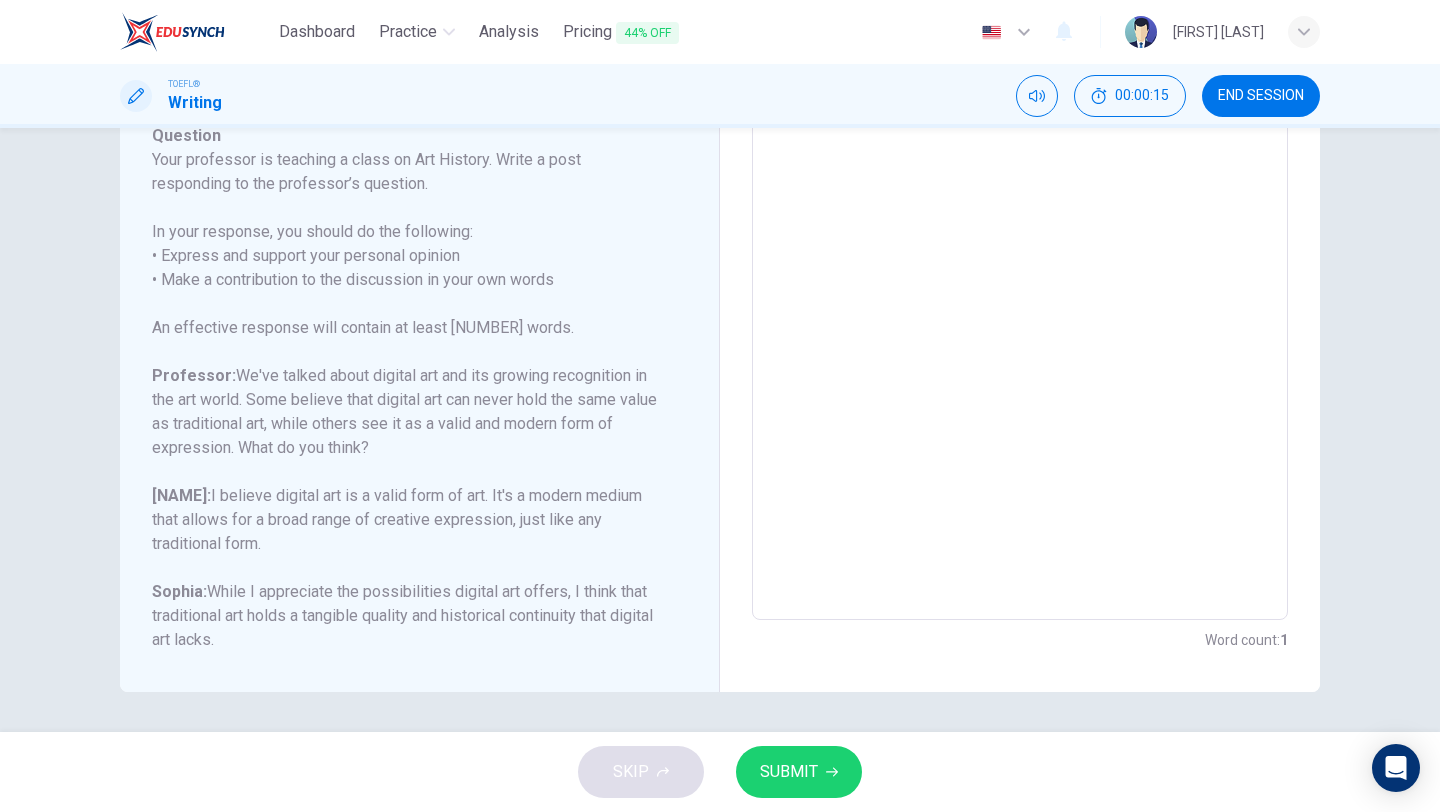 scroll, scrollTop: 128, scrollLeft: 0, axis: vertical 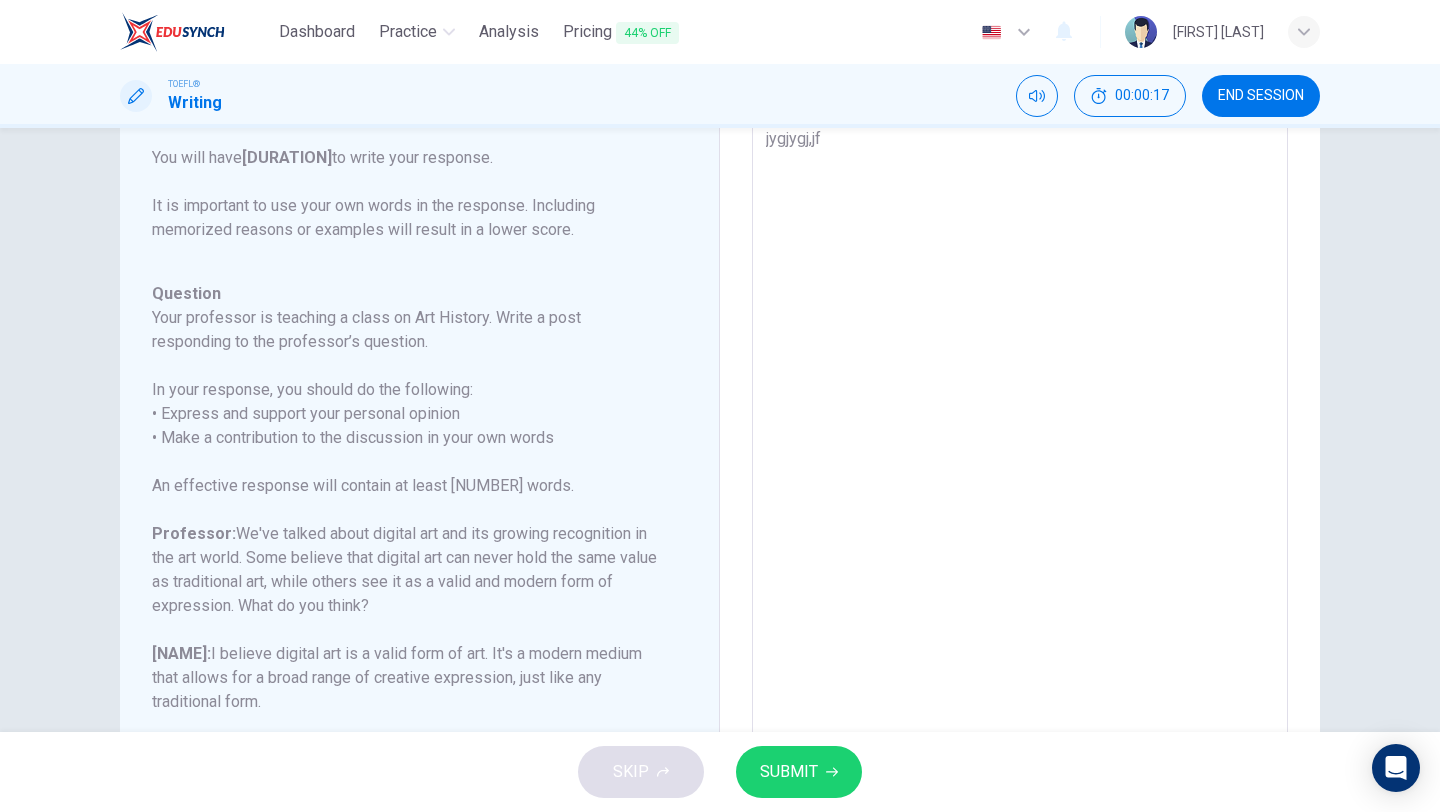 type on "jygjygj,jf" 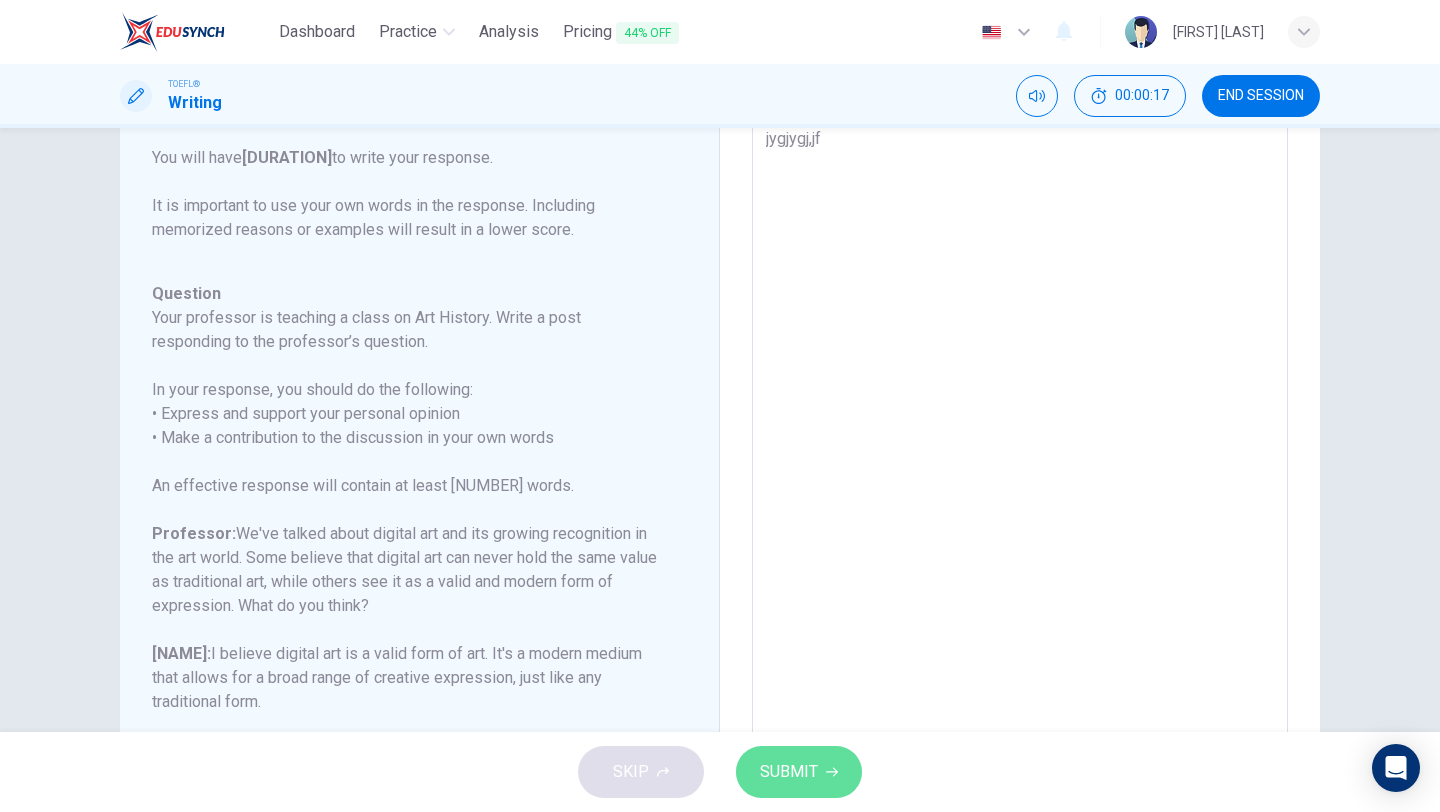 click on "SUBMIT" at bounding box center [799, 772] 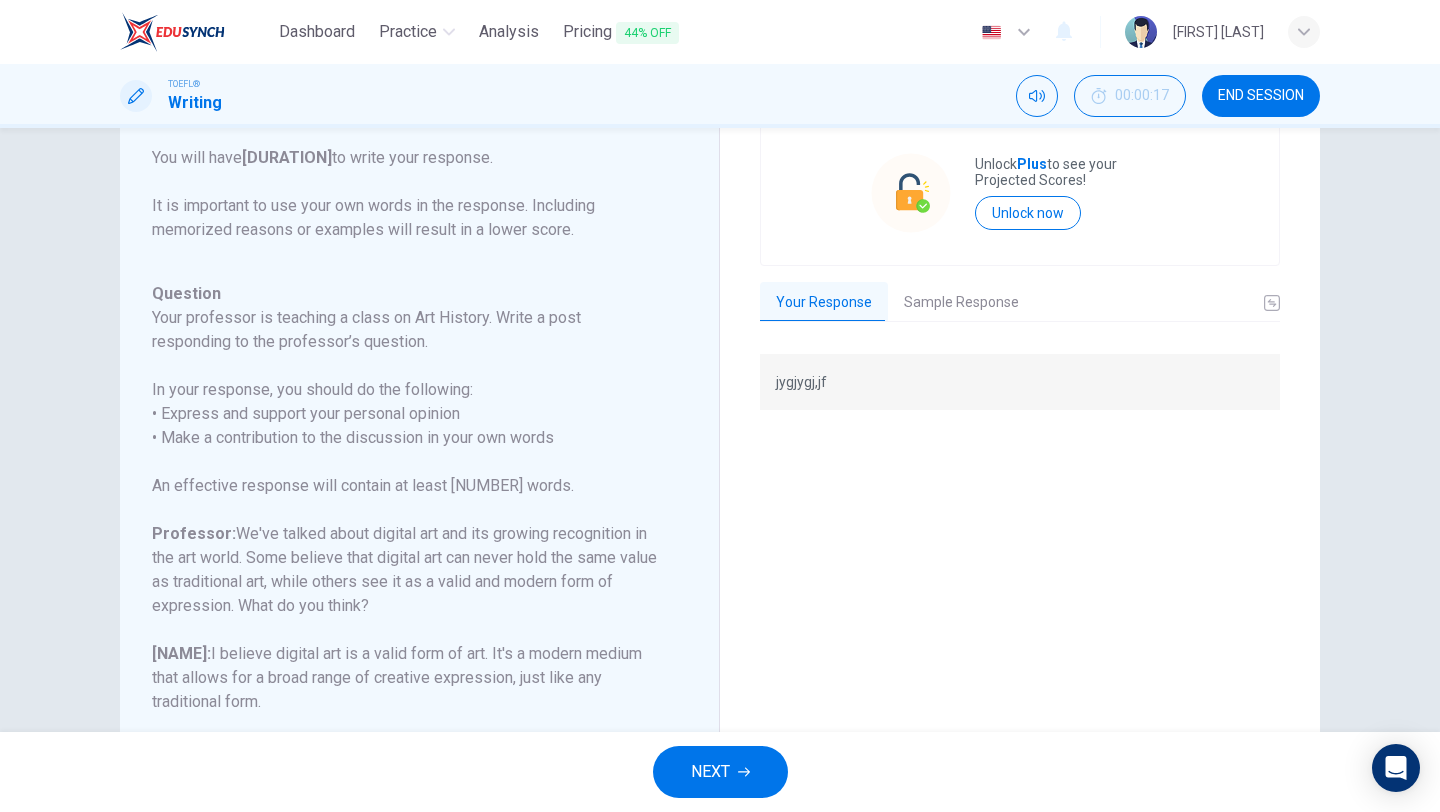 click on "NEXT" at bounding box center [720, 772] 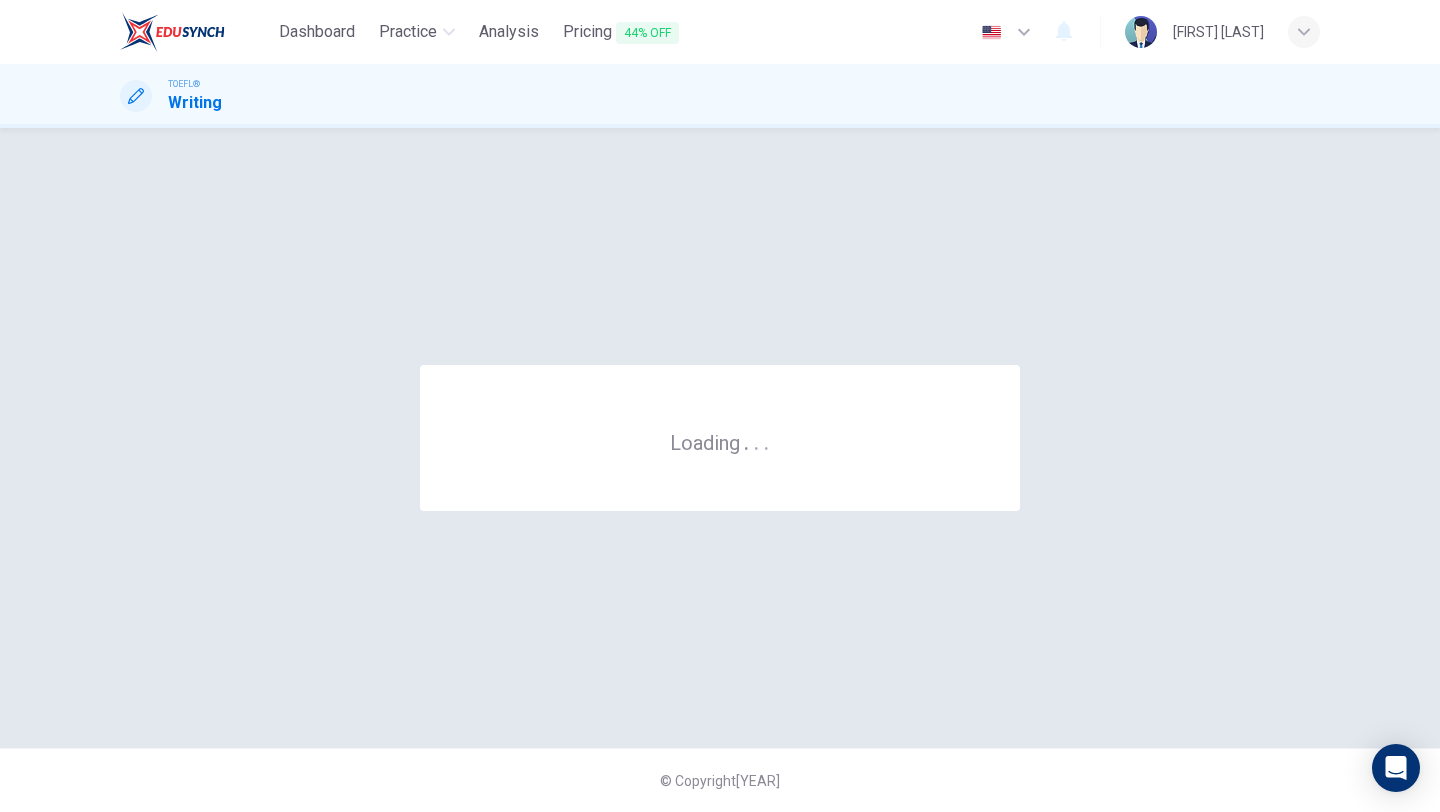 scroll, scrollTop: 0, scrollLeft: 0, axis: both 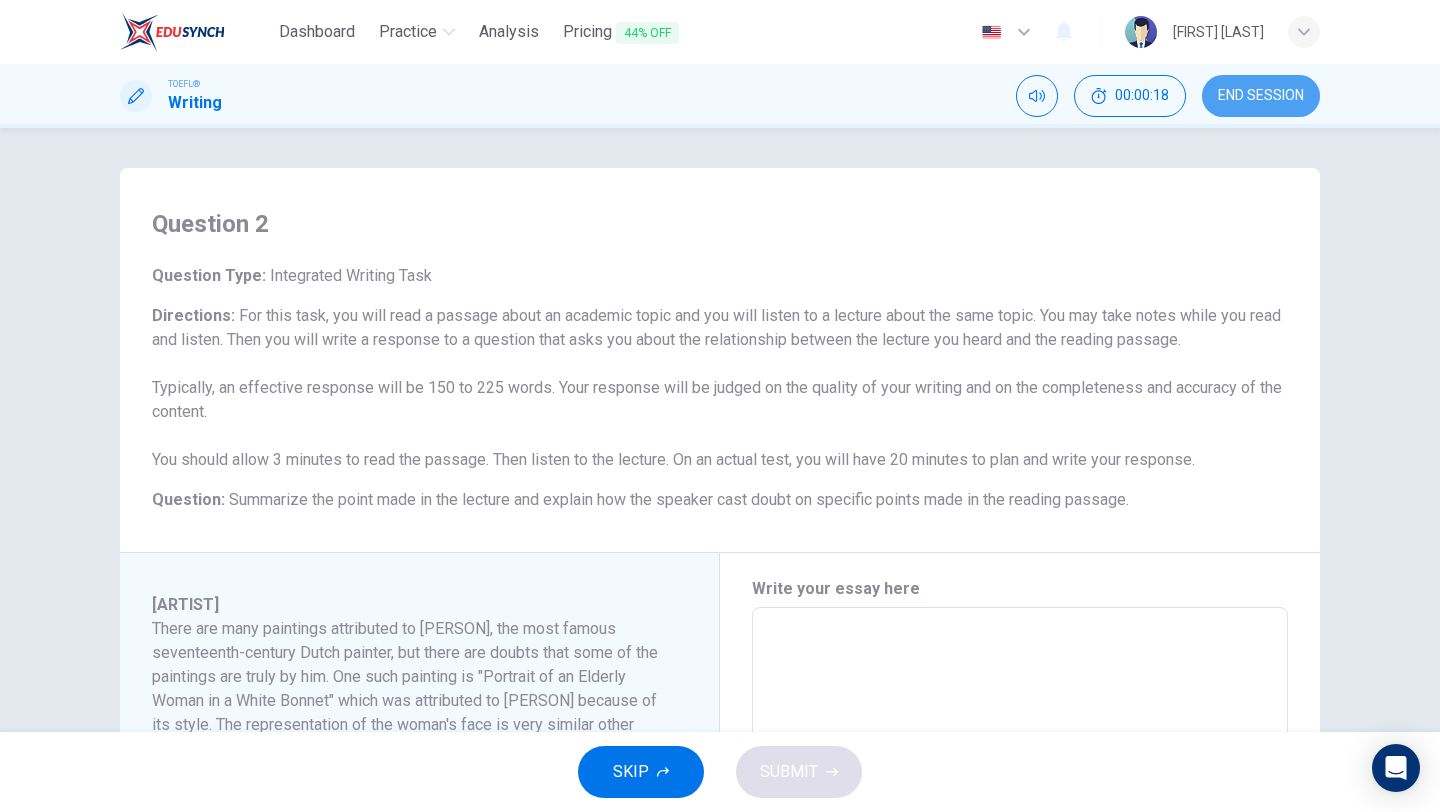 click on "END SESSION" at bounding box center [1261, 96] 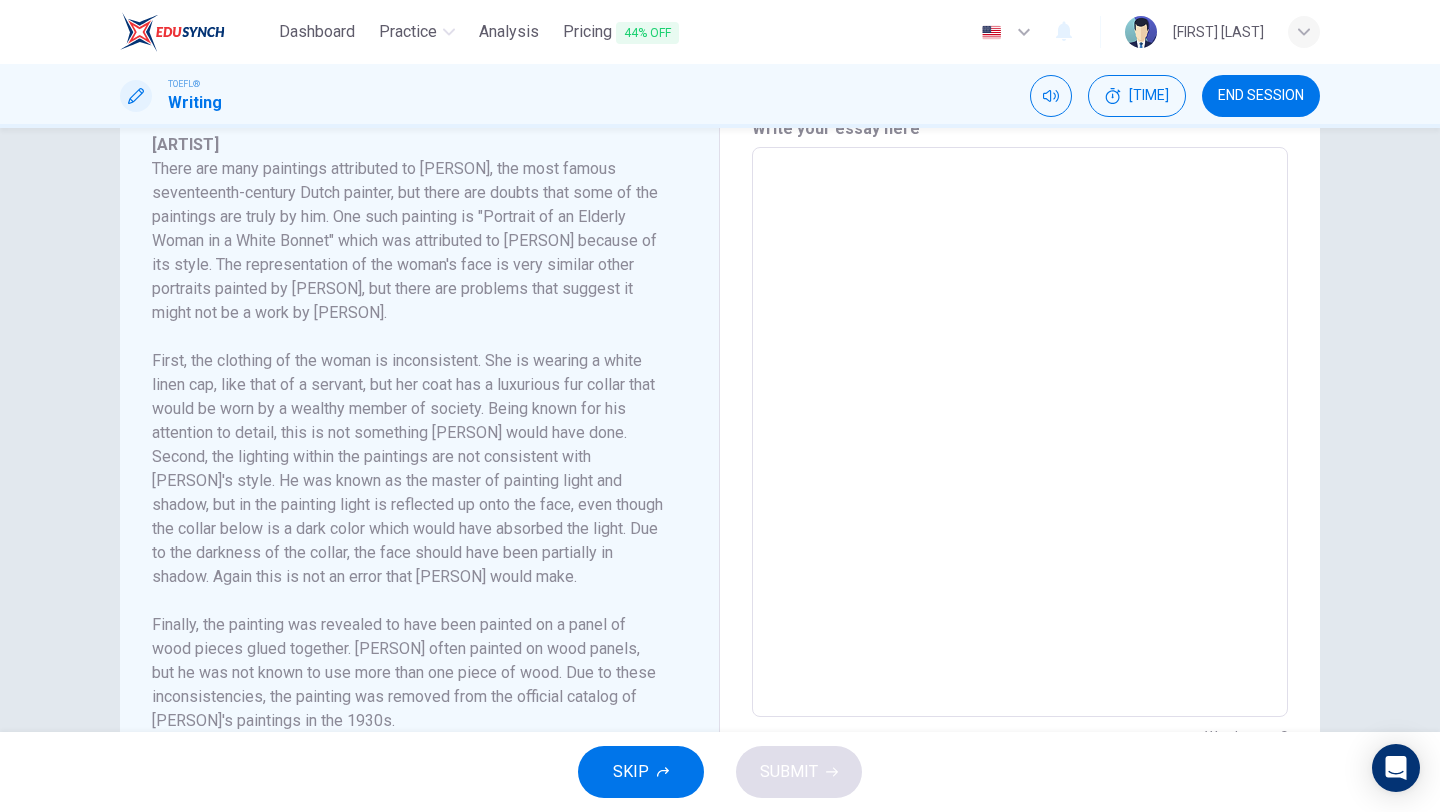 scroll, scrollTop: 541, scrollLeft: 0, axis: vertical 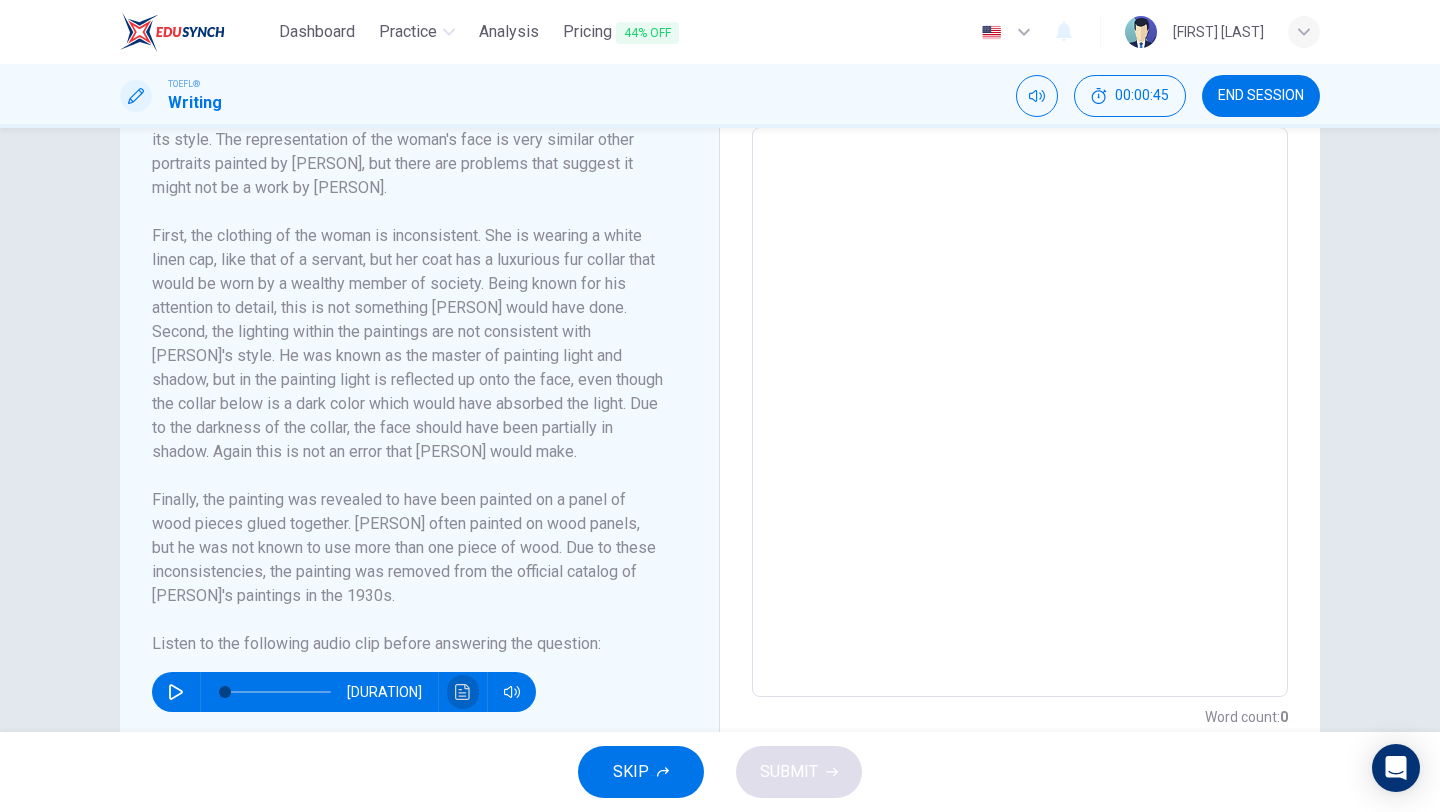 click at bounding box center [462, 692] 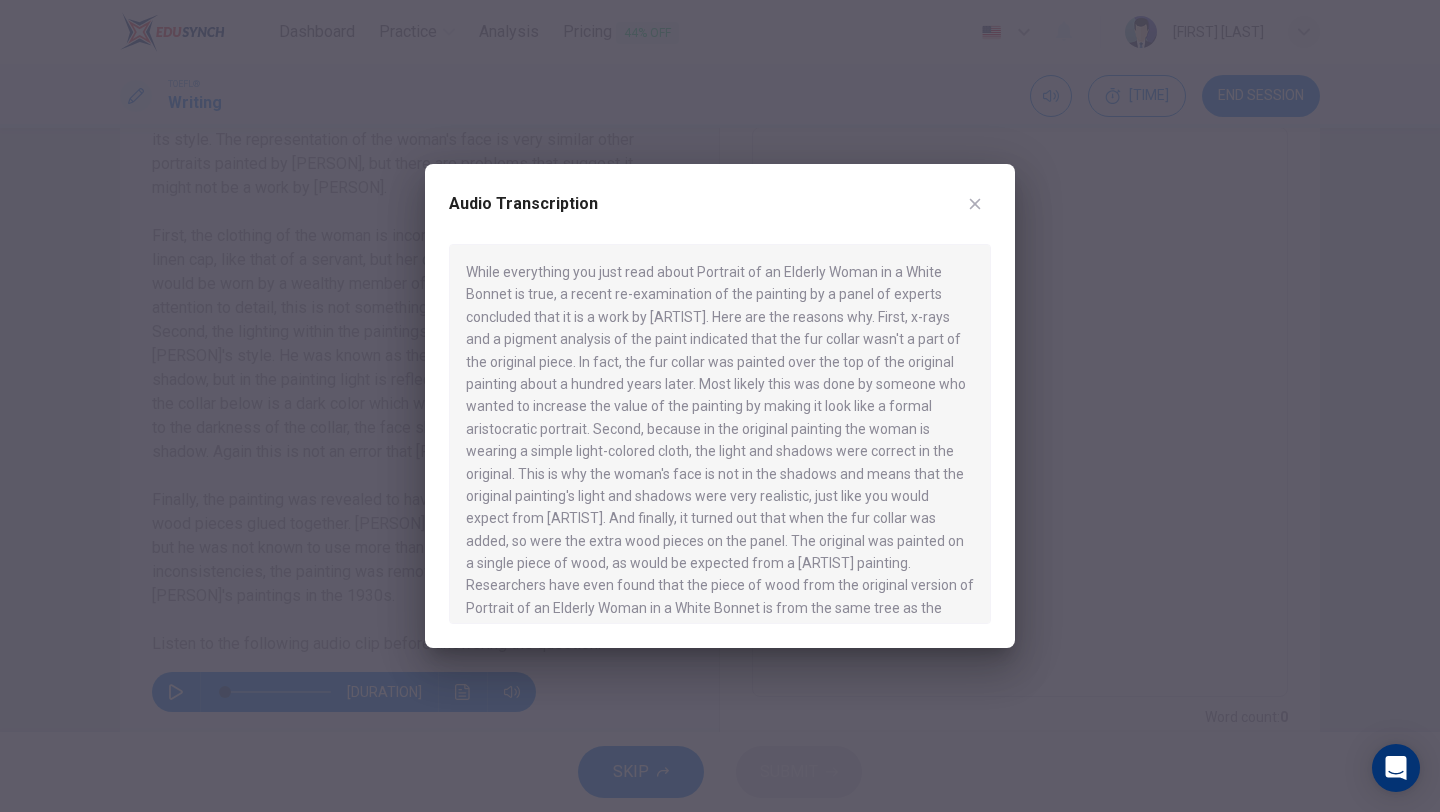 scroll, scrollTop: 35, scrollLeft: 0, axis: vertical 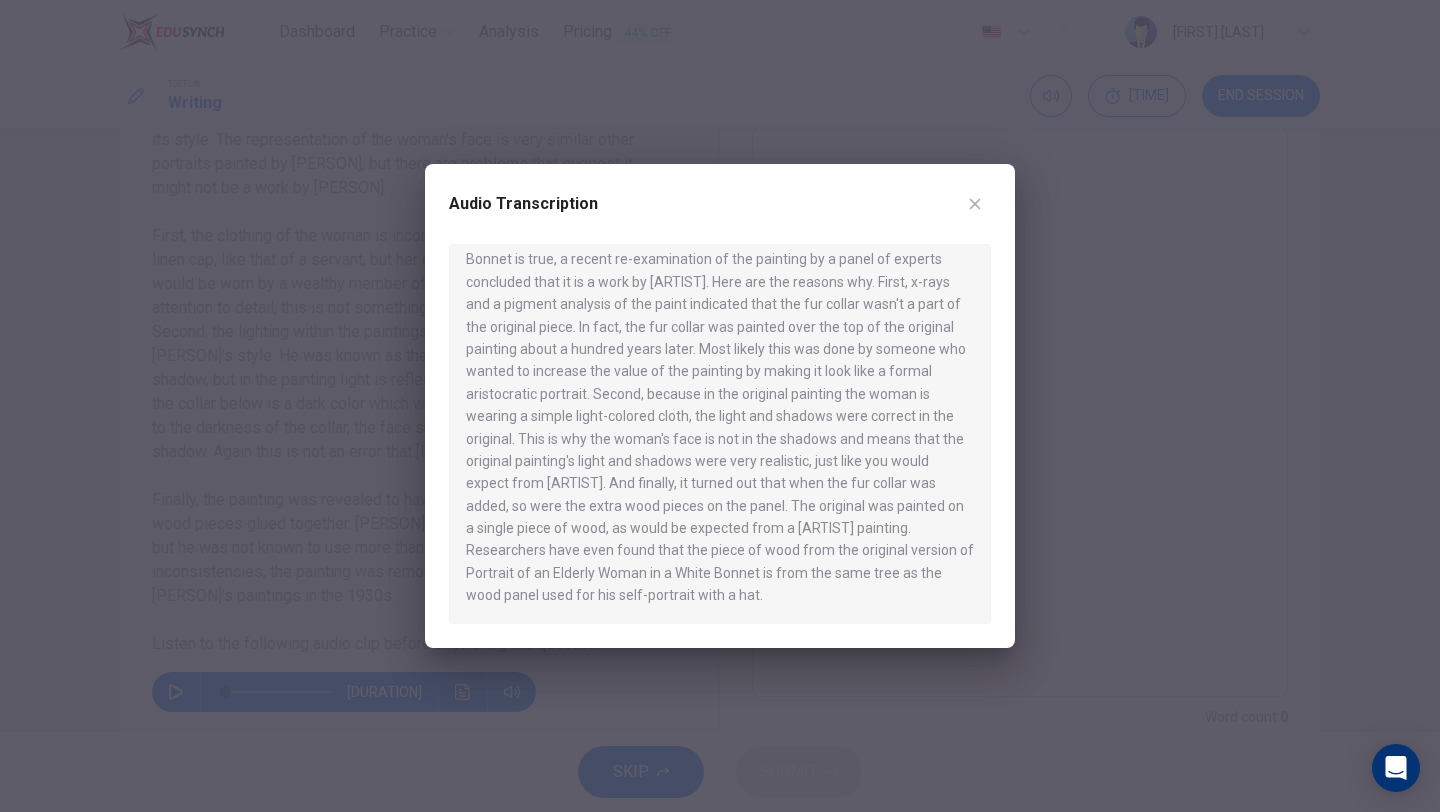 click at bounding box center (975, 204) 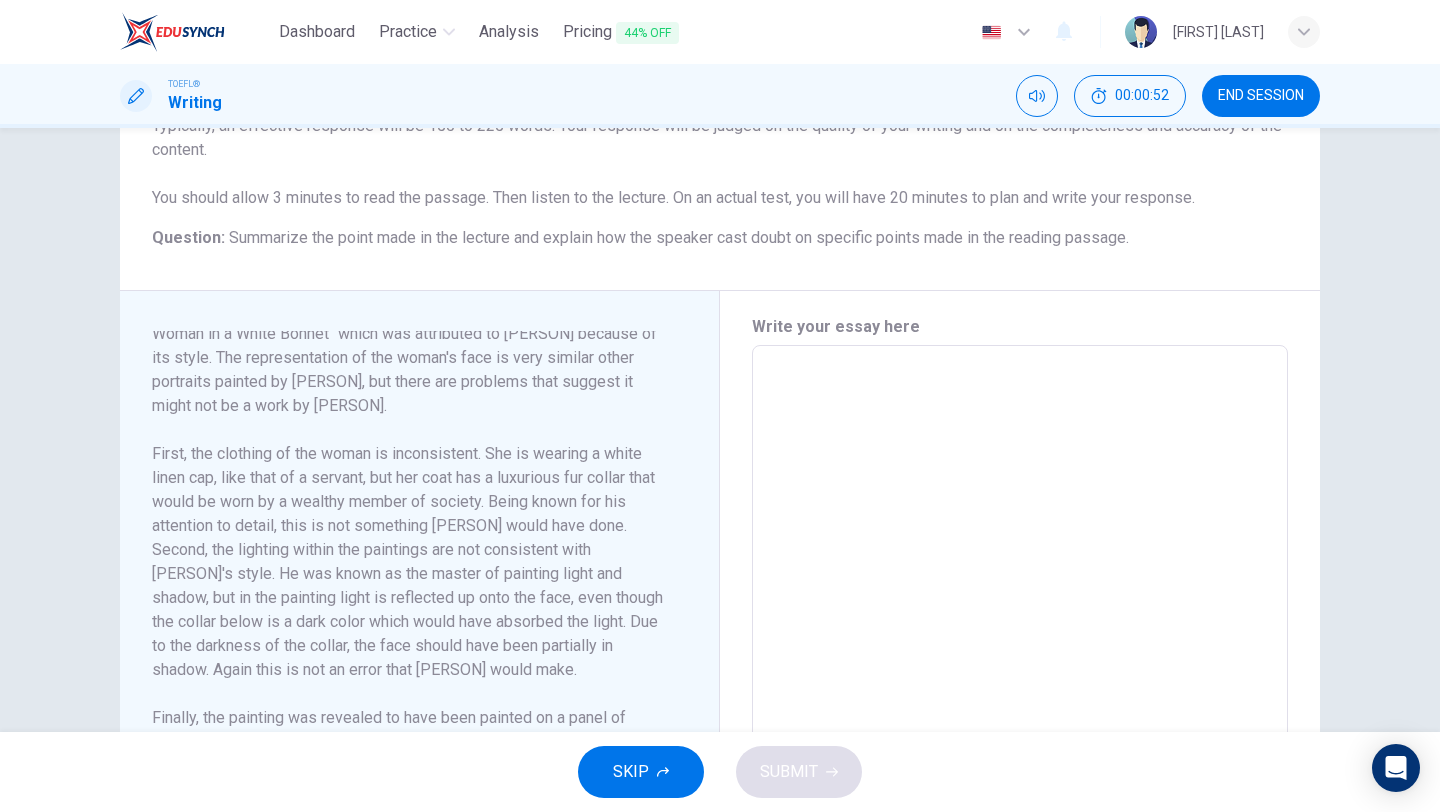 scroll, scrollTop: 0, scrollLeft: 0, axis: both 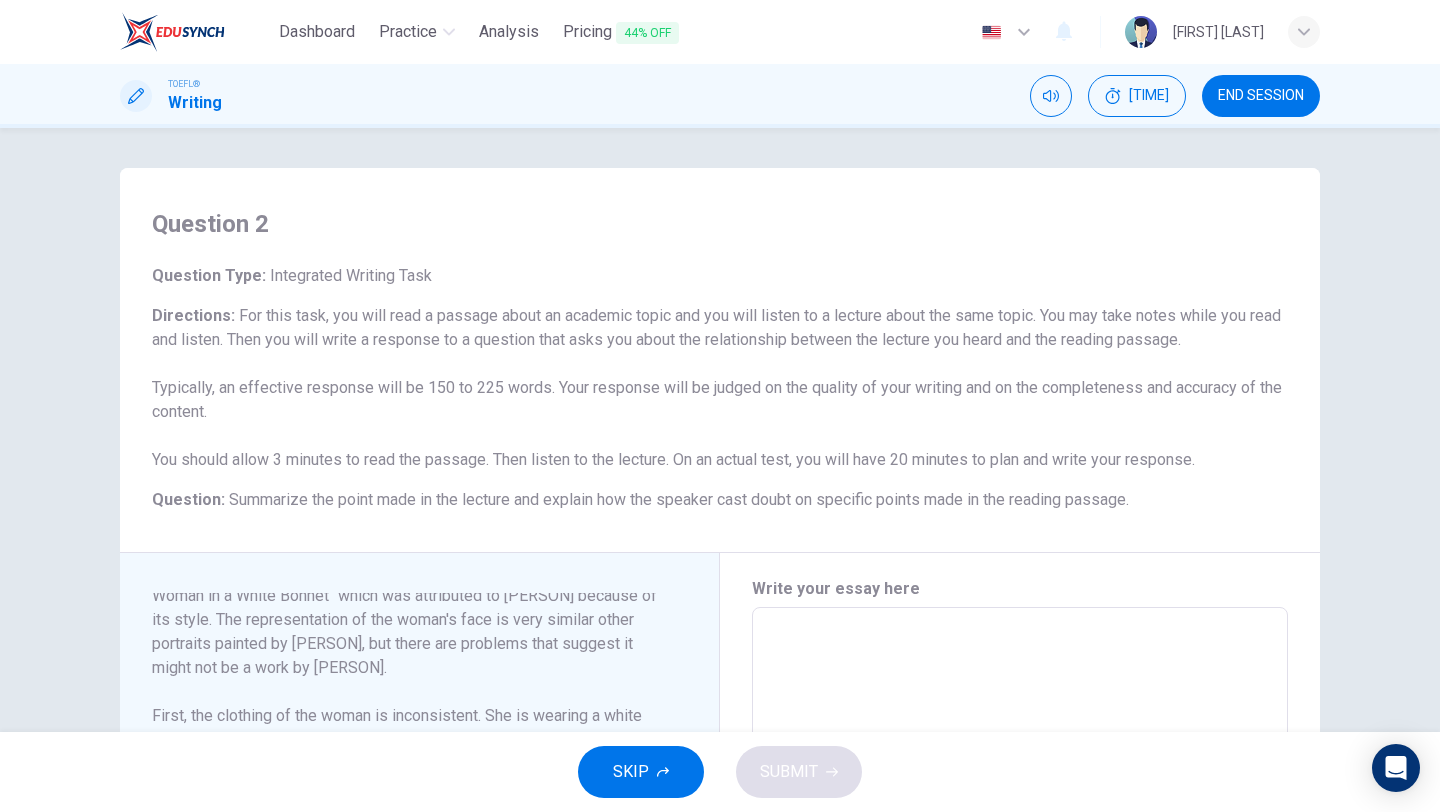 click on "Question Type :   Integrated Writing Task Directions :   For this task, you will read a passage about an academic topic and you will listen to a lecture about the same topic. You may take notes while you read and listen. Then you will write a response to a question that asks you about the relationship between the lecture you heard and the reading passage. Typically, an effective response will be 150 to 225 words. Your response will be judged on the quality of your writing and on the completeness and accuracy of the content. You should allow 3 minutes to read the passage. Then listen to the lecture. On an actual test, you will have 20 minutes to plan and write your response. Question :     Summarize the point made in the lecture and explain how the speaker cast doubt on specific points made in the reading passage." at bounding box center [720, 388] 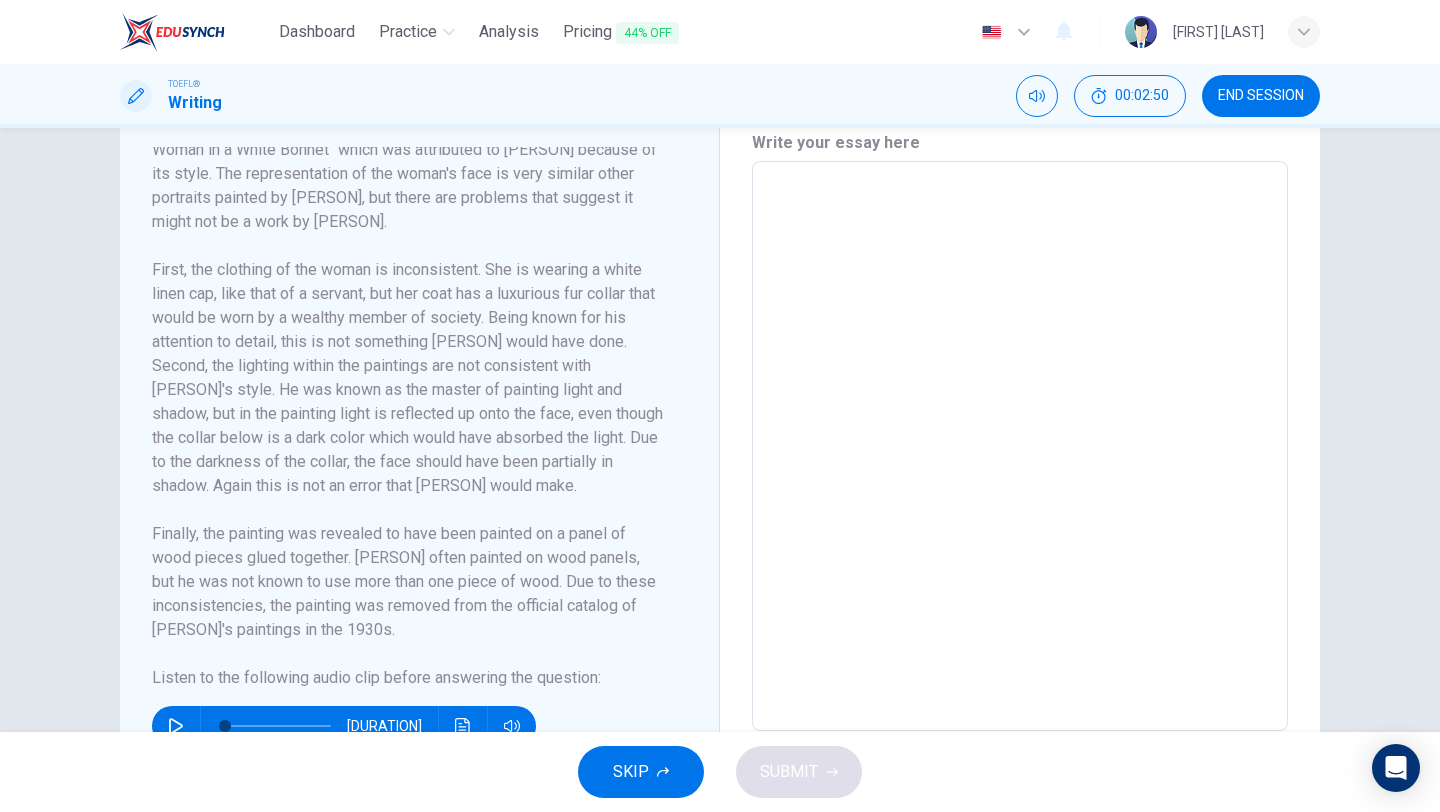 scroll, scrollTop: 448, scrollLeft: 0, axis: vertical 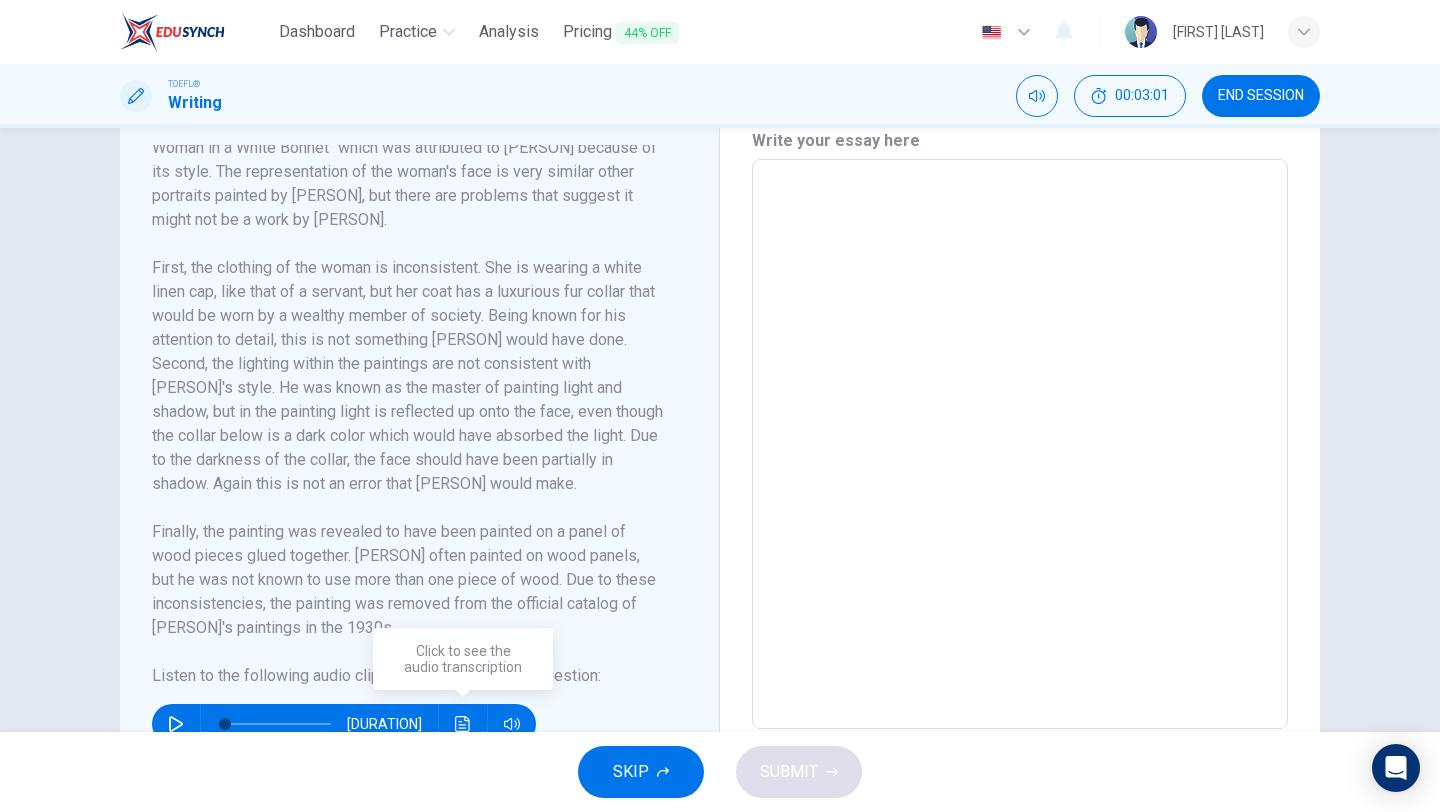 click at bounding box center (463, 724) 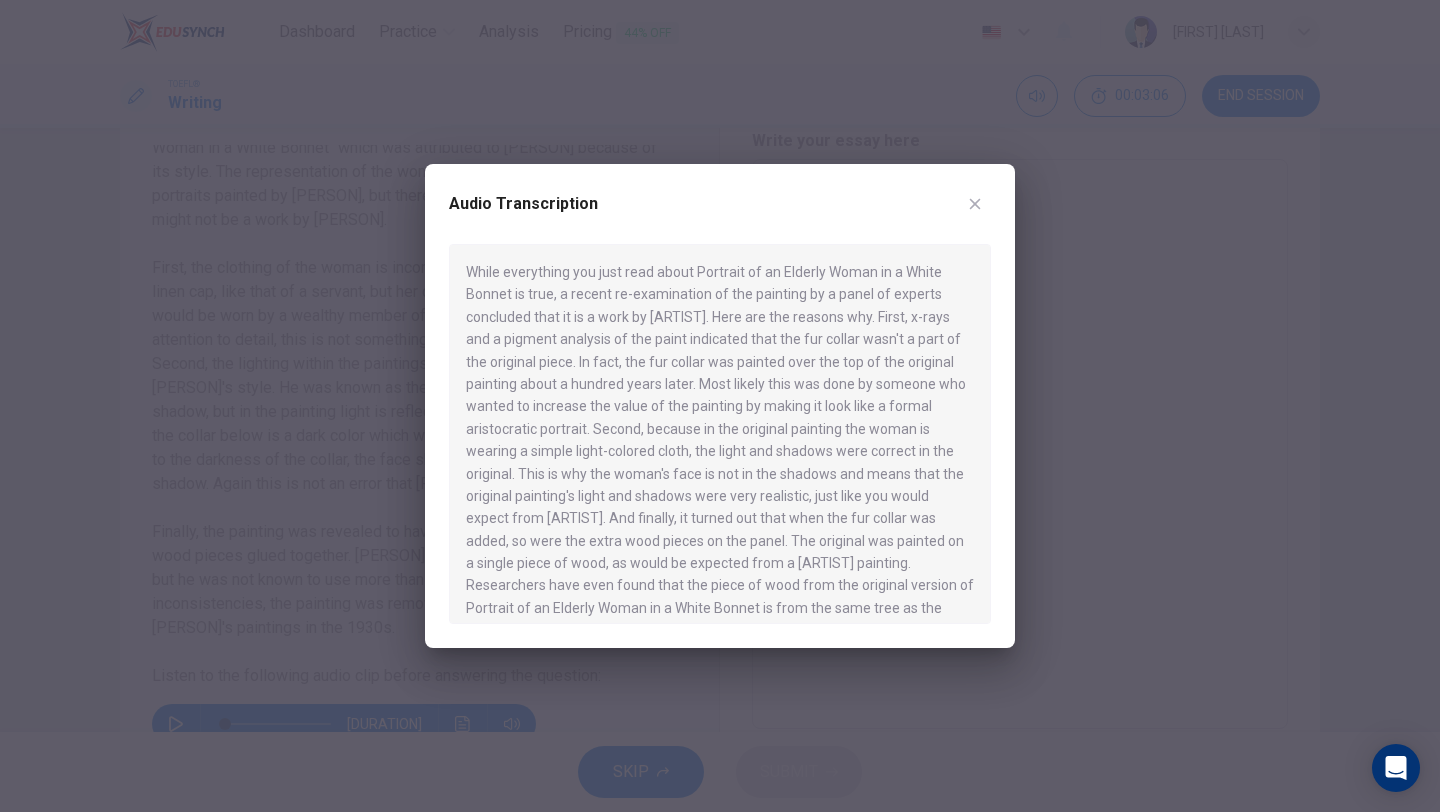 scroll, scrollTop: 35, scrollLeft: 0, axis: vertical 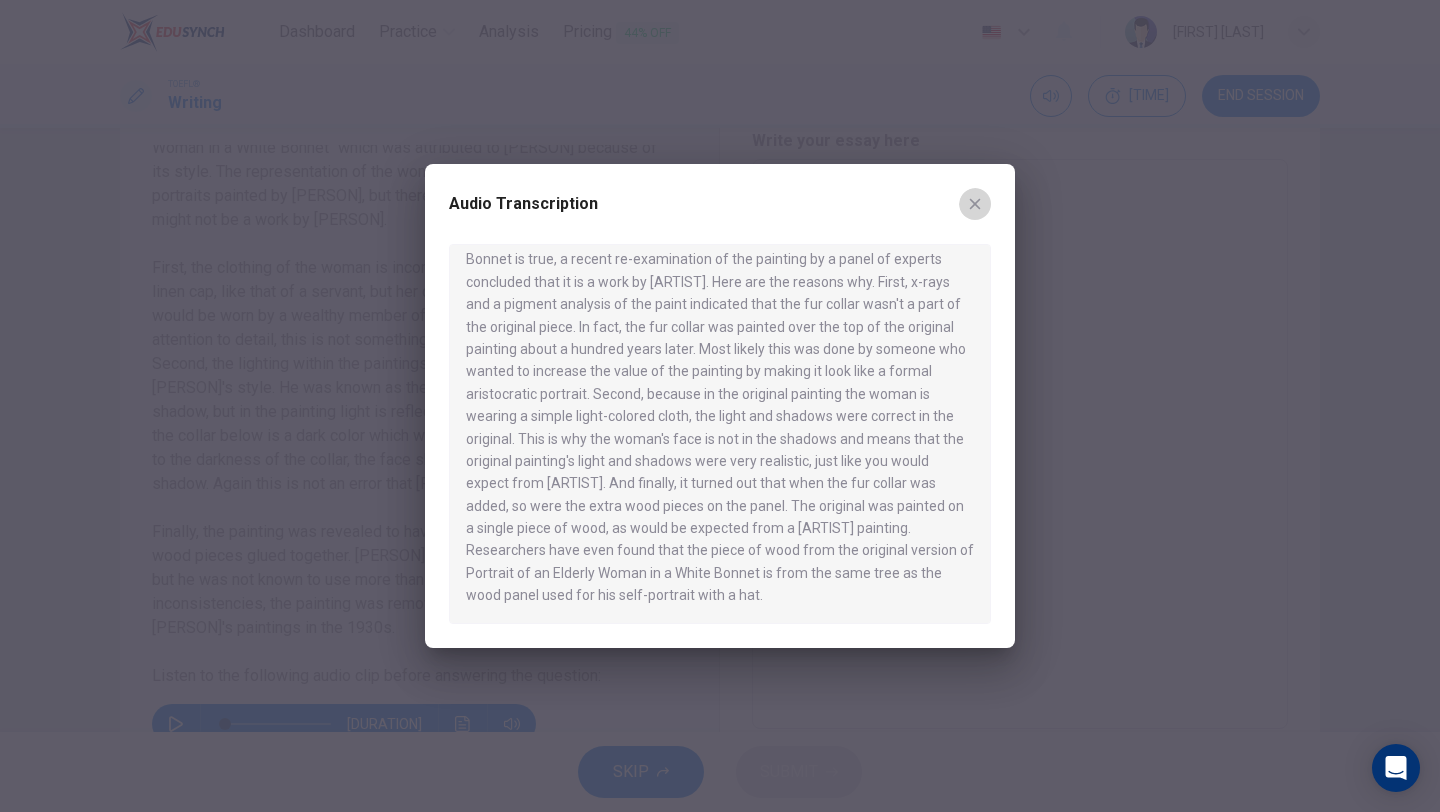 click at bounding box center [975, 204] 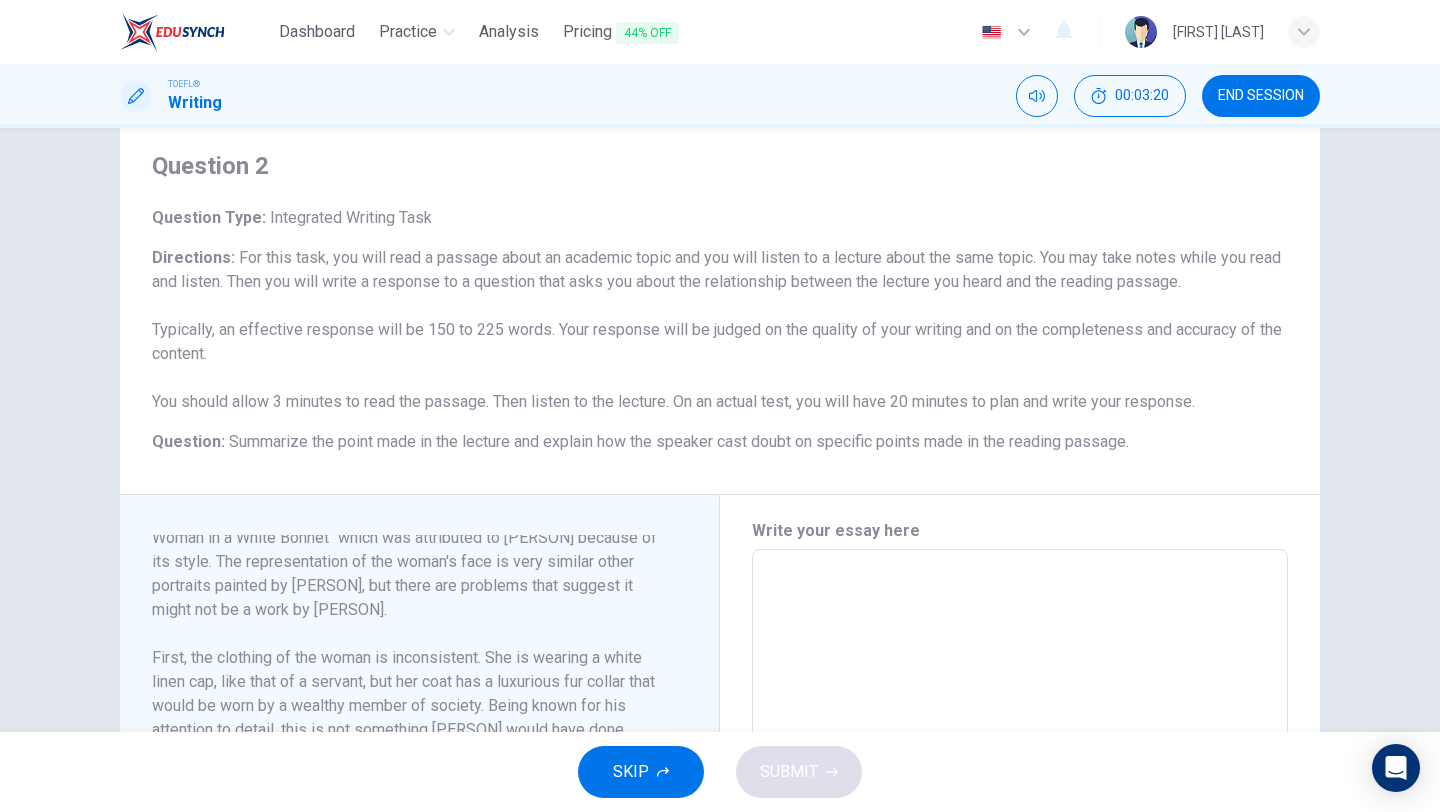 scroll, scrollTop: 0, scrollLeft: 0, axis: both 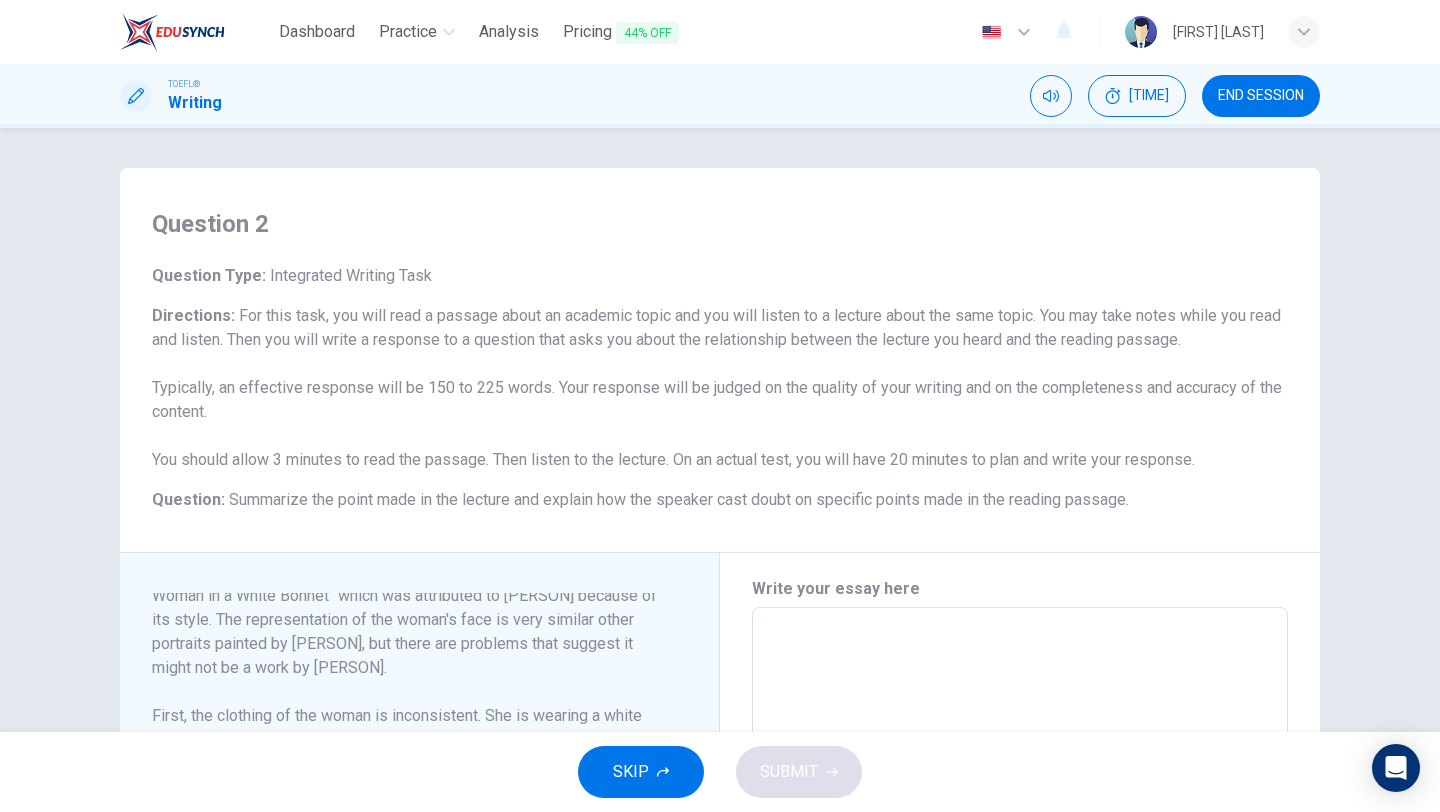 click on "Question   2 Question Type :   Integrated Writing Task Directions :   For this task, you will read a passage about an academic topic and you will listen to a lecture about the same topic. You may take notes while you read and listen. Then you will write a response to a question that asks you about the relationship between the lecture you heard and the reading passage. Typically, an effective response will be 150 to 225 words. Your response will be judged on the quality of your writing and on the completeness and accuracy of the content. You should allow 3 minutes to read the passage. Then listen to the lecture. On an actual test, you will have 20 minutes to plan and write your response. Question :     Summarize the point made in the lecture and explain how the speaker cast doubt on specific points made in the reading passage. Write your essay here x ​ Word count :  0 Rembrandt Listen to the following audio clip before answering the question : 01m 36s Write your essay here x ​ Word count :  0" at bounding box center [720, 430] 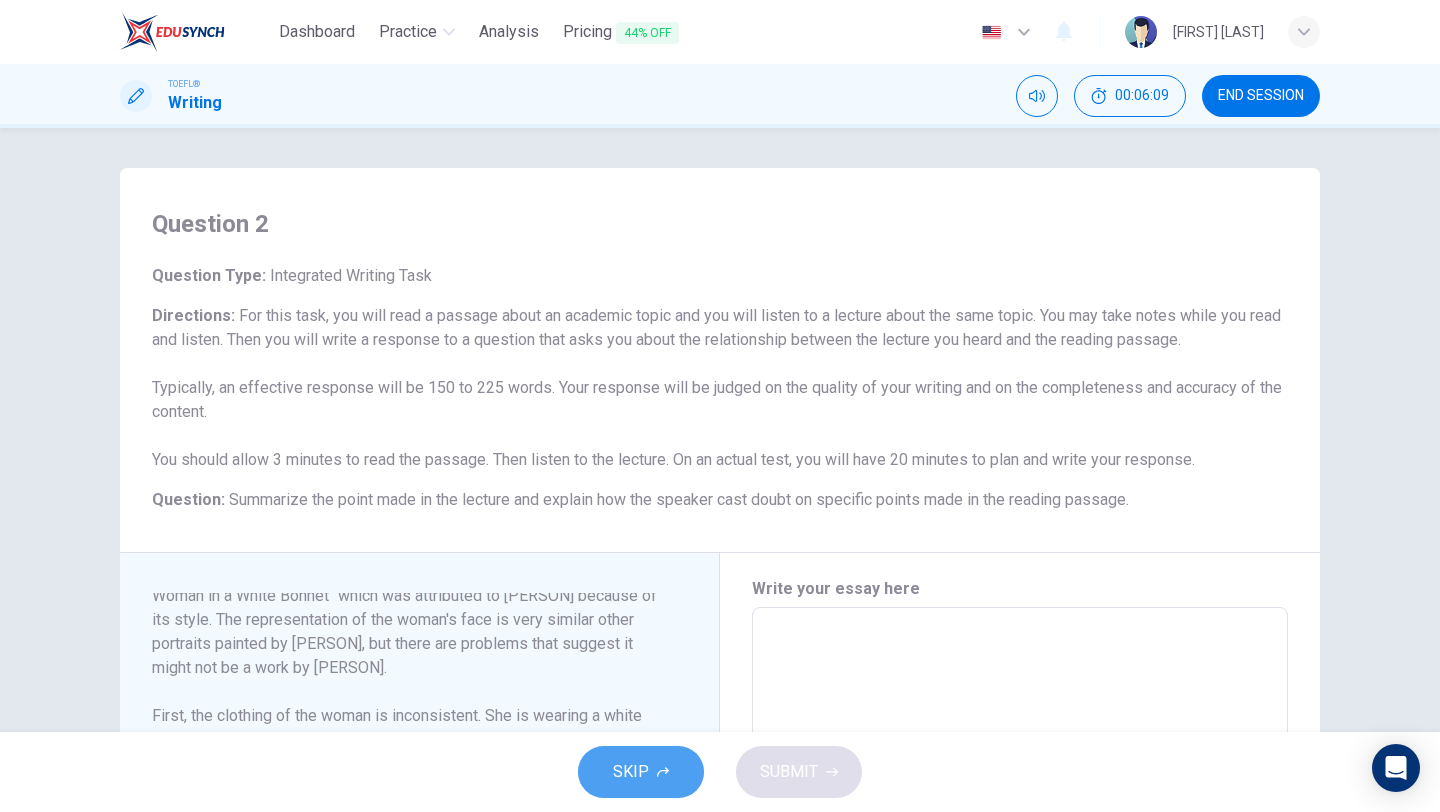 click on "SKIP" at bounding box center (631, 772) 